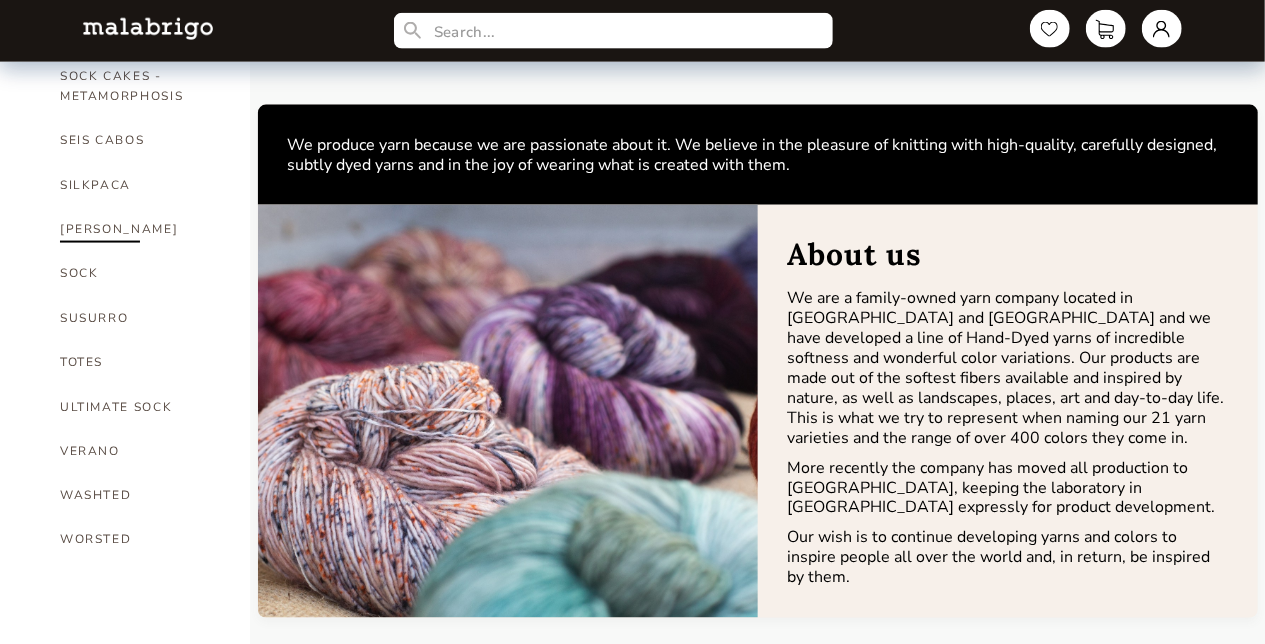 scroll, scrollTop: 1400, scrollLeft: 0, axis: vertical 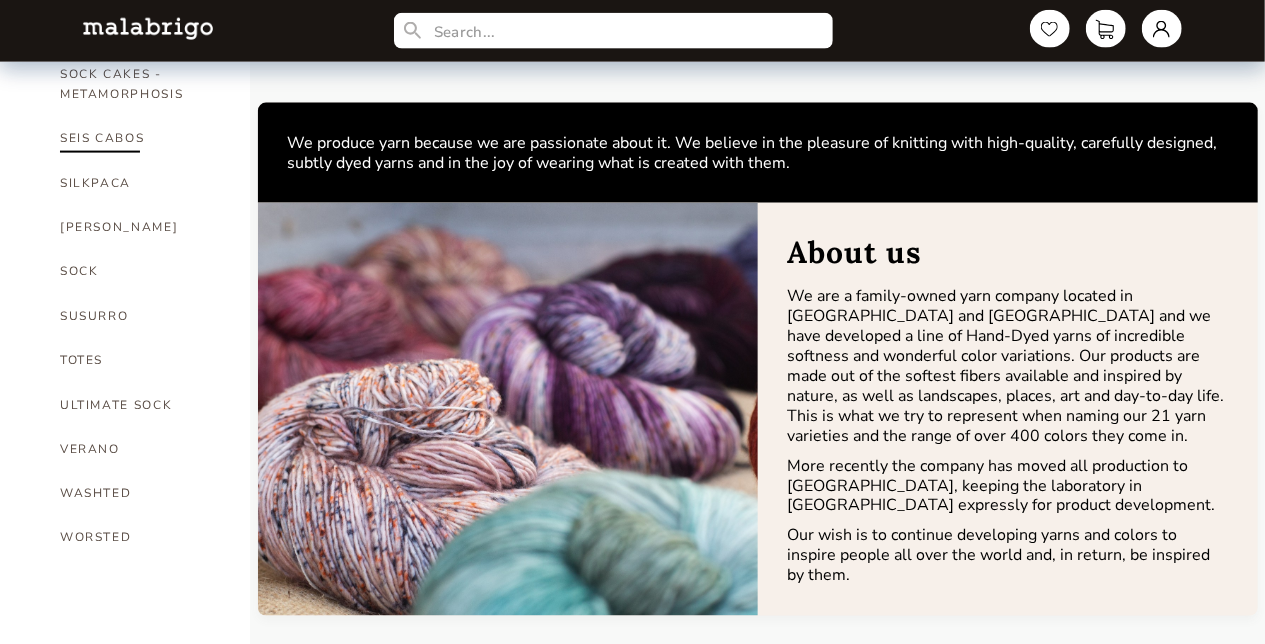 click on "SEIS CABOS" at bounding box center (140, 138) 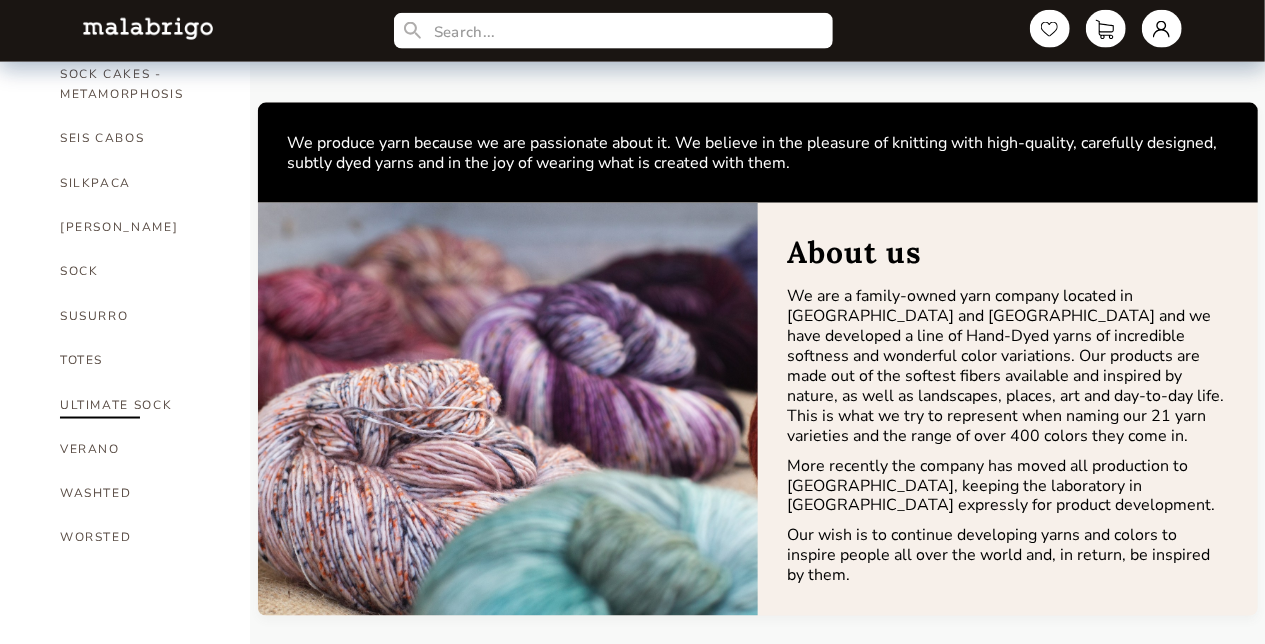 click on "ULTIMATE SOCK" at bounding box center [140, 405] 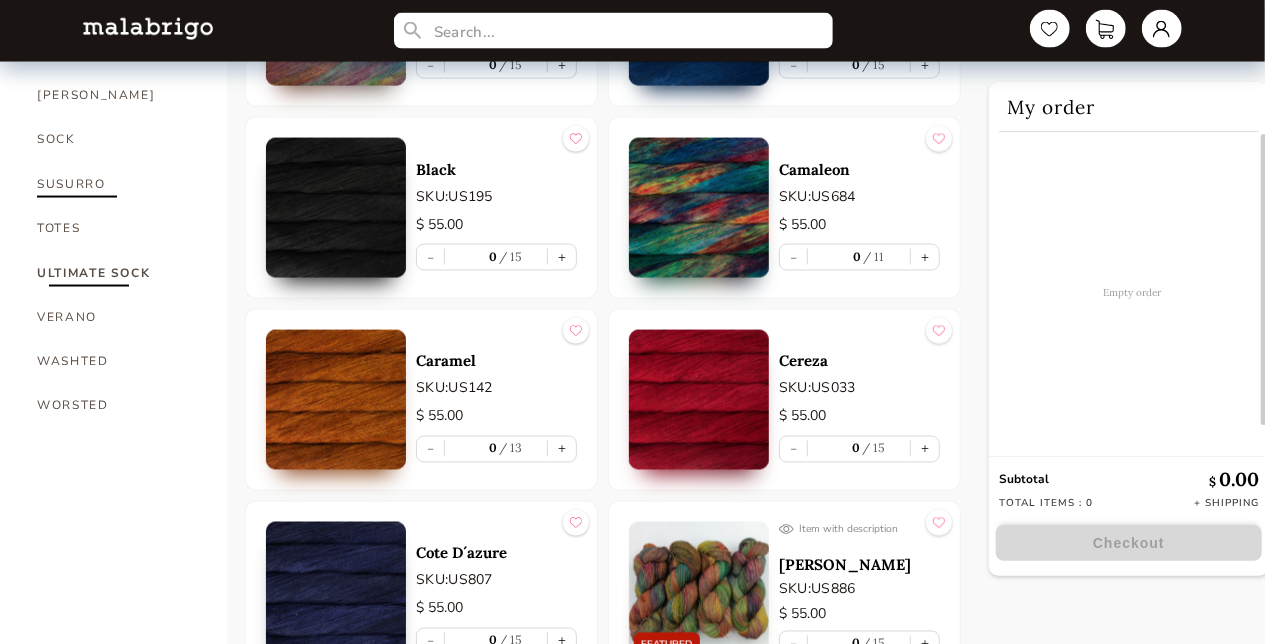scroll, scrollTop: 1456, scrollLeft: 0, axis: vertical 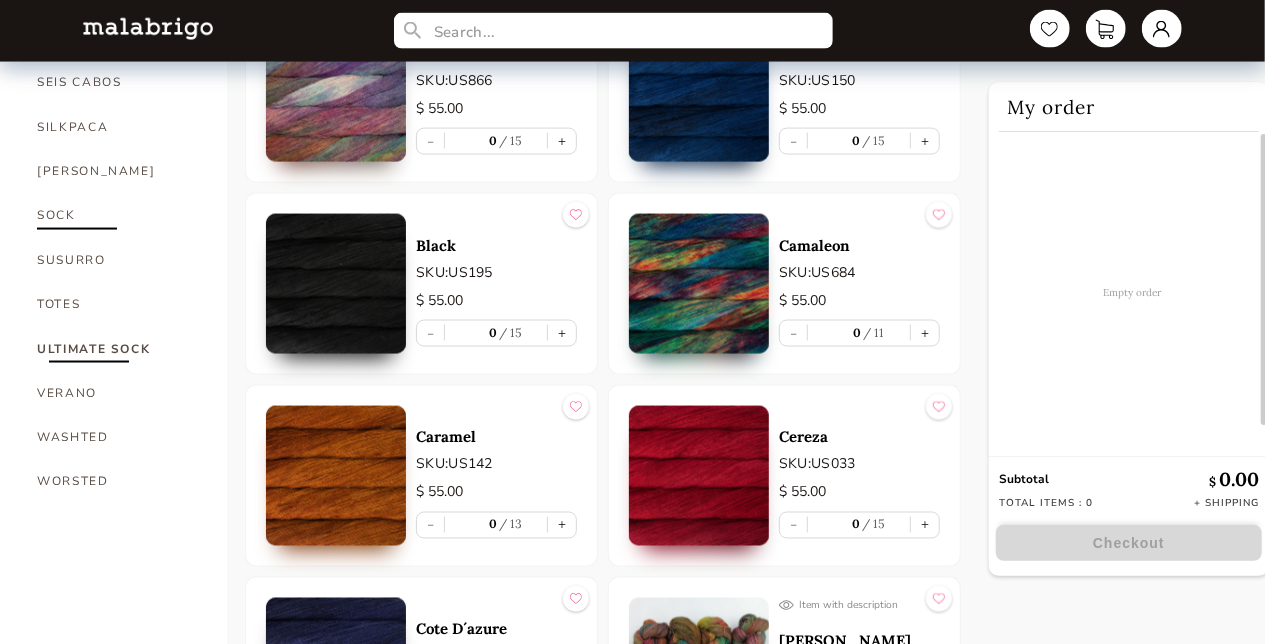 click on "SOCK" at bounding box center [117, 215] 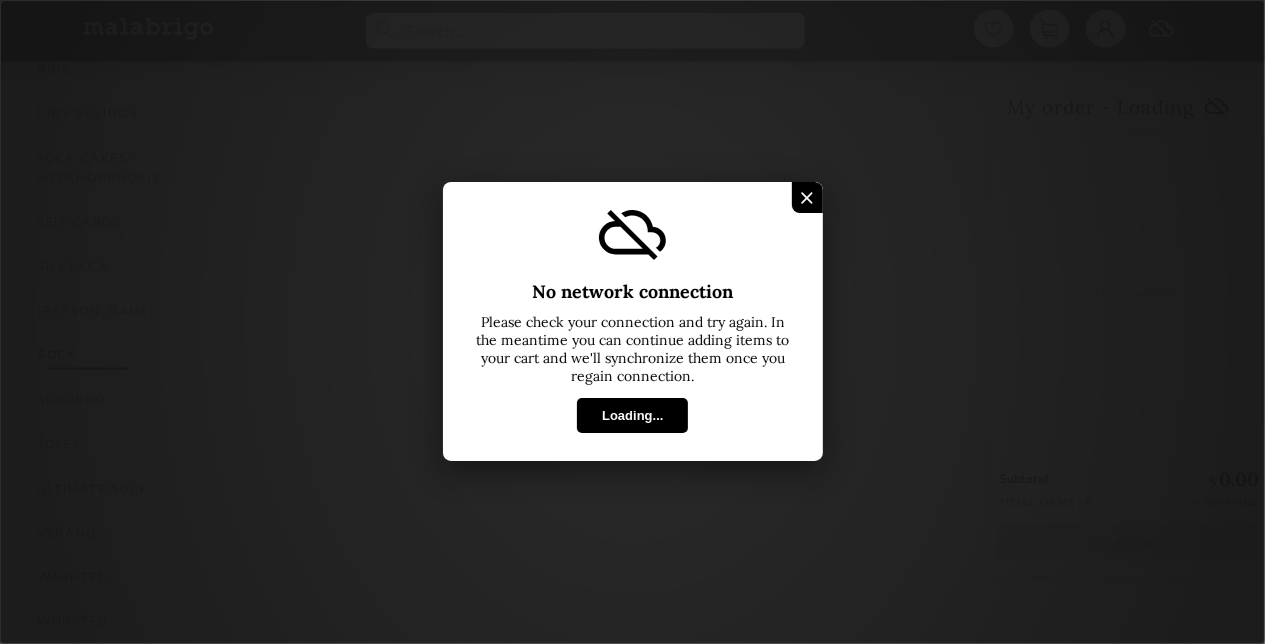 scroll, scrollTop: 1296, scrollLeft: 0, axis: vertical 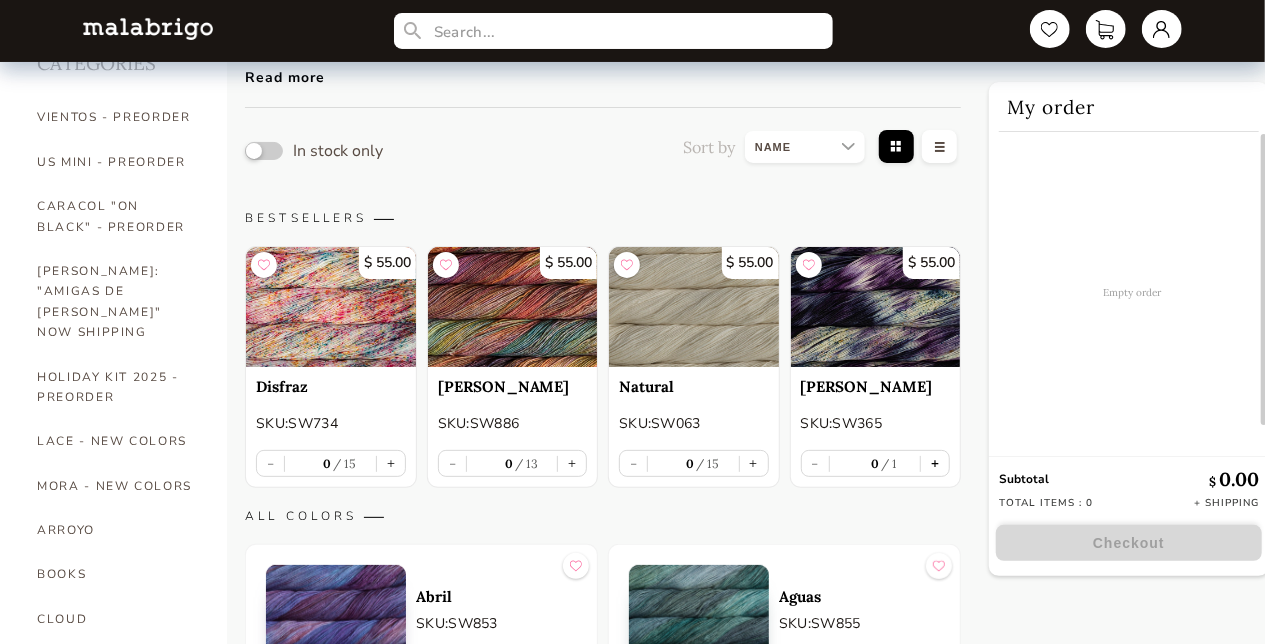 click on "+" at bounding box center (935, 463) 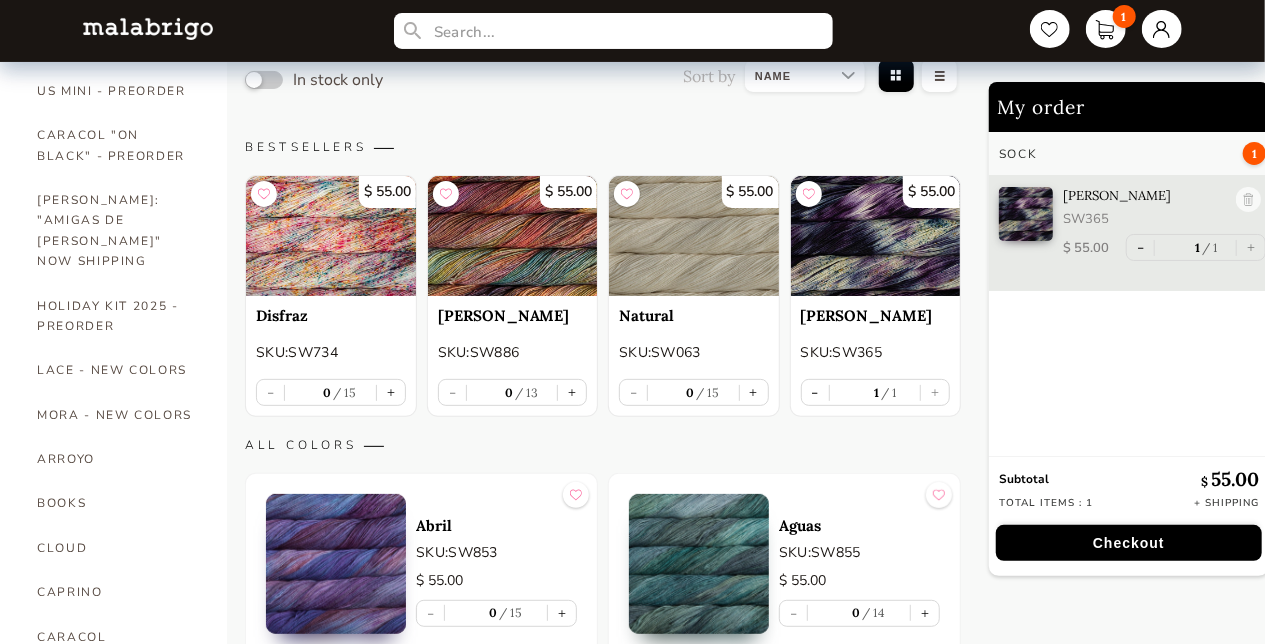 scroll, scrollTop: 200, scrollLeft: 0, axis: vertical 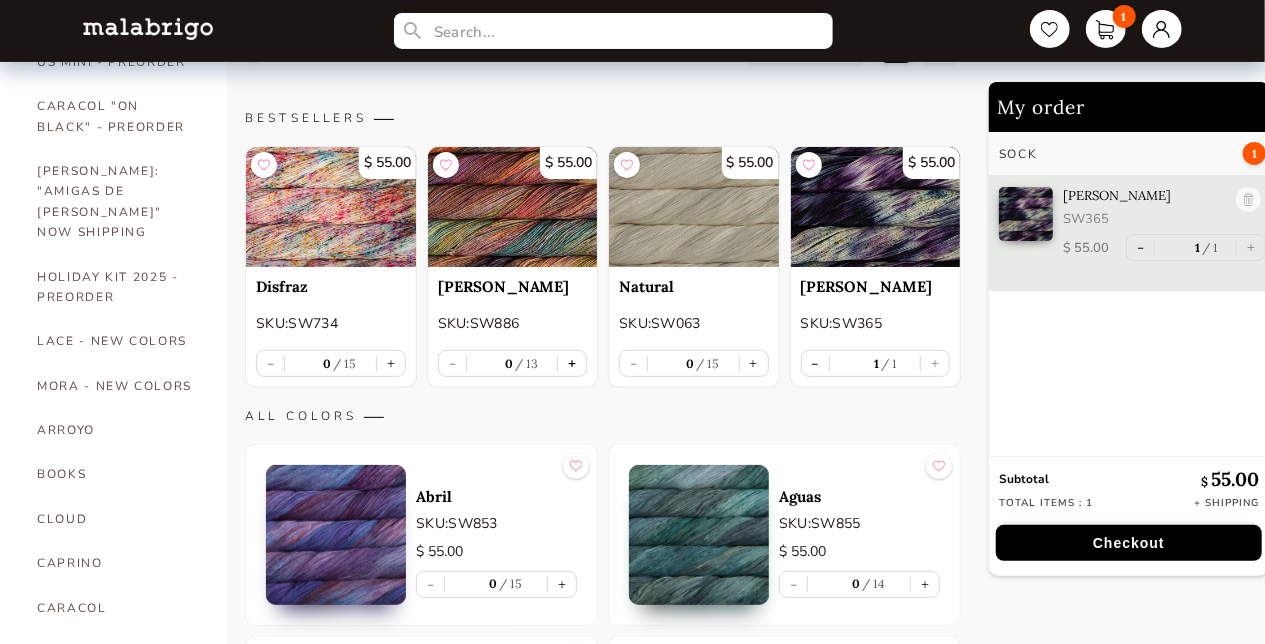 click on "+" at bounding box center [572, 363] 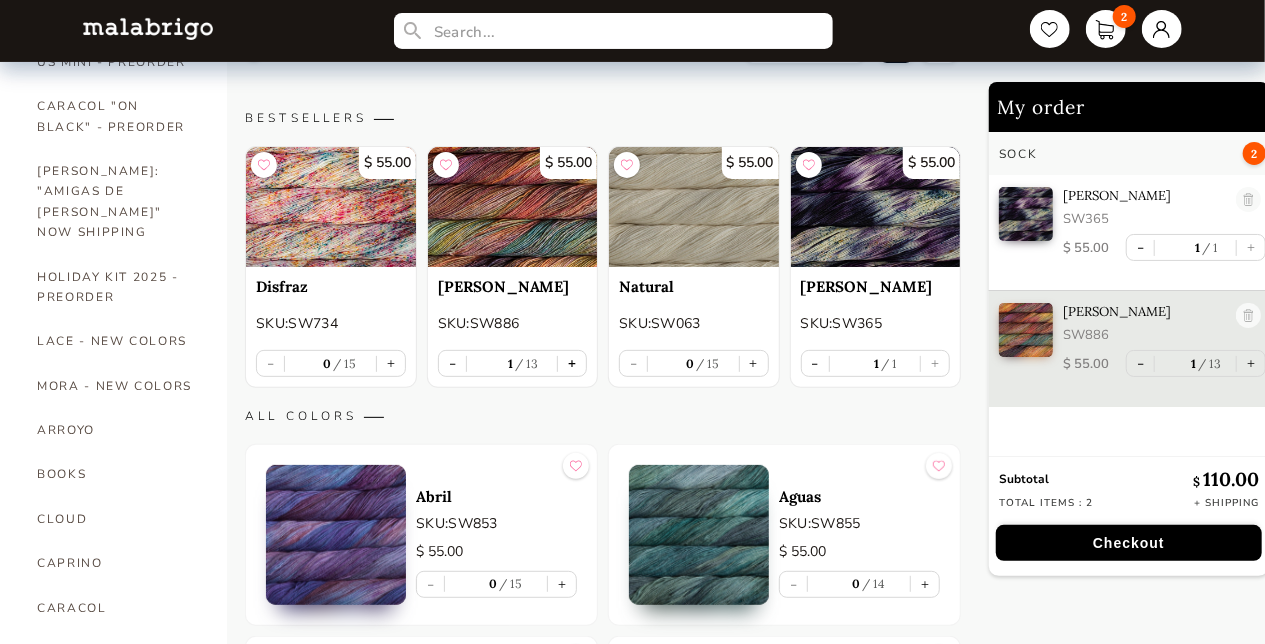 type on "1" 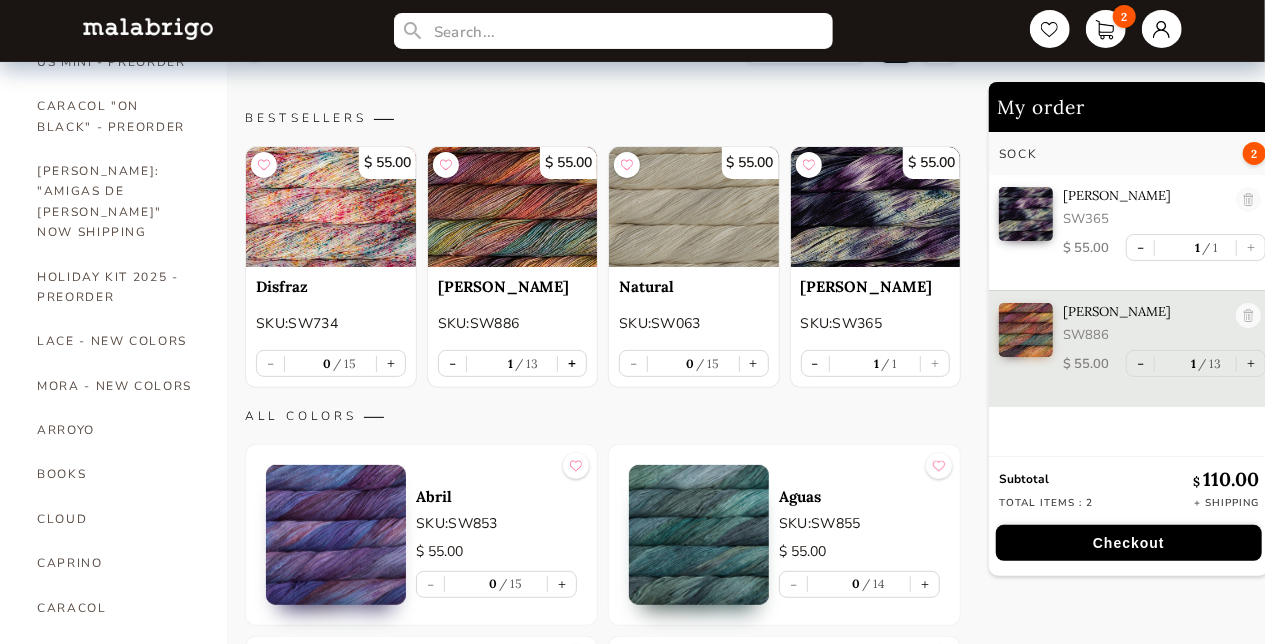 type on "1" 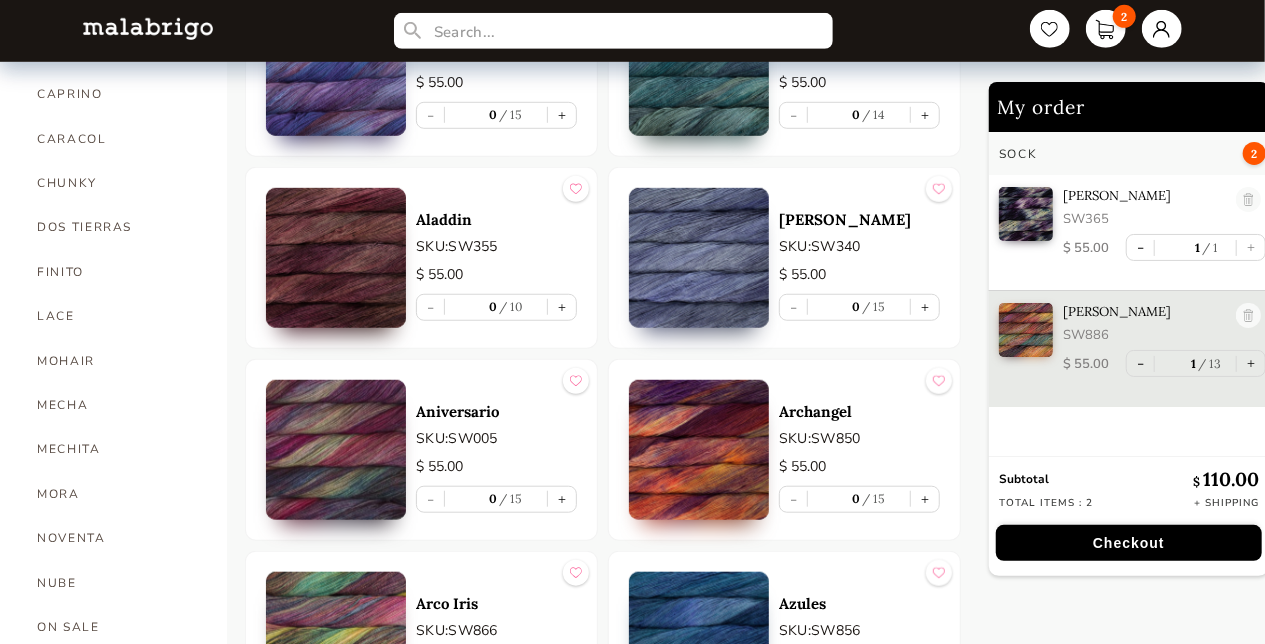 scroll, scrollTop: 700, scrollLeft: 0, axis: vertical 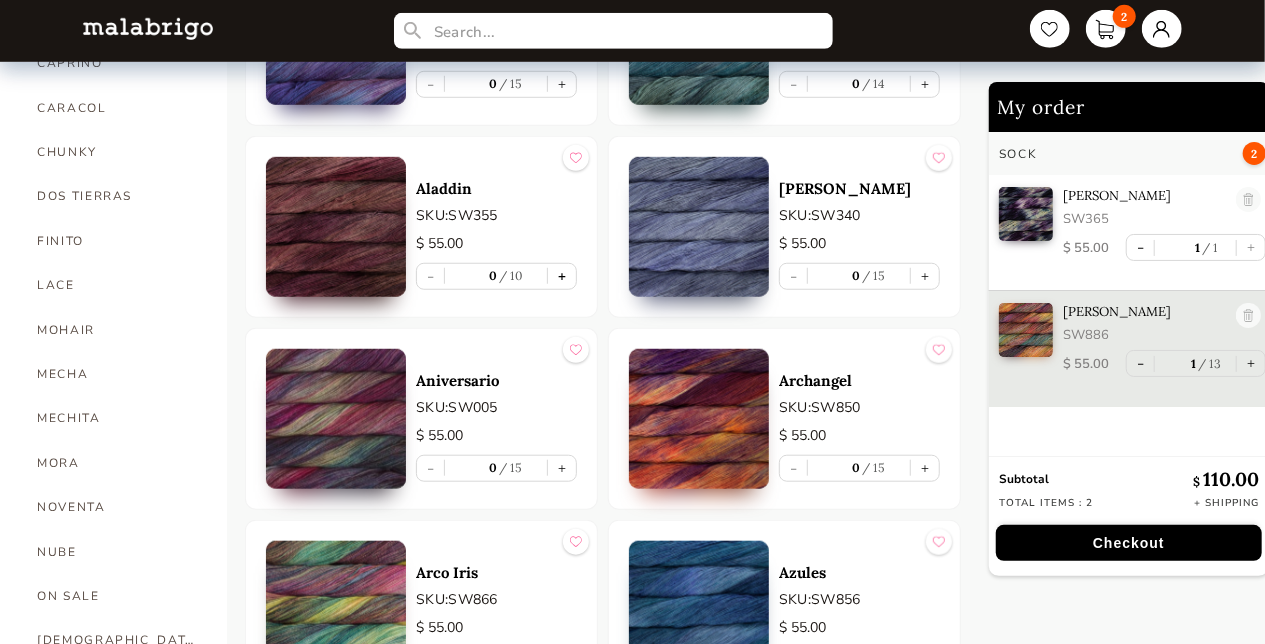 click on "+" at bounding box center (562, 276) 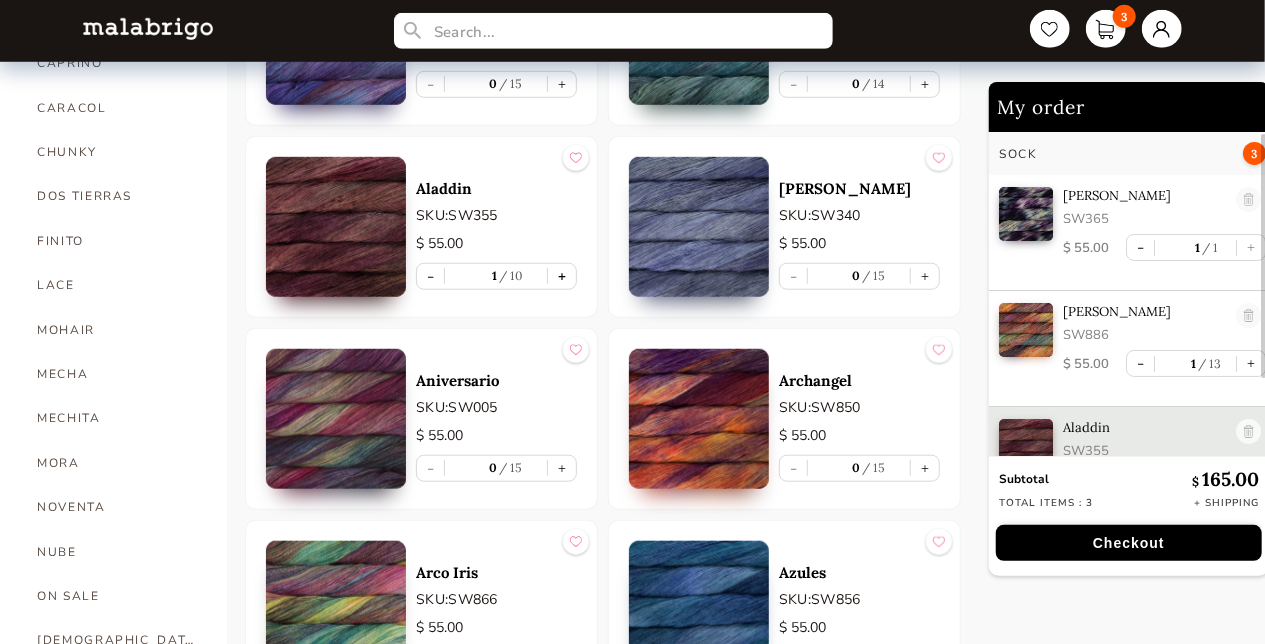 scroll, scrollTop: 42, scrollLeft: 0, axis: vertical 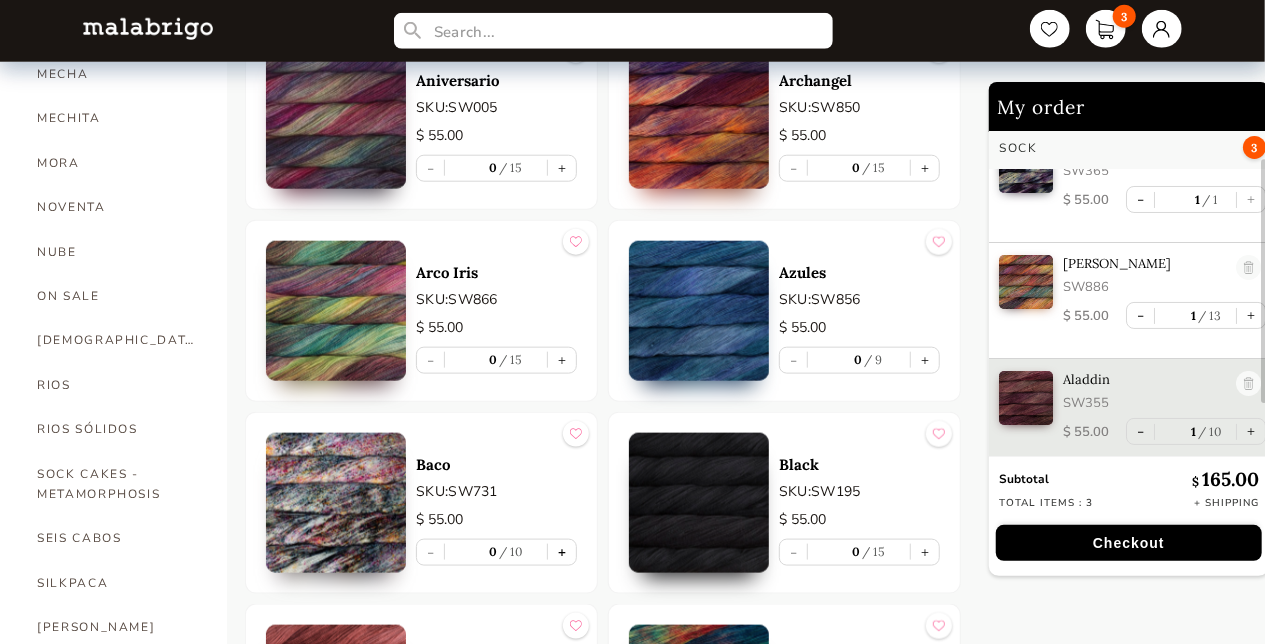 click on "+" at bounding box center (562, 552) 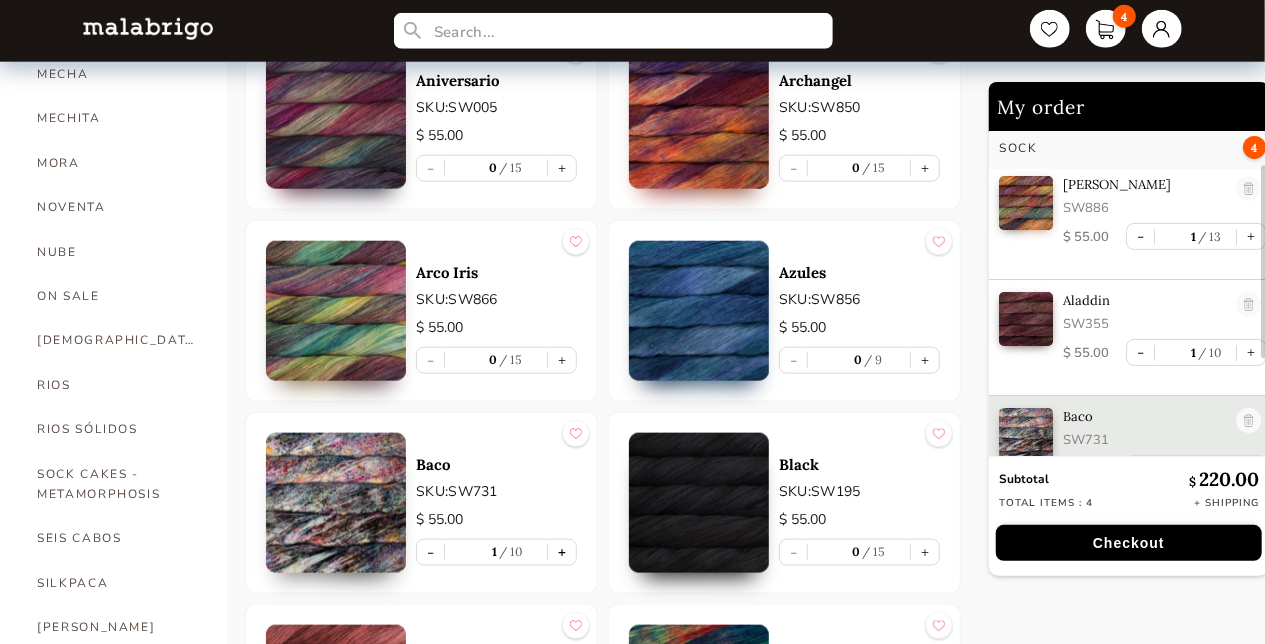 scroll, scrollTop: 158, scrollLeft: 0, axis: vertical 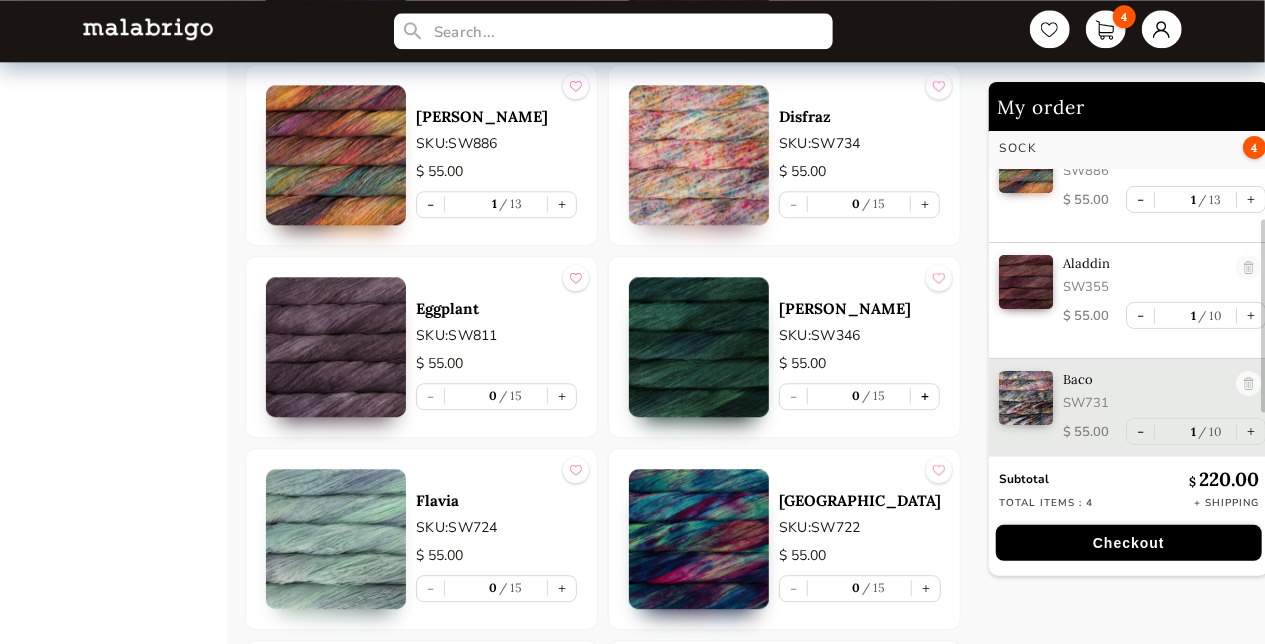 click on "+" at bounding box center [925, 396] 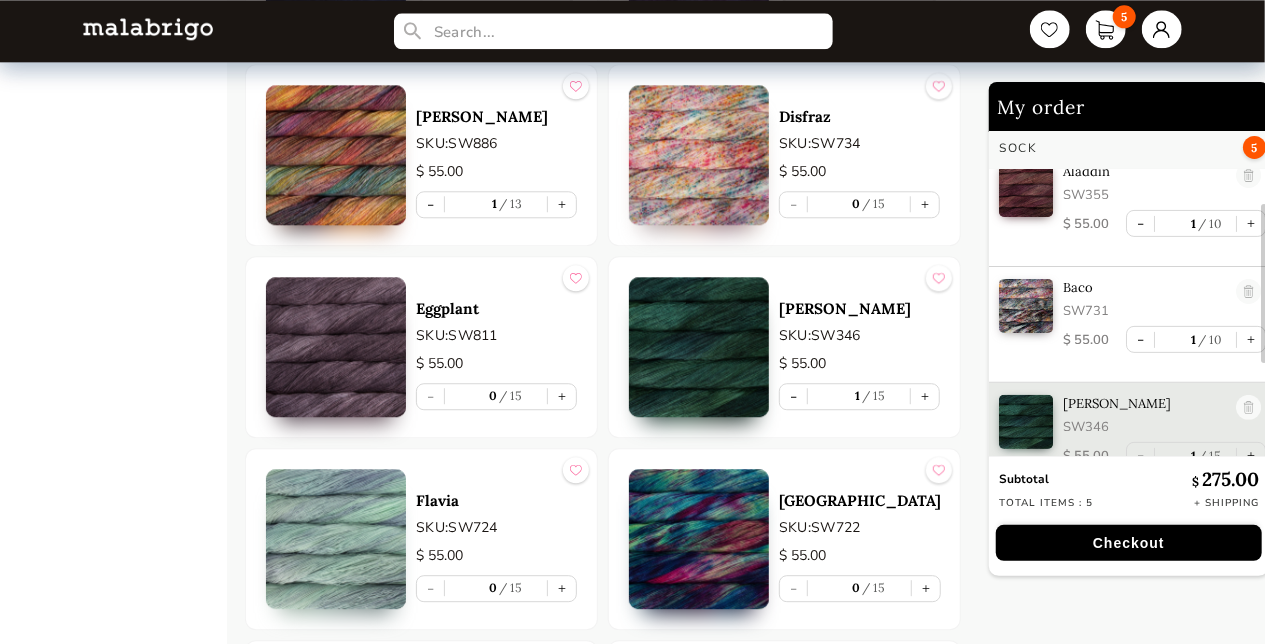 scroll, scrollTop: 274, scrollLeft: 0, axis: vertical 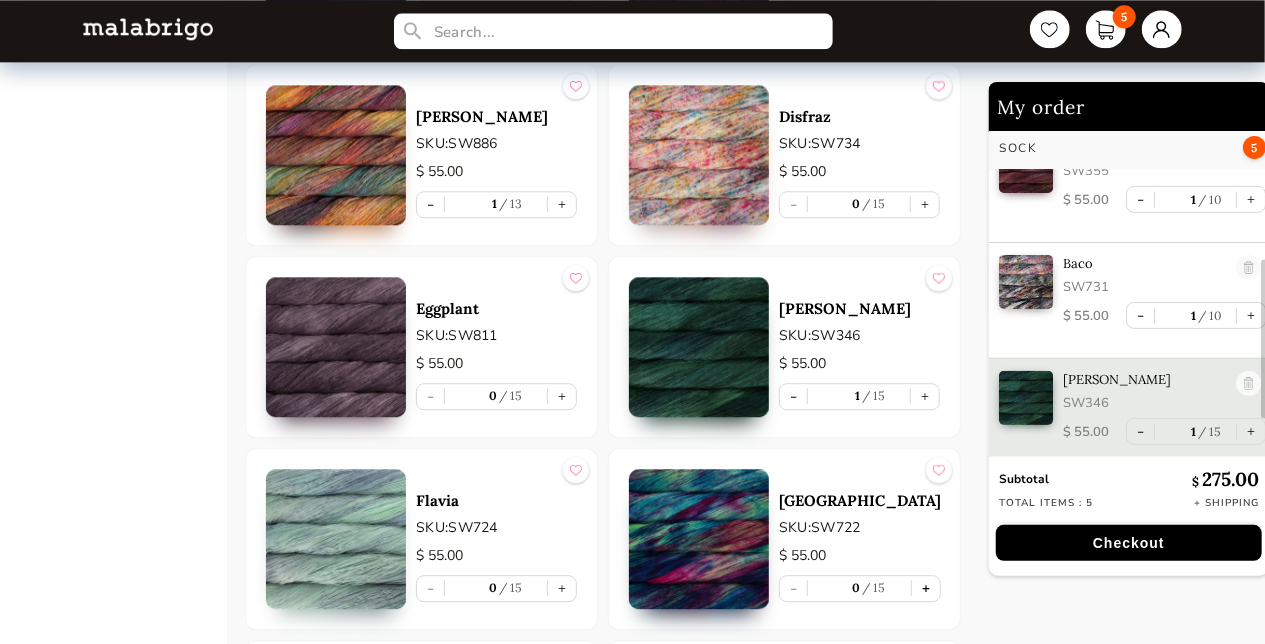 click on "+" at bounding box center (926, 588) 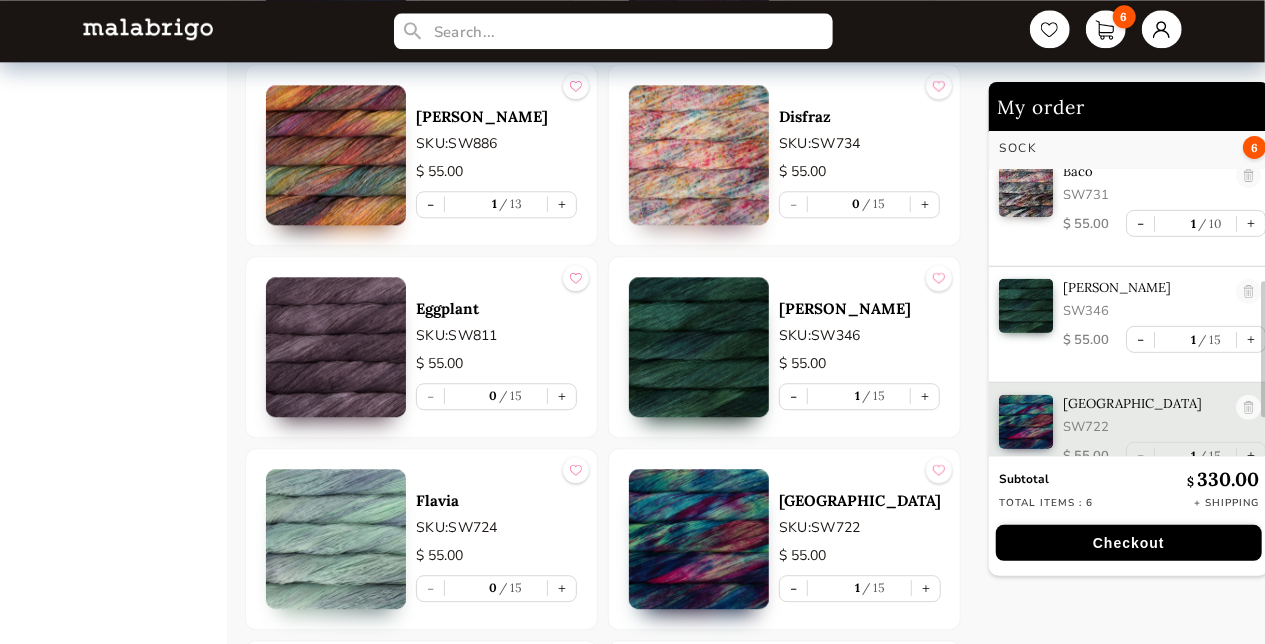 scroll, scrollTop: 390, scrollLeft: 0, axis: vertical 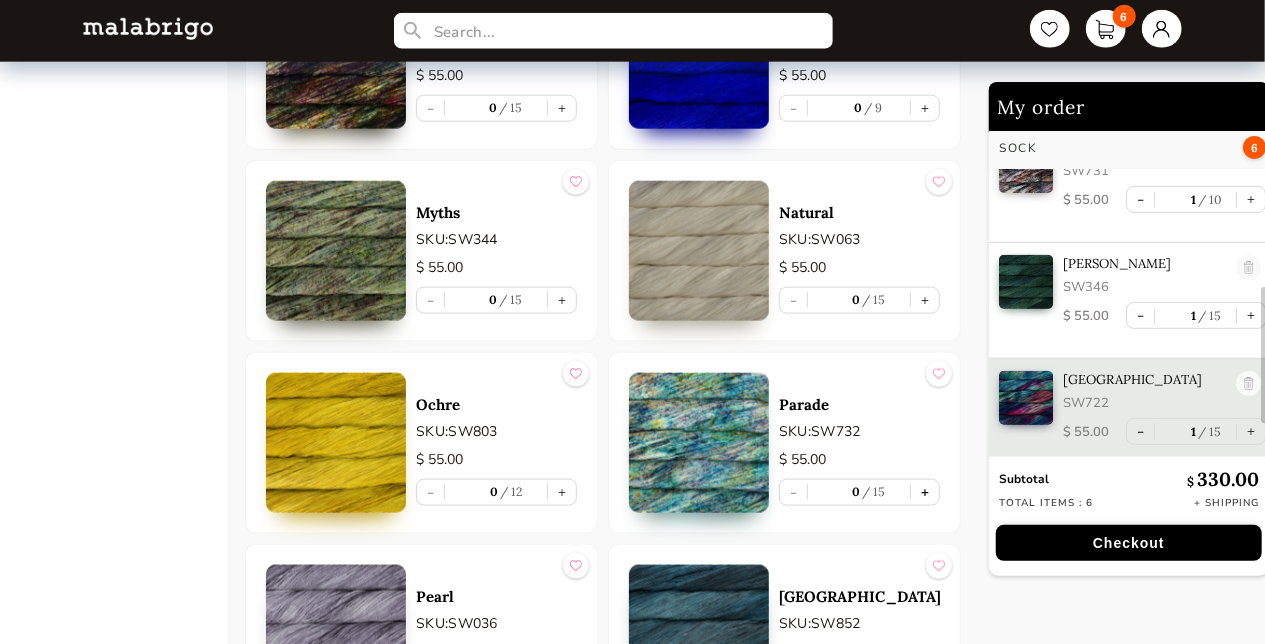 click on "+" at bounding box center (925, 492) 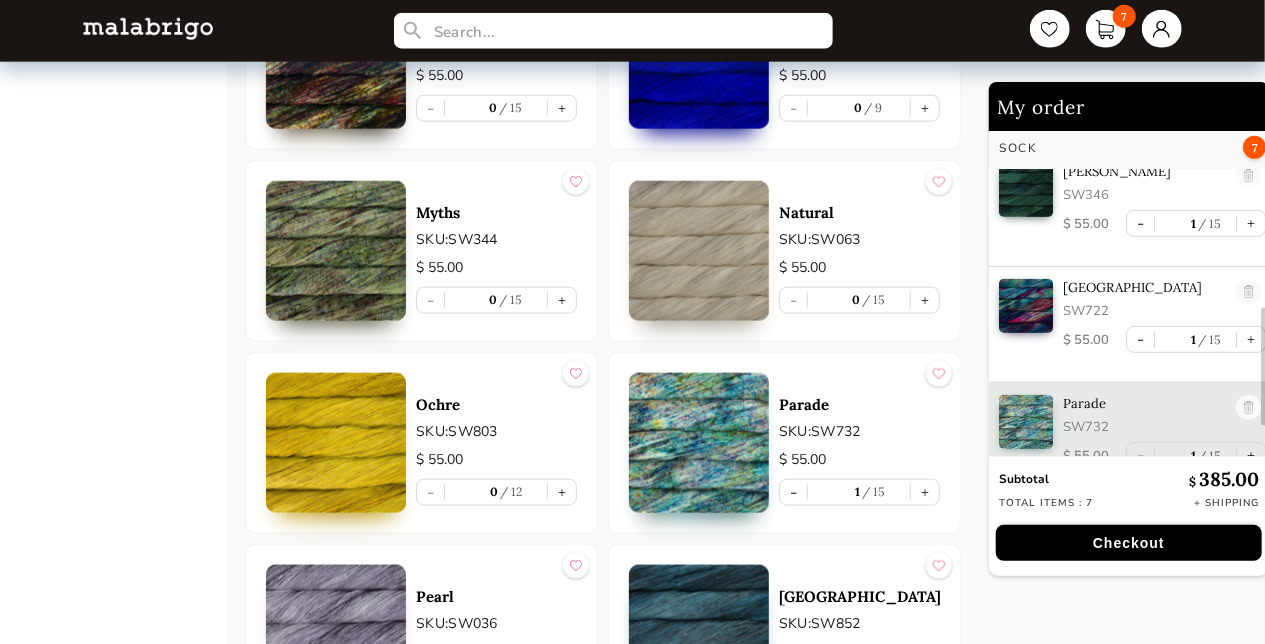 scroll, scrollTop: 506, scrollLeft: 0, axis: vertical 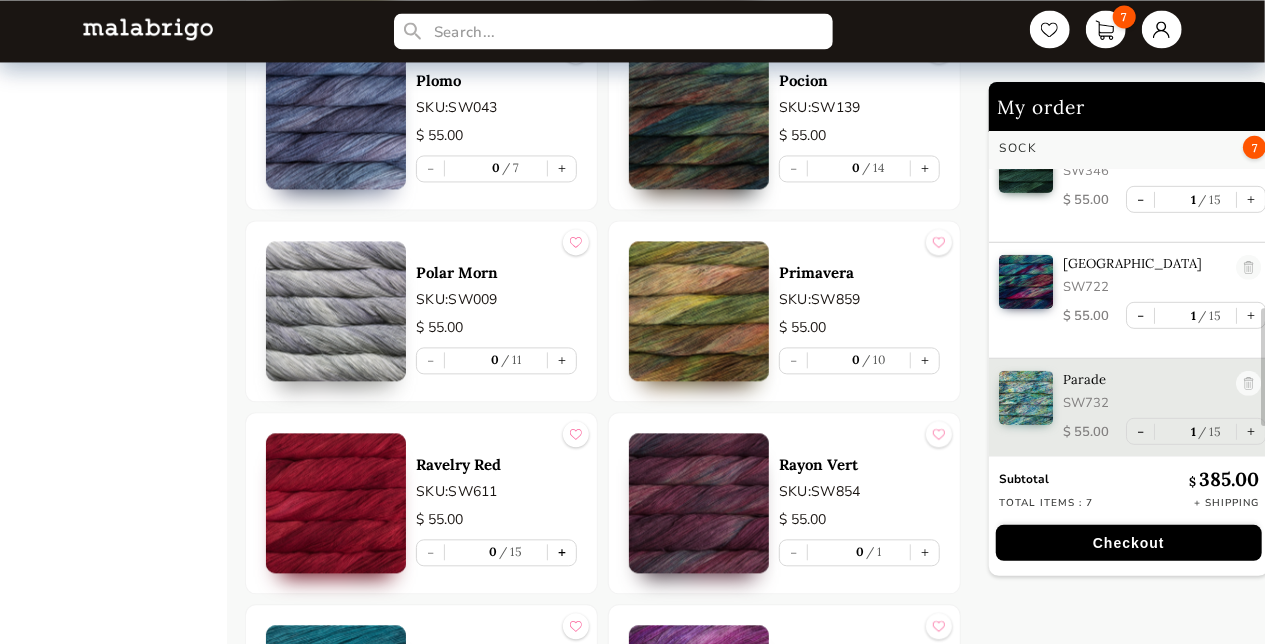 click on "+" at bounding box center [562, 552] 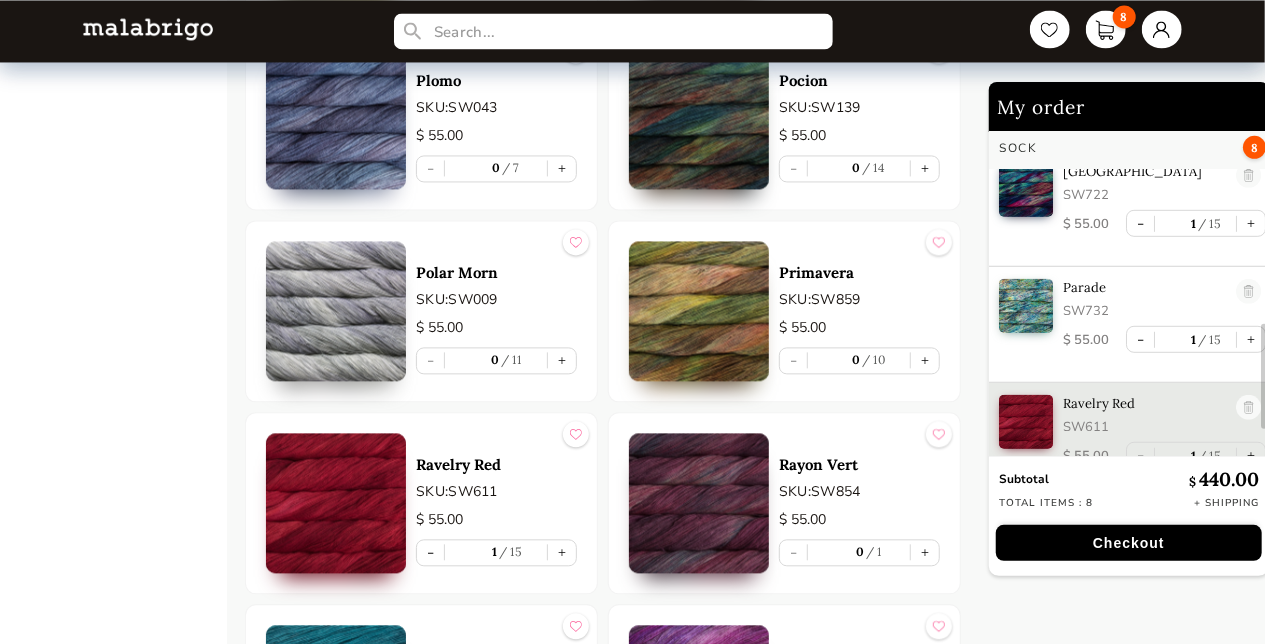 scroll, scrollTop: 622, scrollLeft: 0, axis: vertical 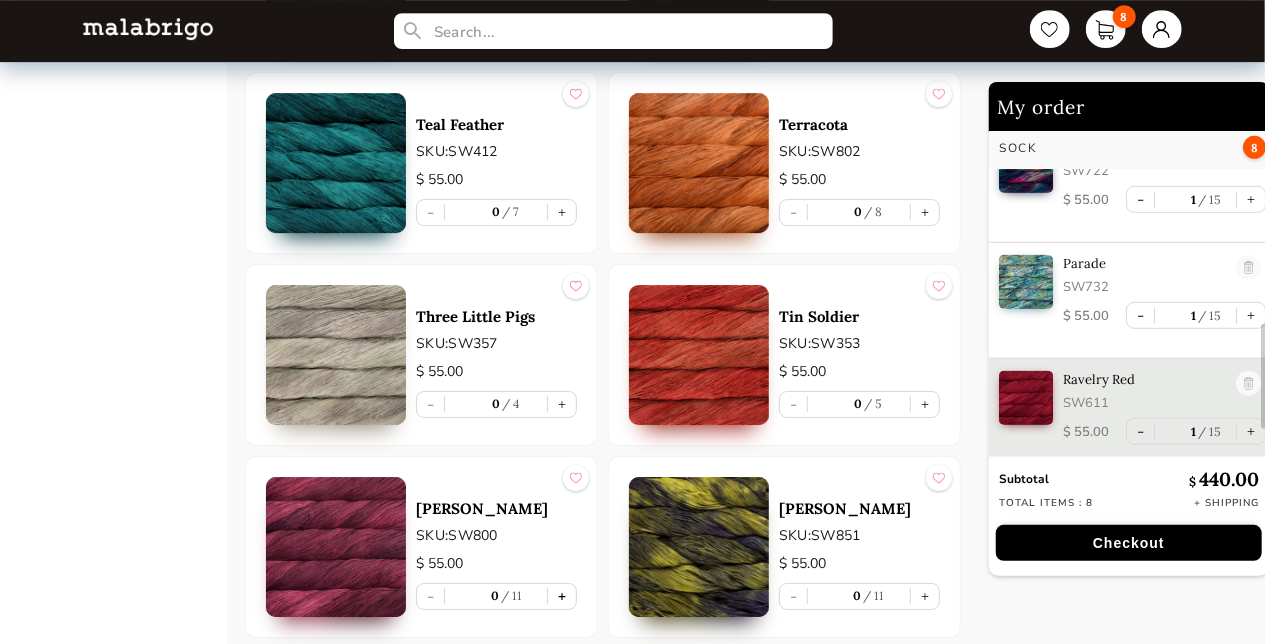 click on "+" at bounding box center (562, 596) 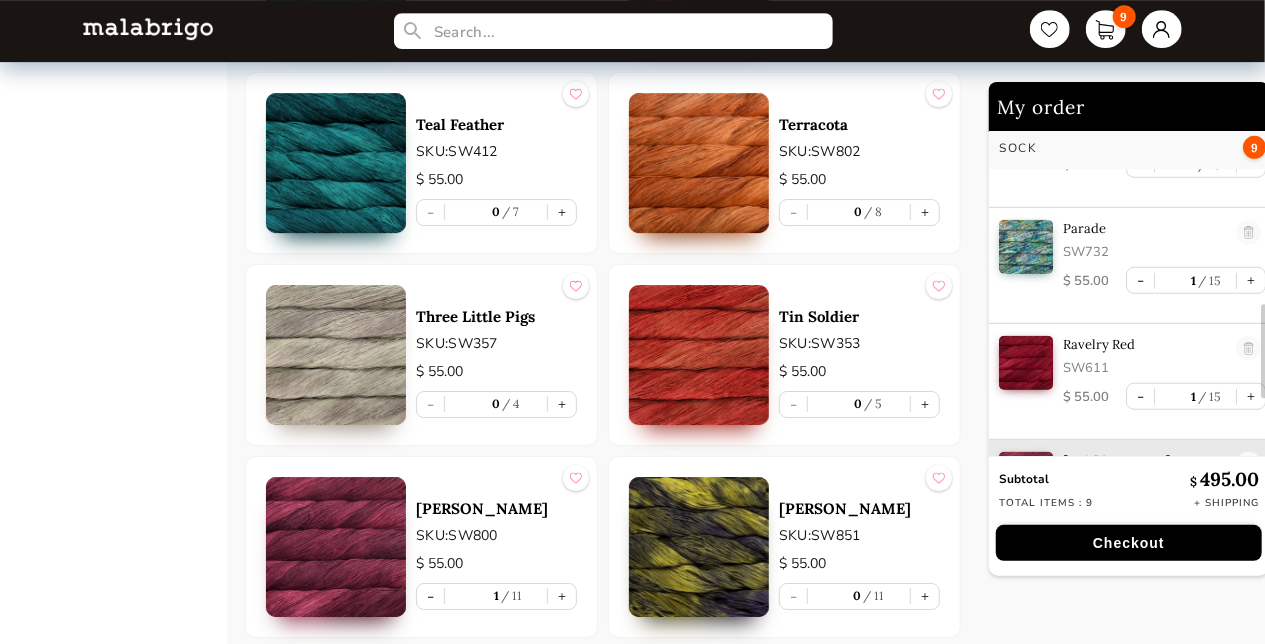 scroll, scrollTop: 738, scrollLeft: 0, axis: vertical 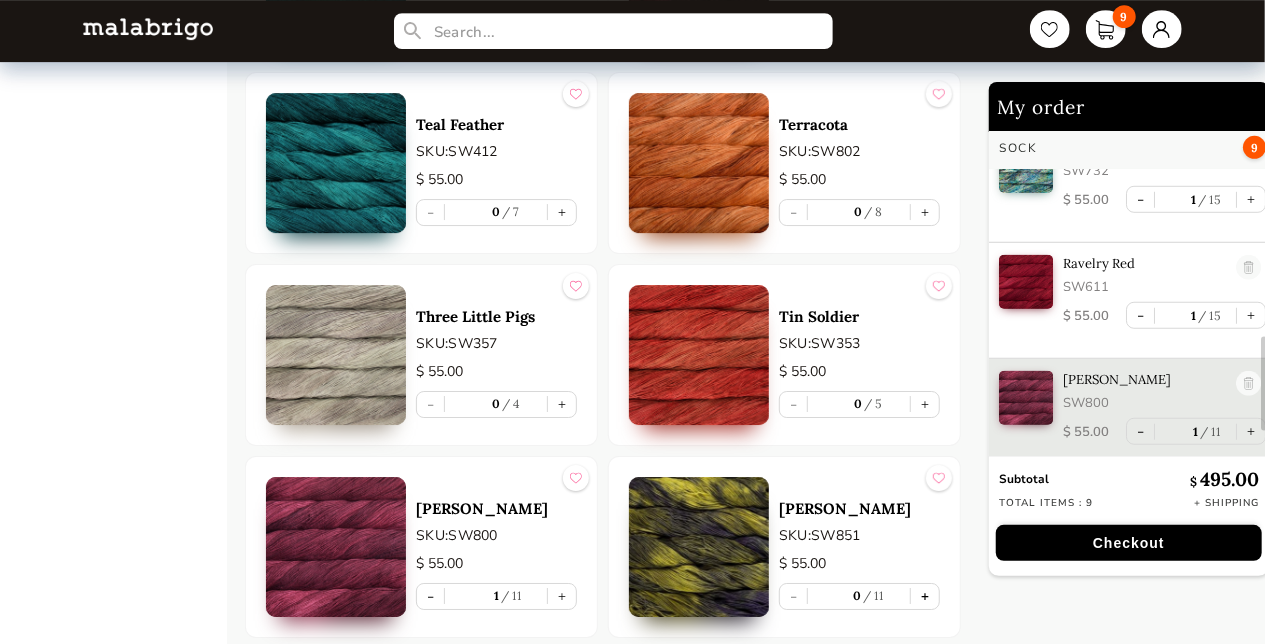 click on "+" at bounding box center [925, 596] 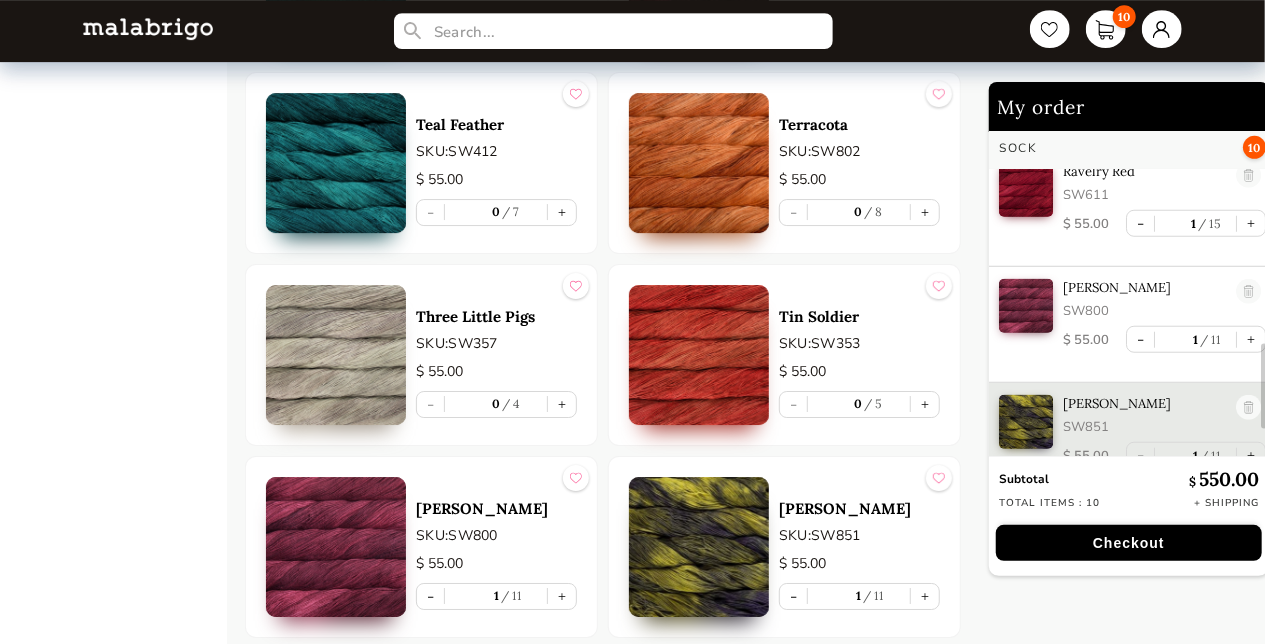 scroll, scrollTop: 854, scrollLeft: 0, axis: vertical 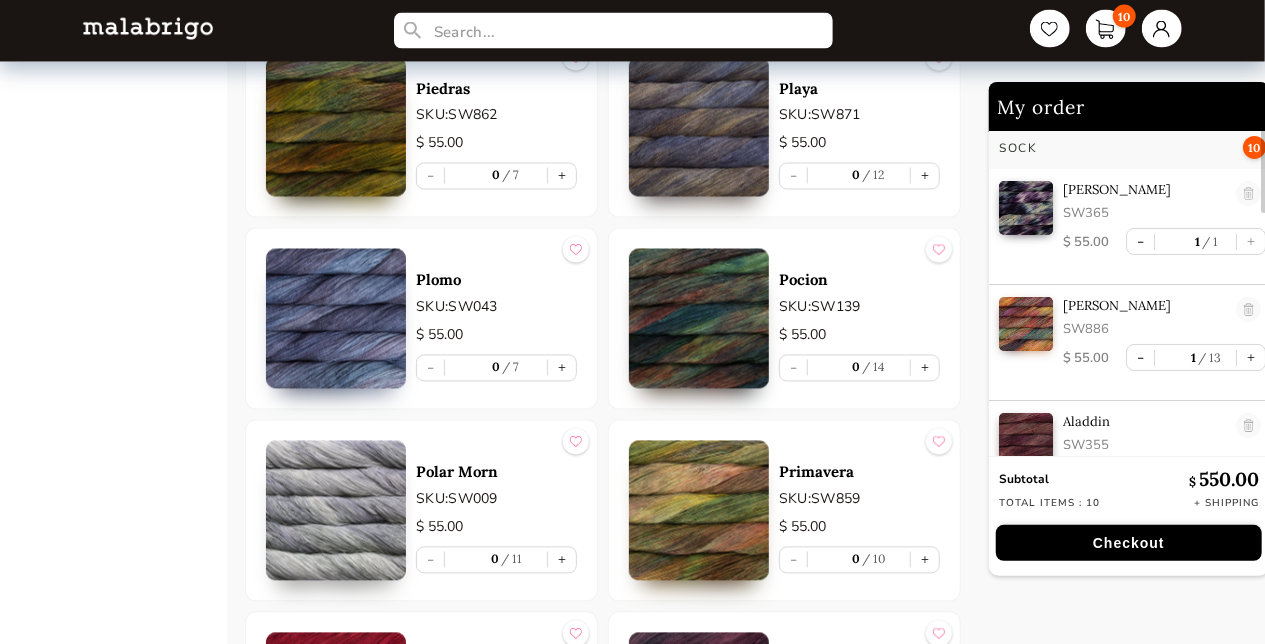click on "-" at bounding box center (1140, 357) 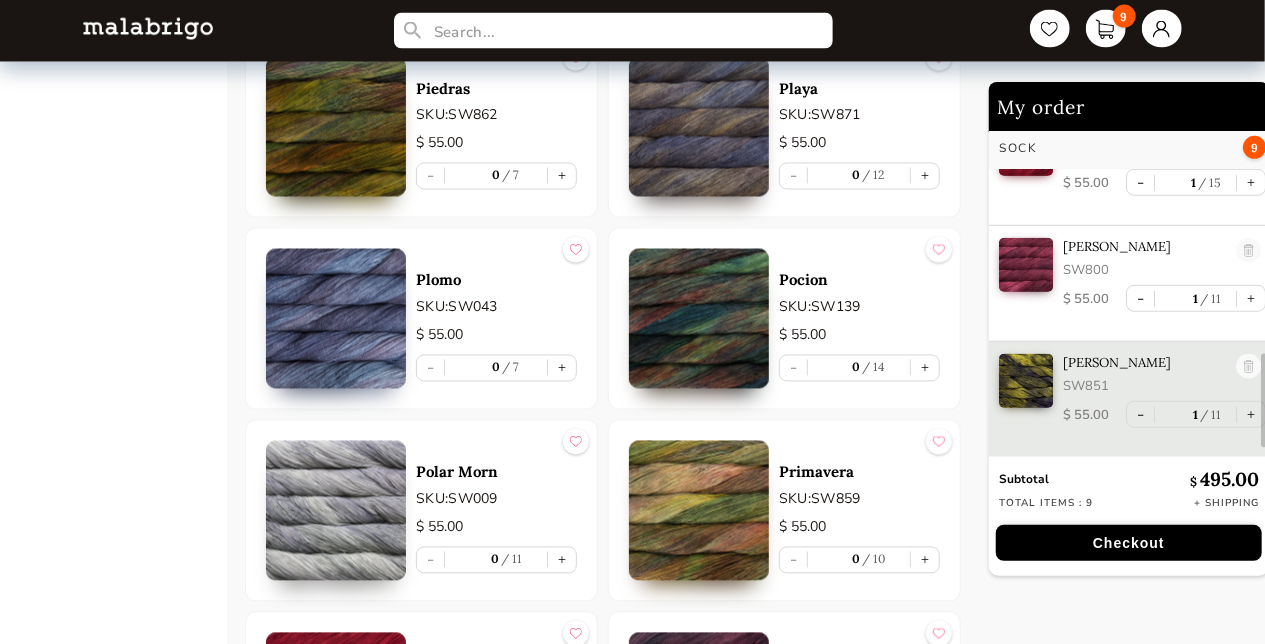 scroll, scrollTop: 800, scrollLeft: 0, axis: vertical 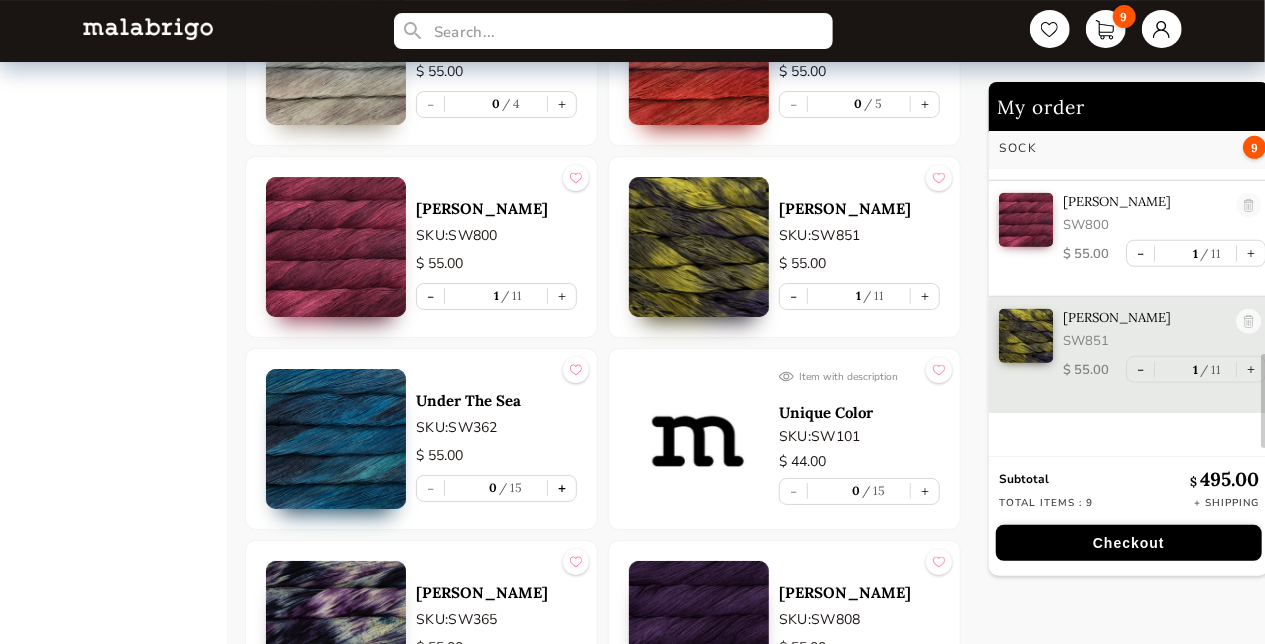 click on "+" at bounding box center (562, 488) 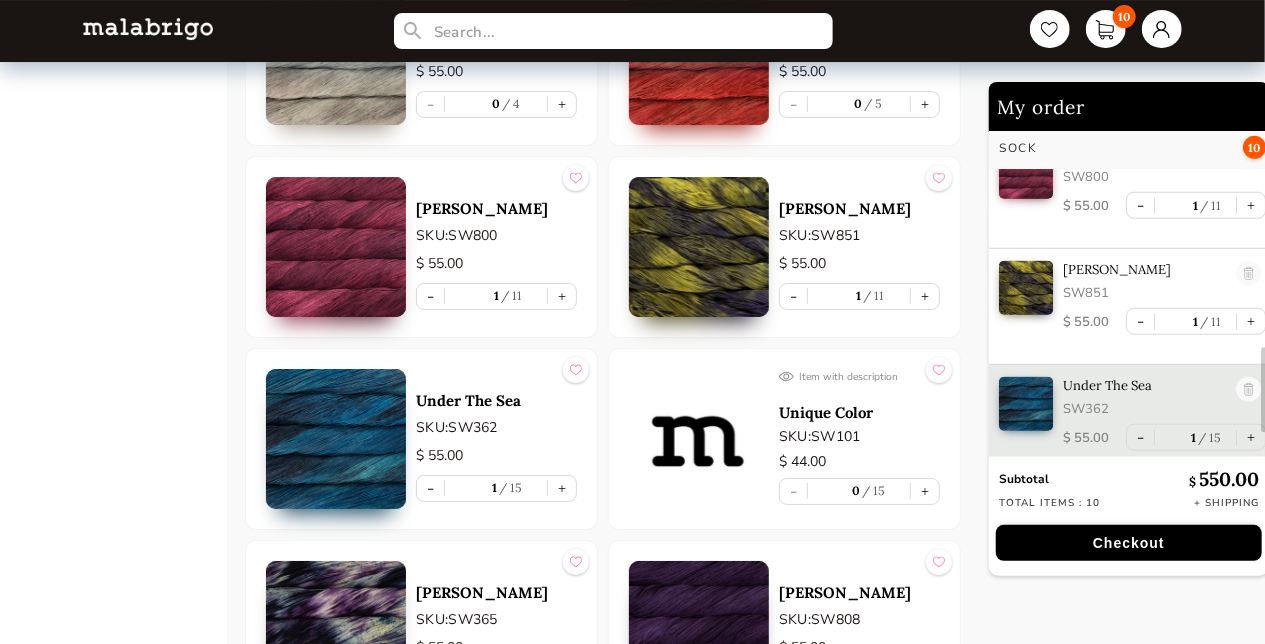 scroll, scrollTop: 854, scrollLeft: 0, axis: vertical 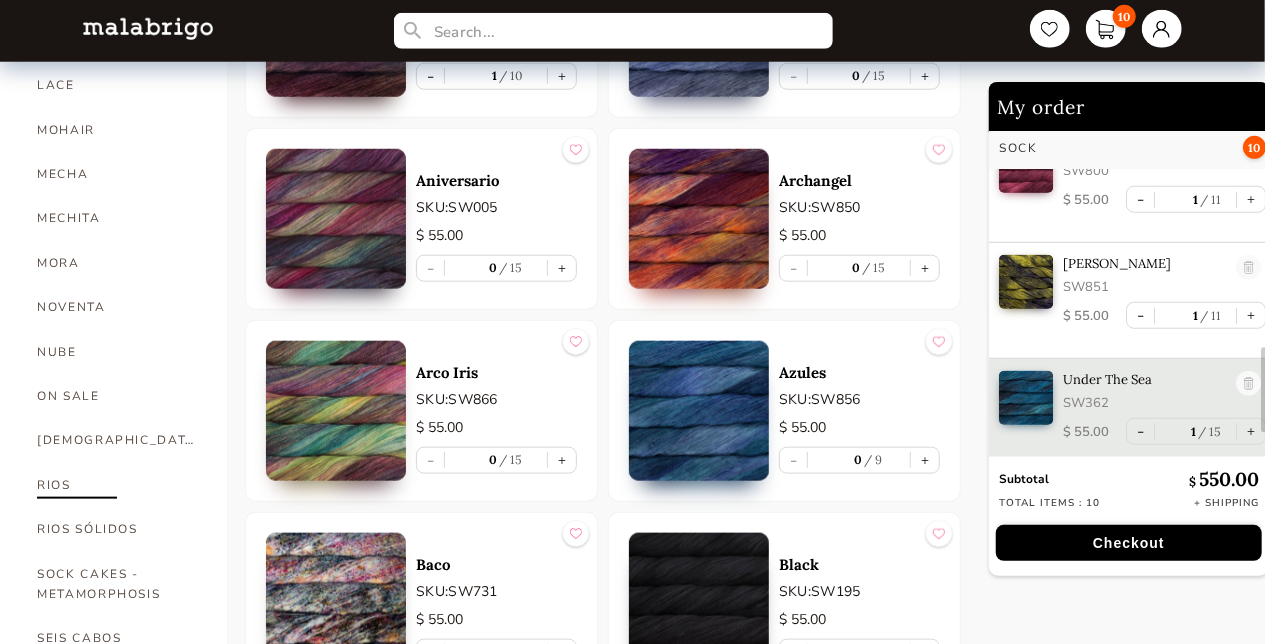 click on "RIOS" at bounding box center [117, 485] 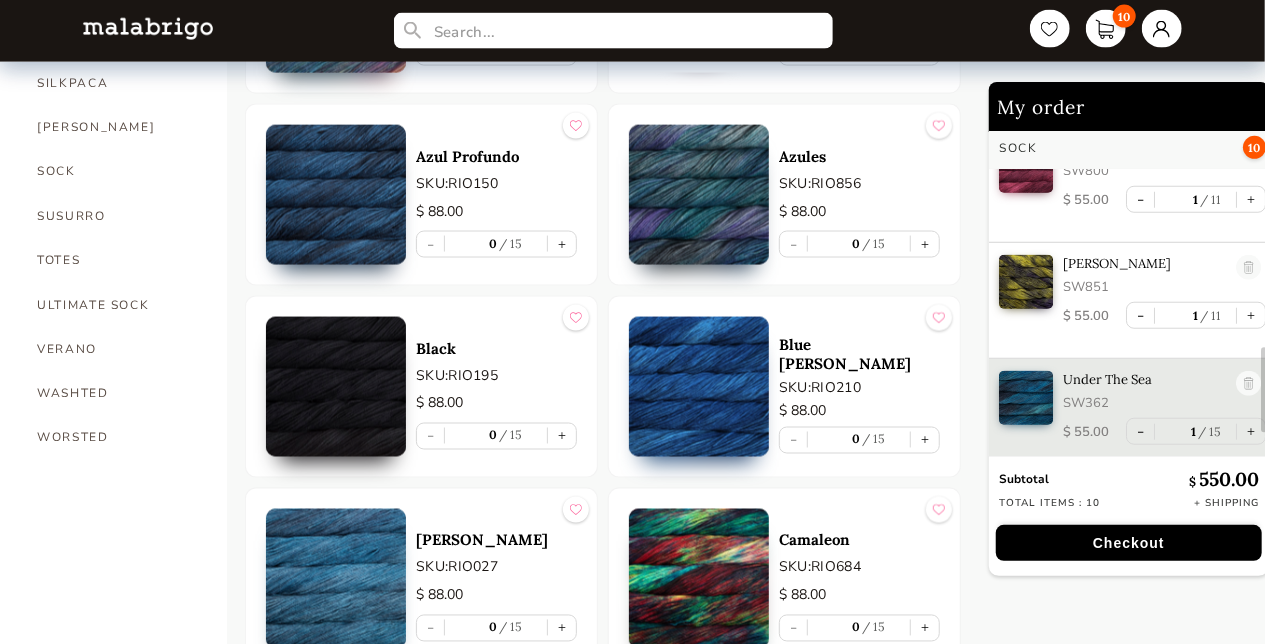 scroll, scrollTop: 1600, scrollLeft: 0, axis: vertical 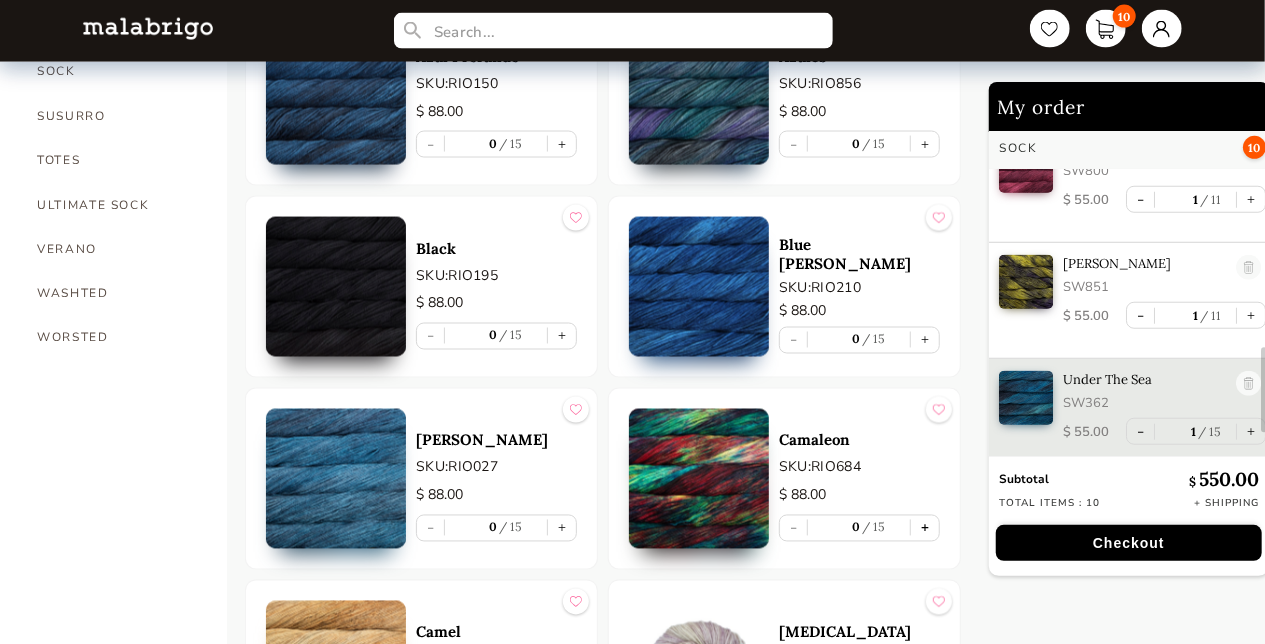 click on "+" at bounding box center [925, 528] 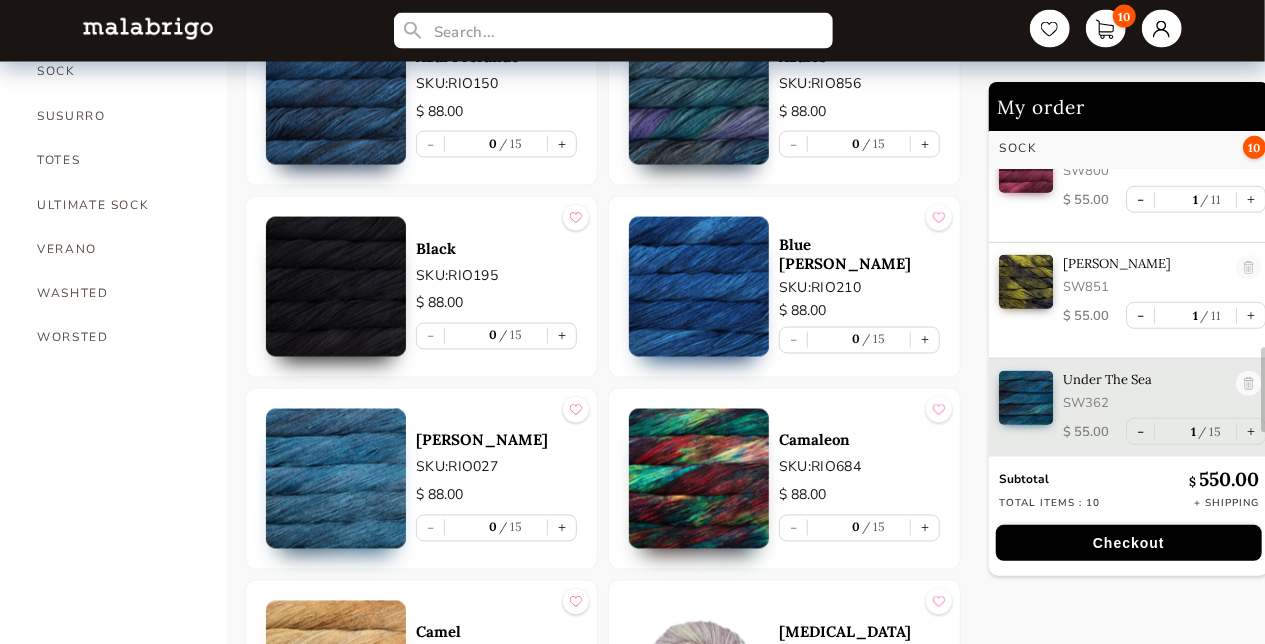 type on "1" 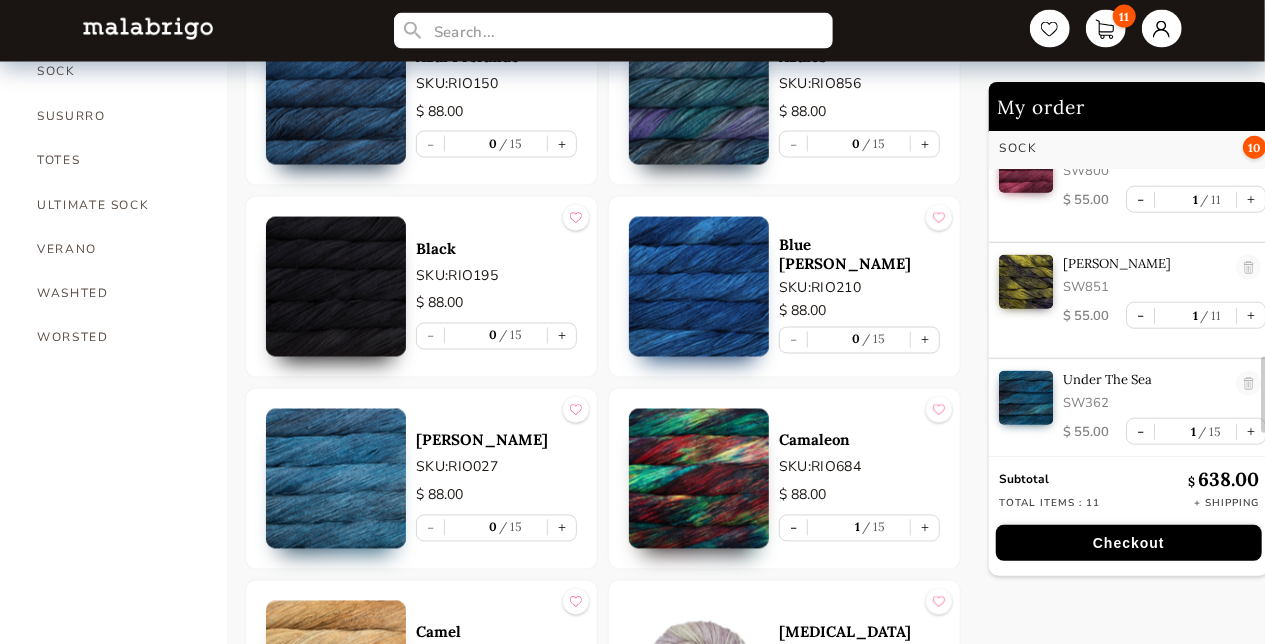 scroll, scrollTop: 964, scrollLeft: 0, axis: vertical 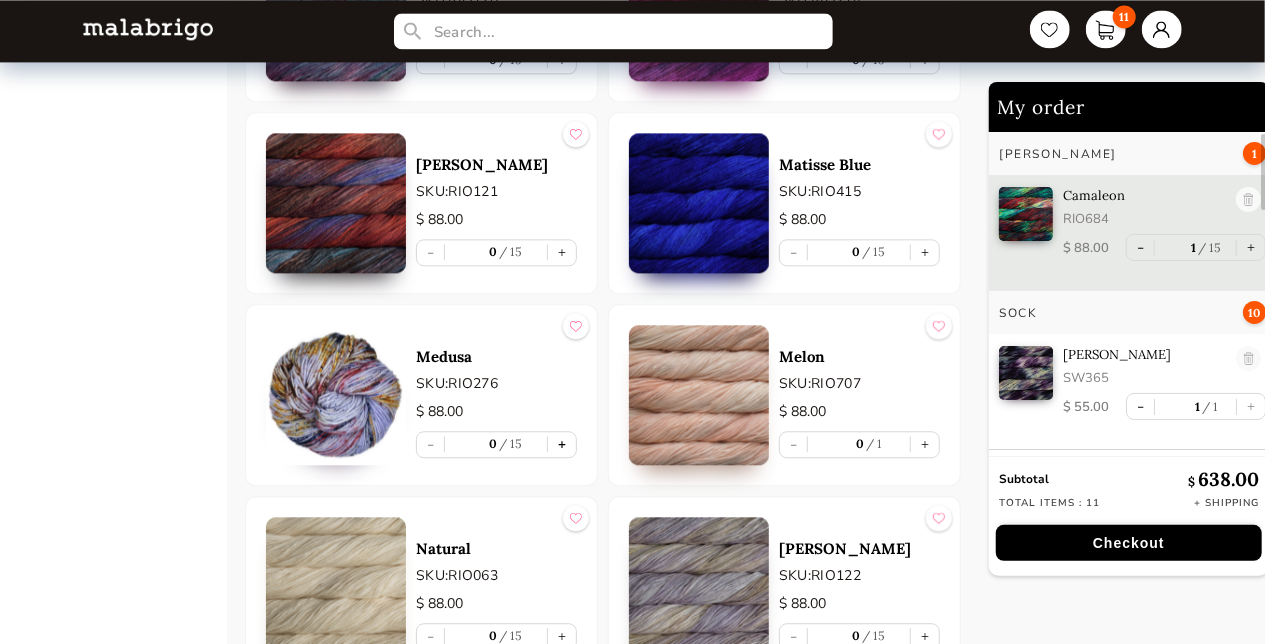 click on "+" at bounding box center (562, 444) 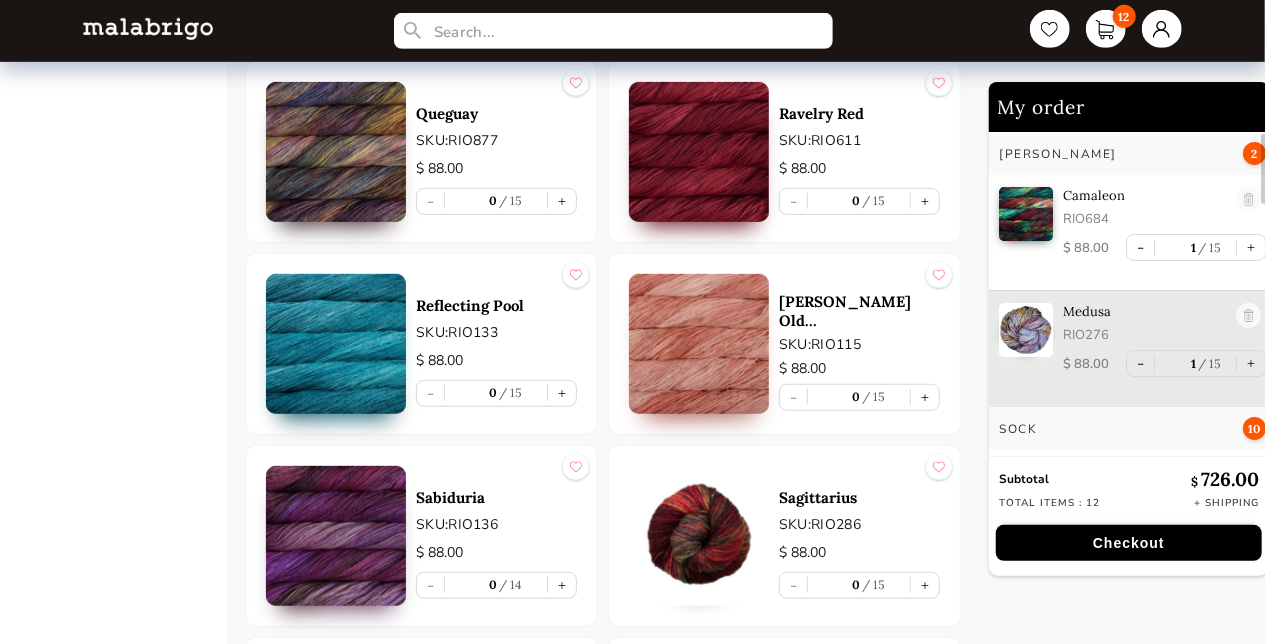 scroll, scrollTop: 8100, scrollLeft: 0, axis: vertical 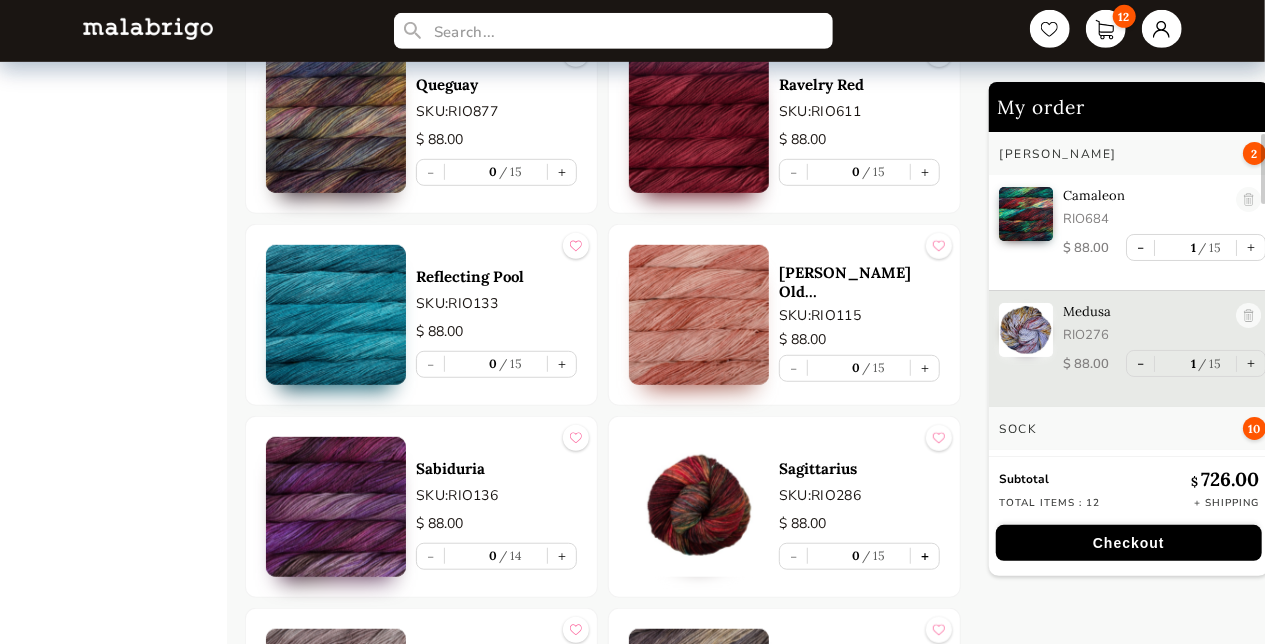 click on "+" at bounding box center (925, 556) 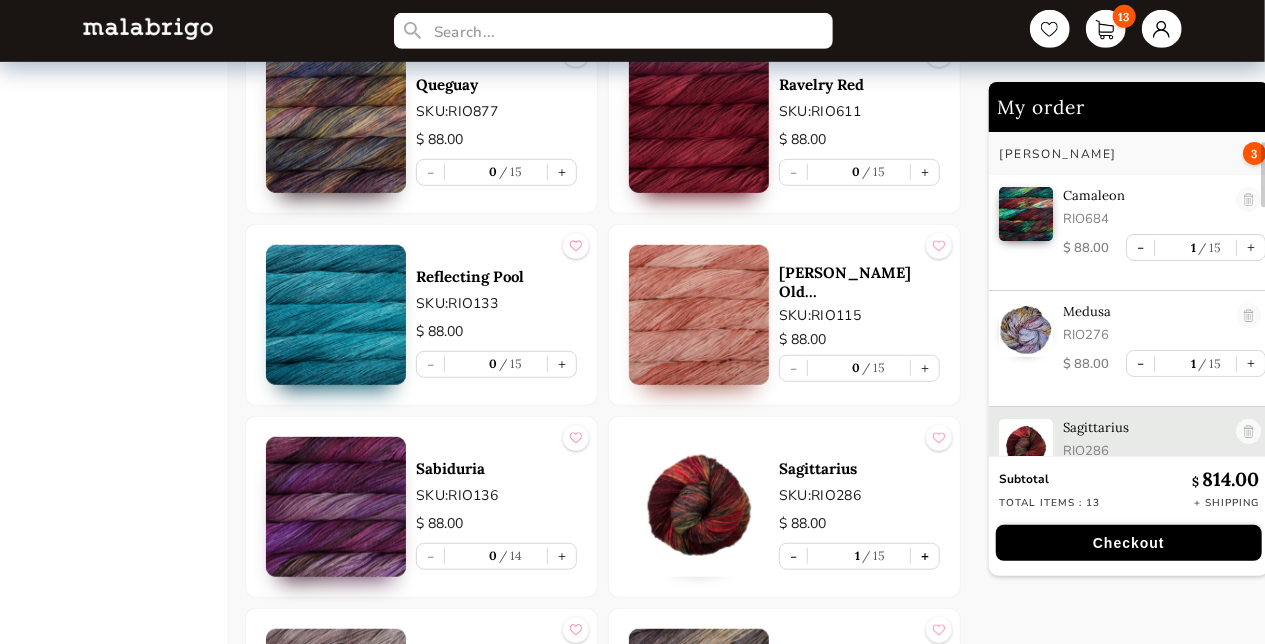 scroll, scrollTop: 42, scrollLeft: 0, axis: vertical 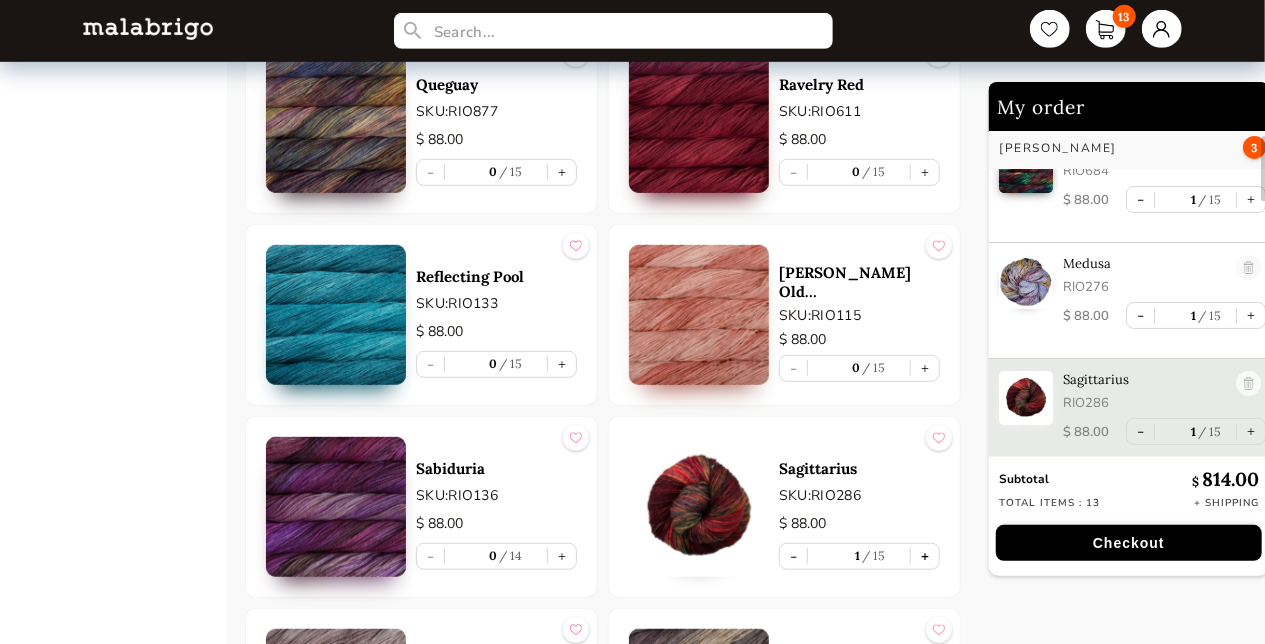 click on "+" at bounding box center [925, 556] 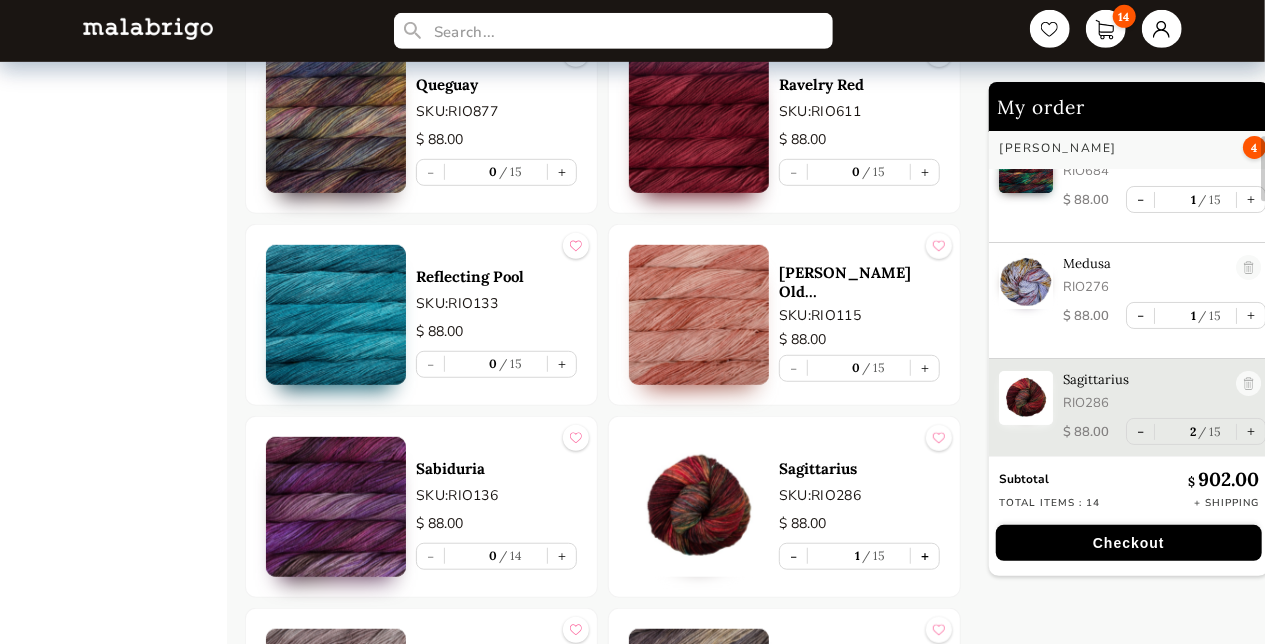 type on "2" 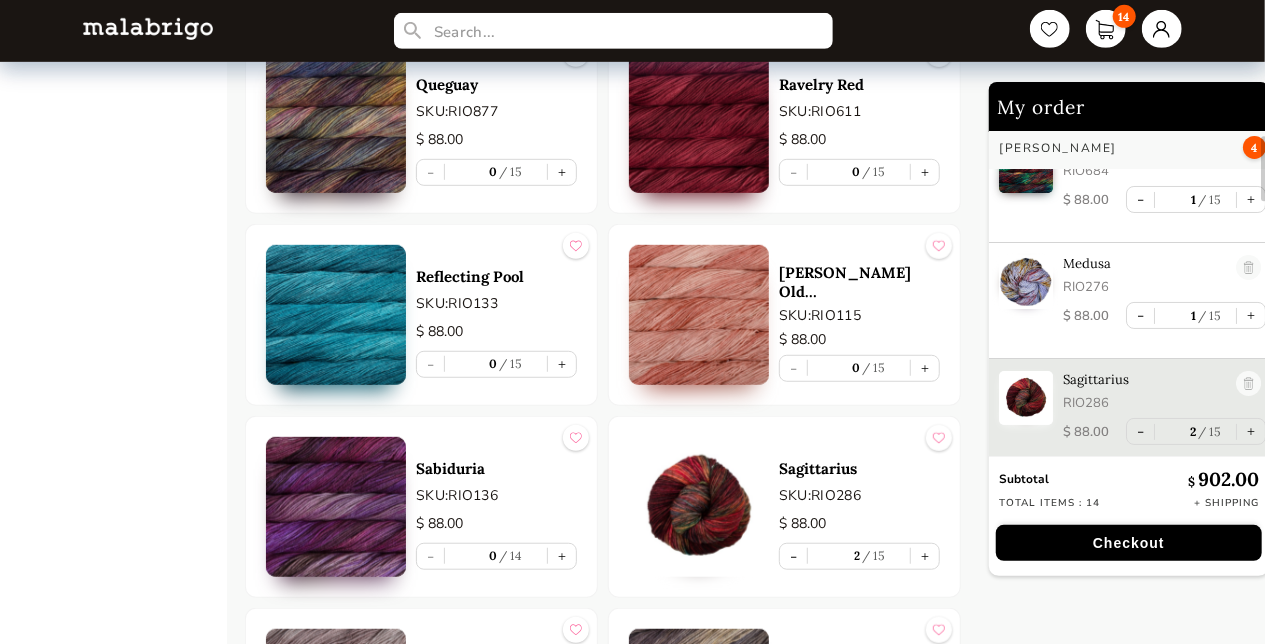 scroll, scrollTop: 60, scrollLeft: 0, axis: vertical 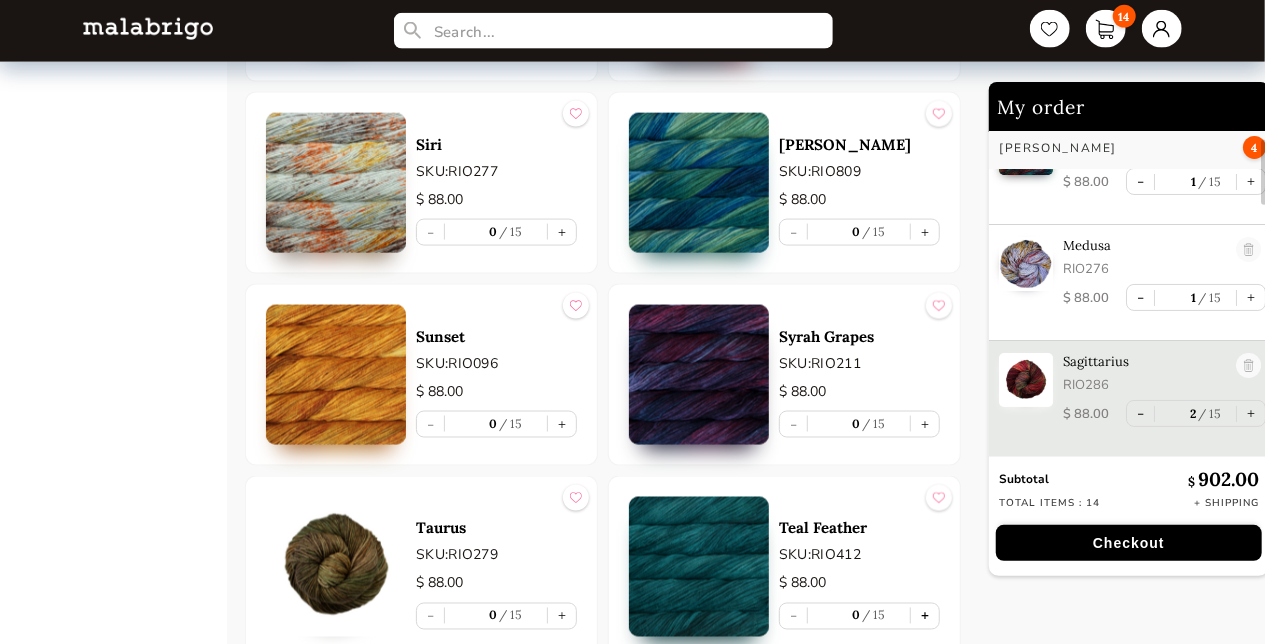 click on "+" at bounding box center (925, 616) 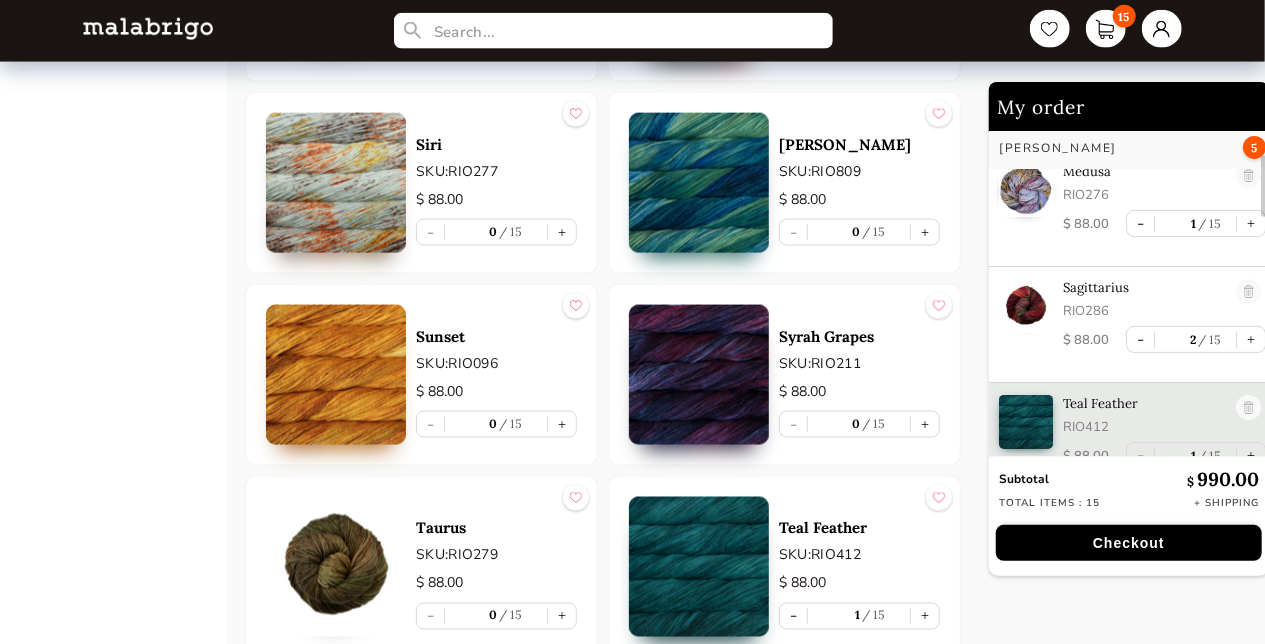 scroll, scrollTop: 158, scrollLeft: 0, axis: vertical 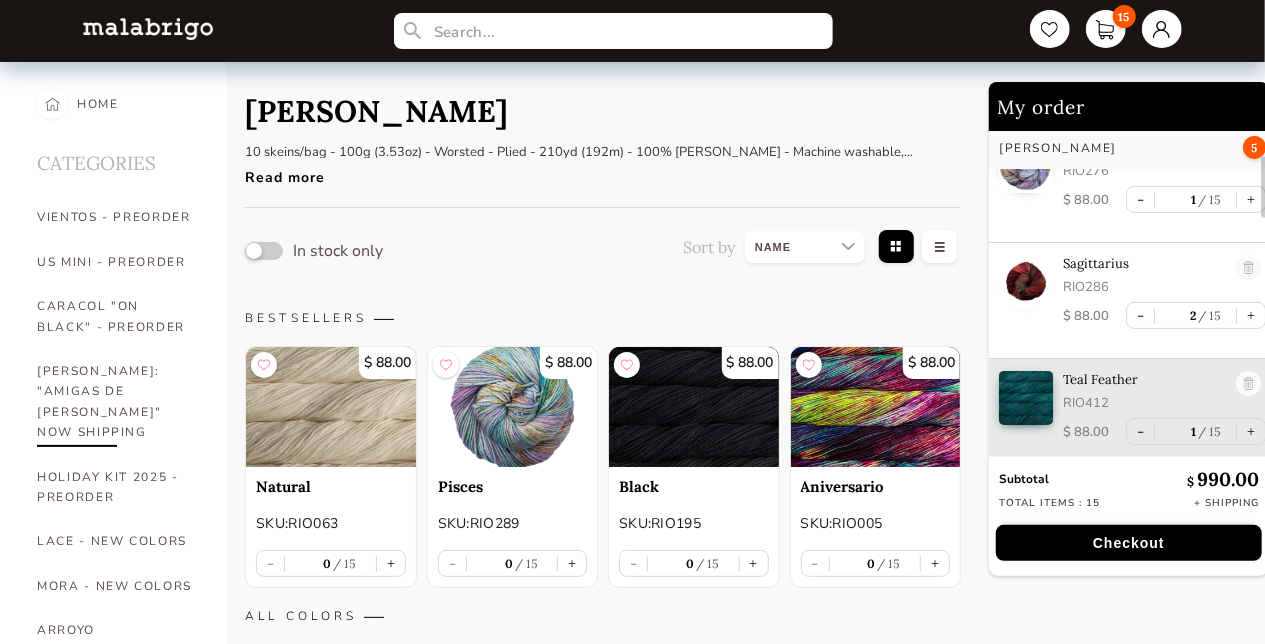 click on "[PERSON_NAME]: "AMIGAS DE [PERSON_NAME]"  NOW SHIPPING" at bounding box center [117, 402] 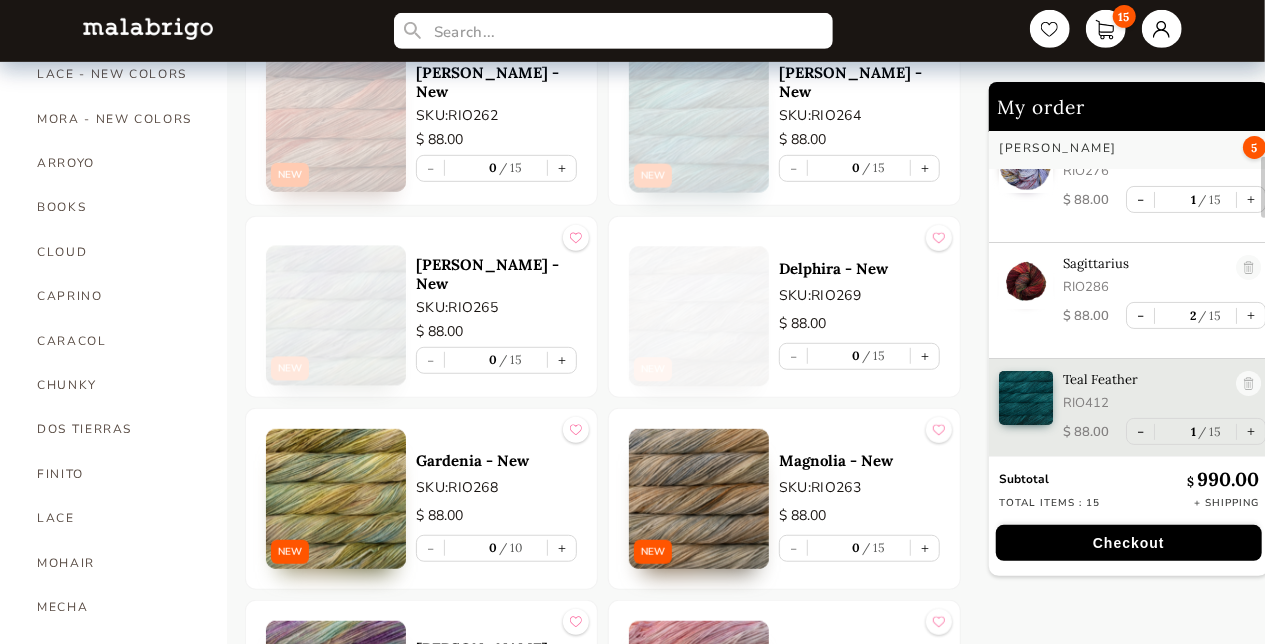 scroll, scrollTop: 500, scrollLeft: 0, axis: vertical 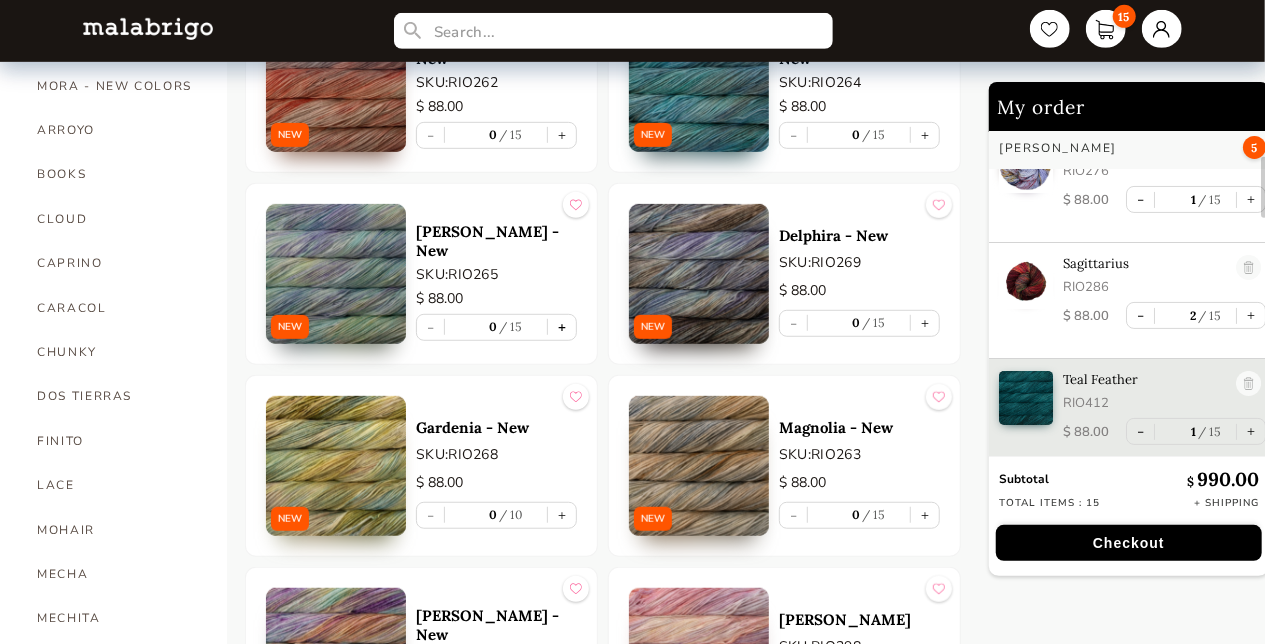 click on "+" at bounding box center (562, 327) 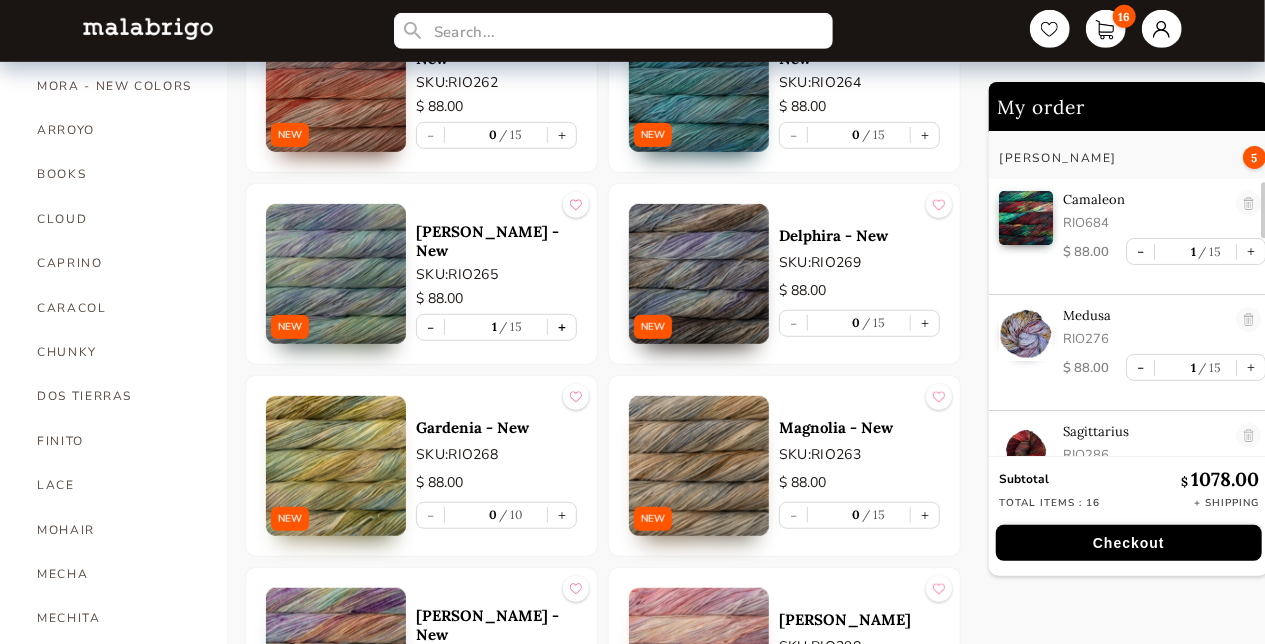 scroll, scrollTop: 237, scrollLeft: 0, axis: vertical 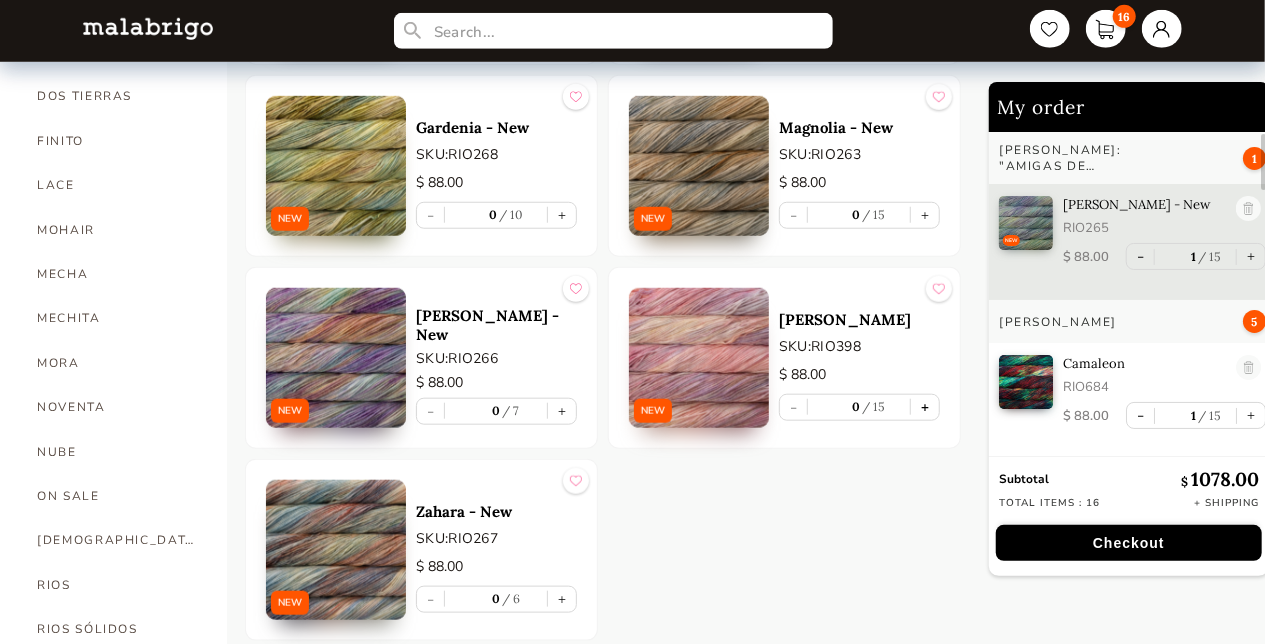 click on "+" at bounding box center [925, 407] 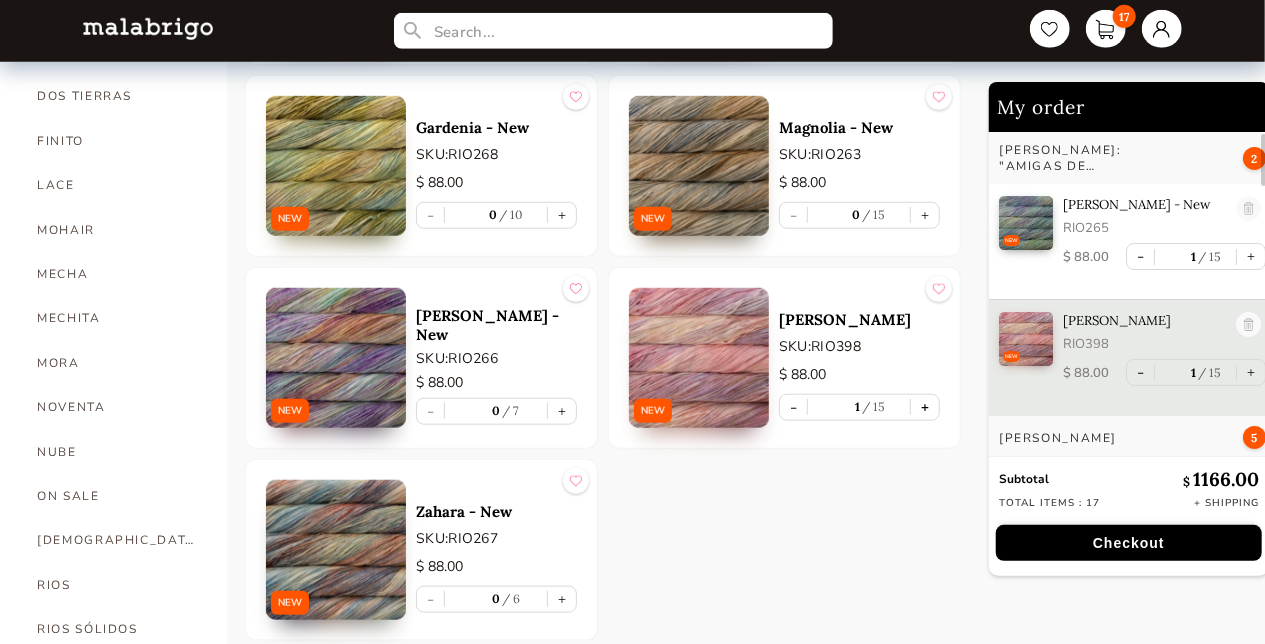 click on "+" at bounding box center (925, 407) 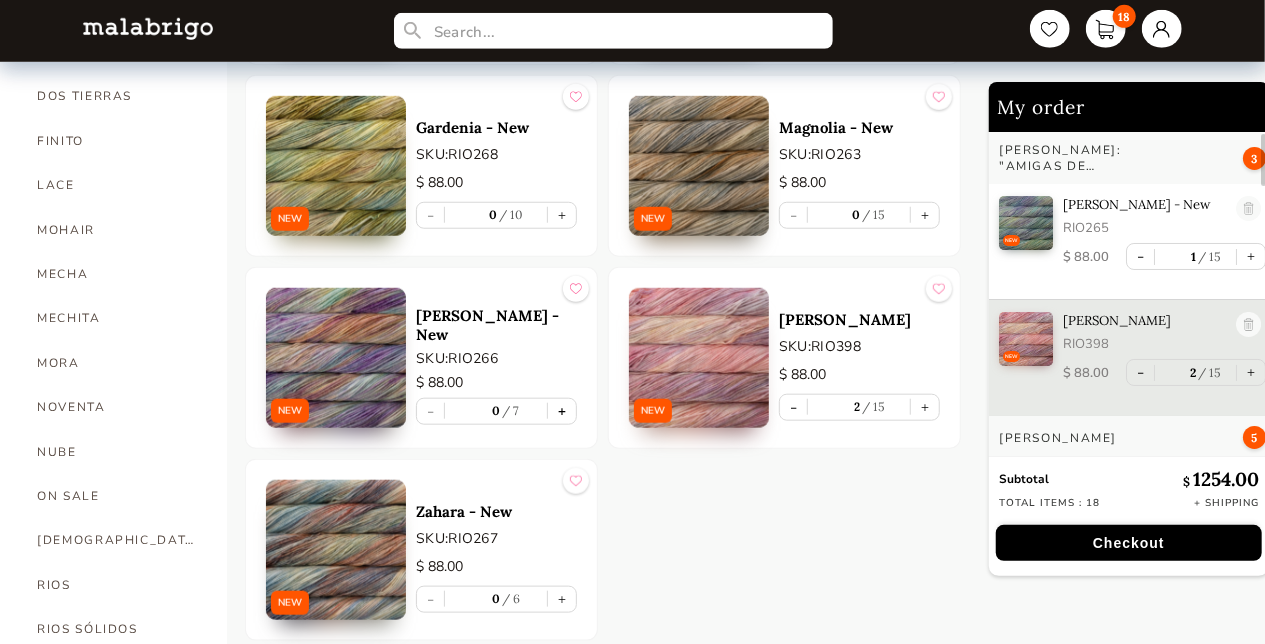 click on "+" at bounding box center [562, 411] 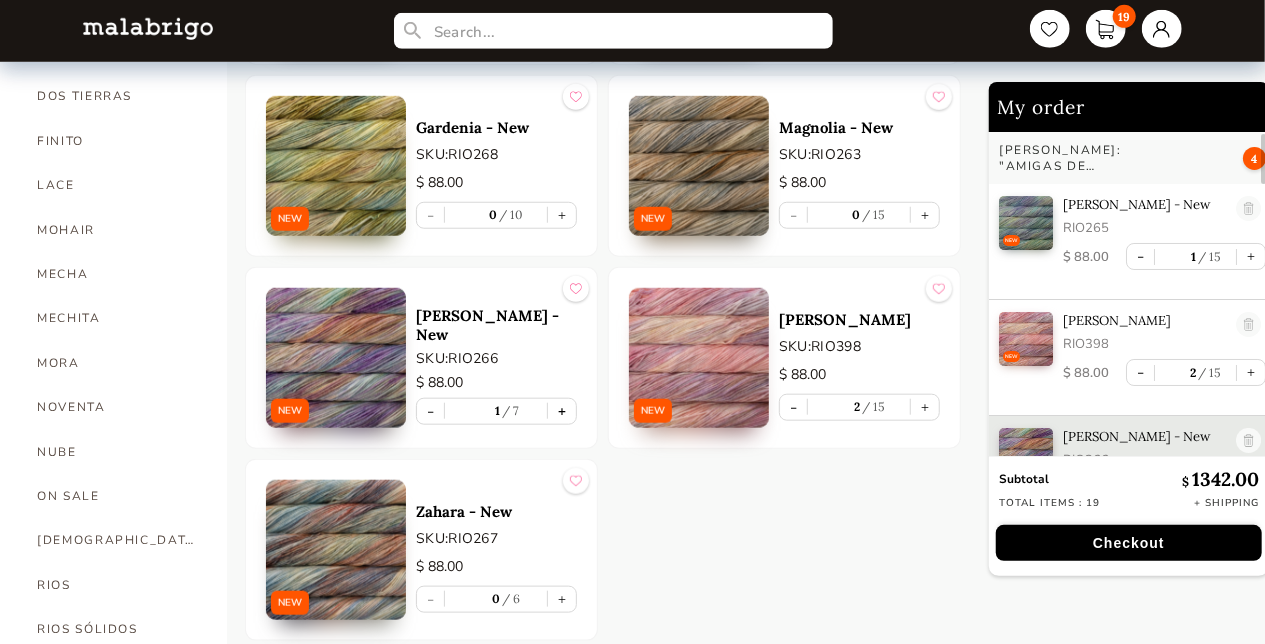 scroll, scrollTop: 52, scrollLeft: 0, axis: vertical 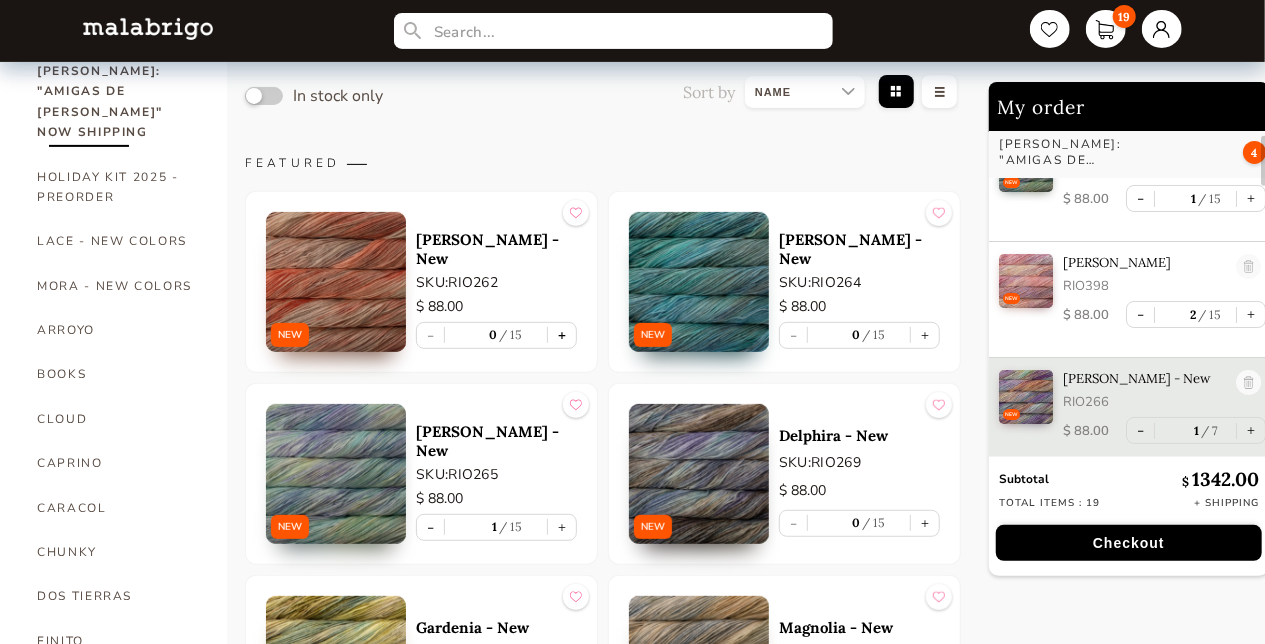 click on "+" at bounding box center [562, 335] 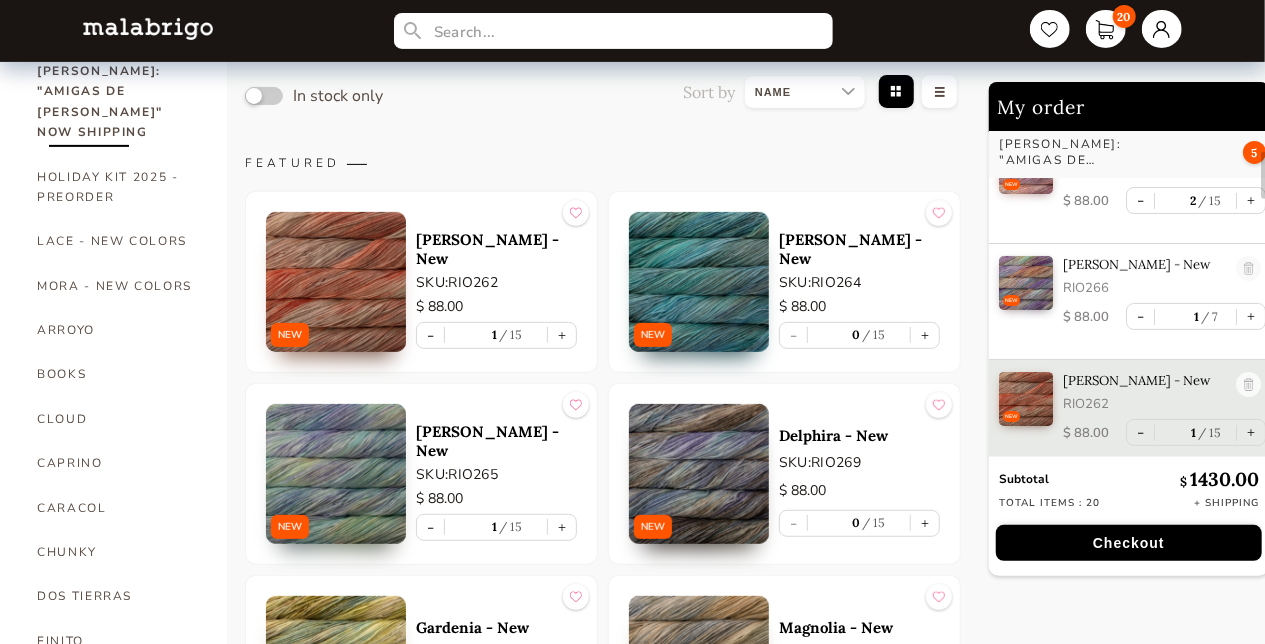 scroll, scrollTop: 168, scrollLeft: 0, axis: vertical 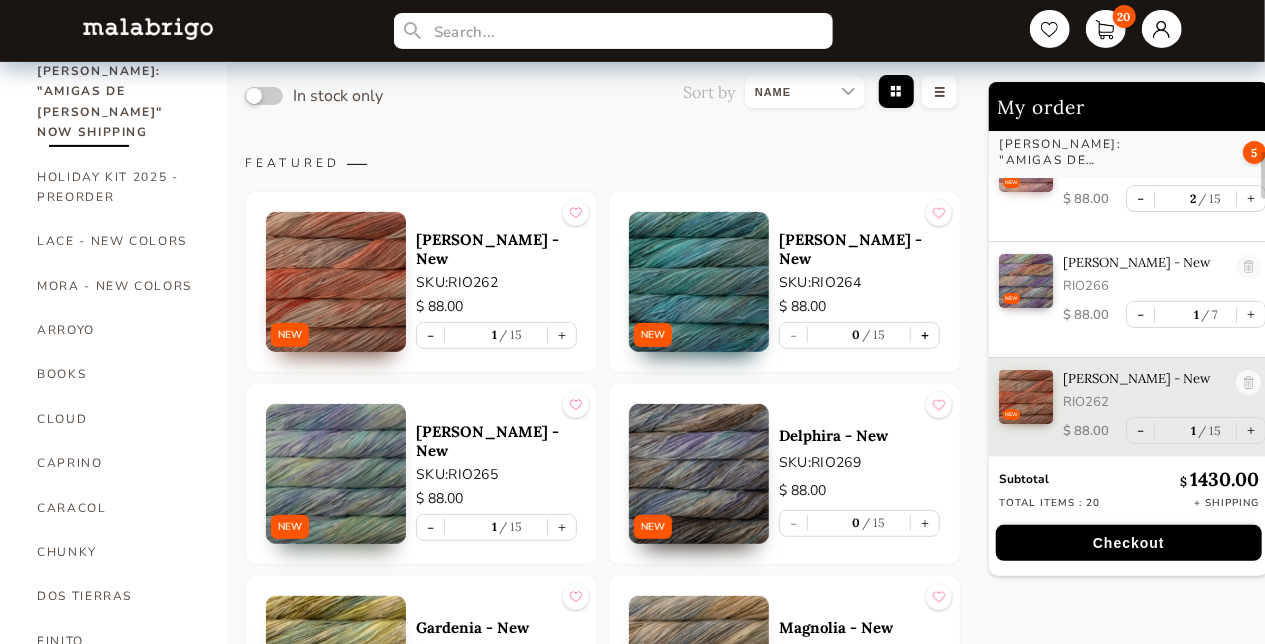 click on "+" at bounding box center (925, 335) 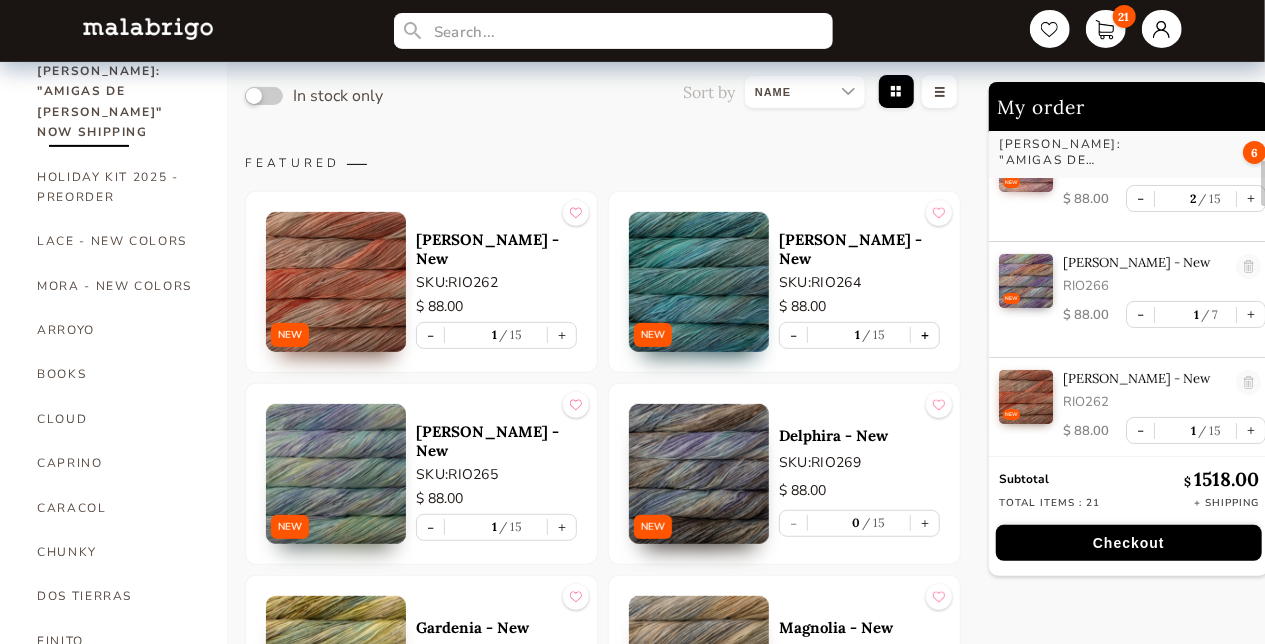 scroll, scrollTop: 286, scrollLeft: 0, axis: vertical 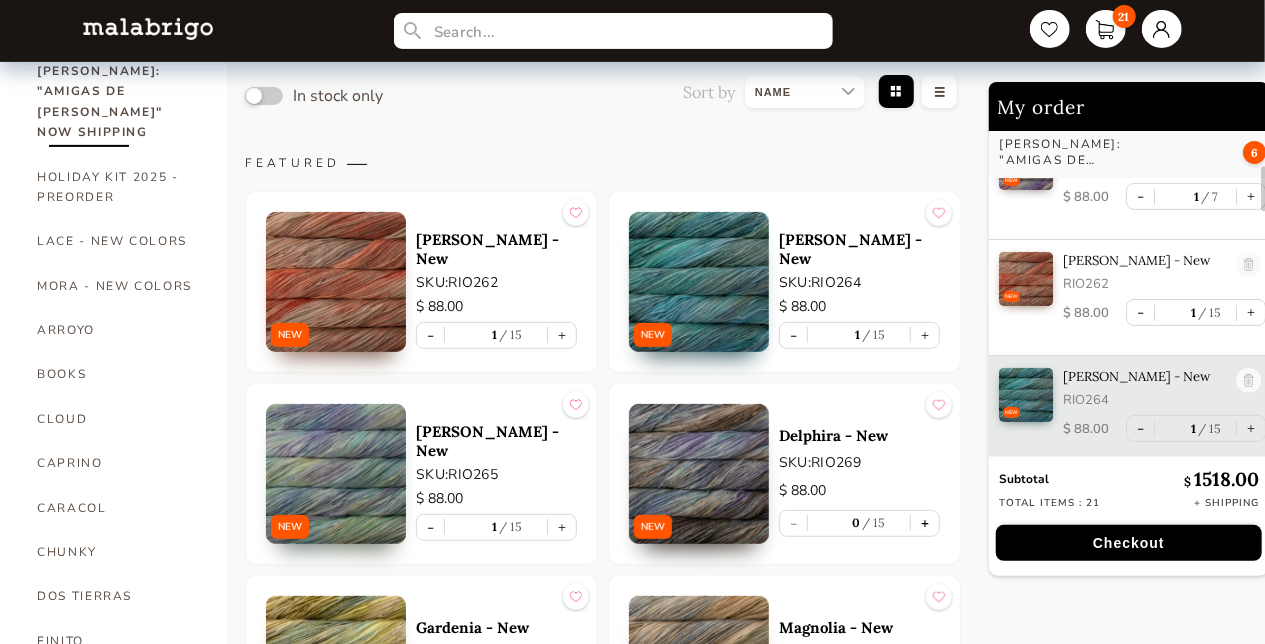 click on "+" at bounding box center (925, 523) 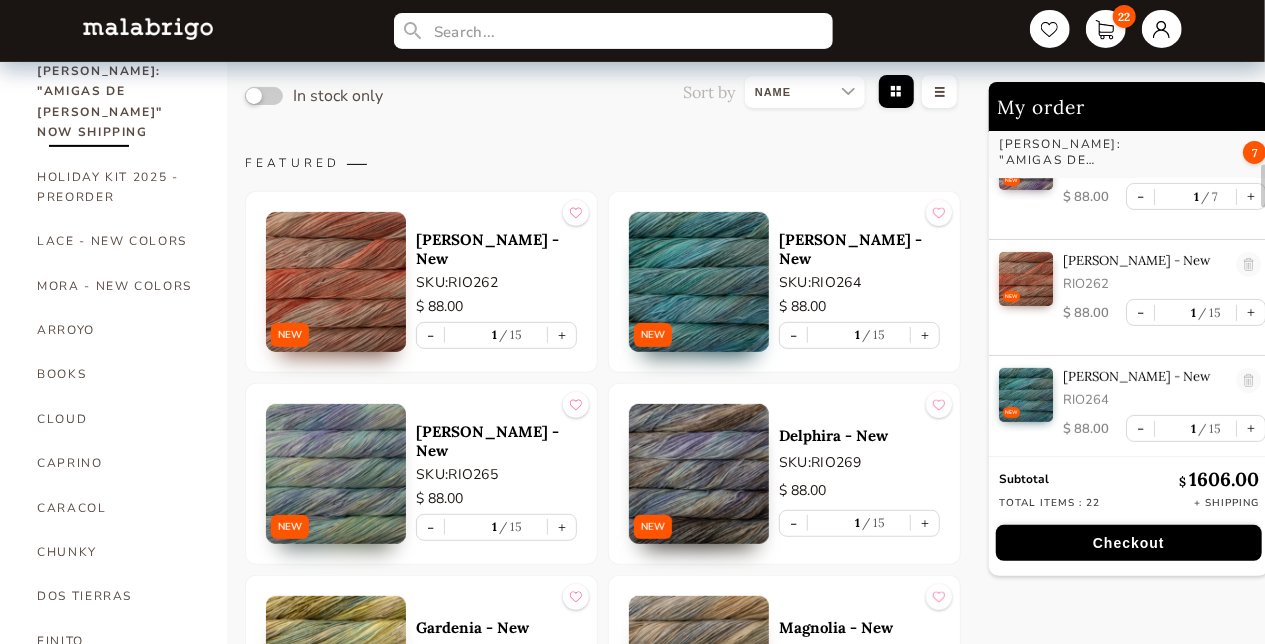 scroll, scrollTop: 400, scrollLeft: 0, axis: vertical 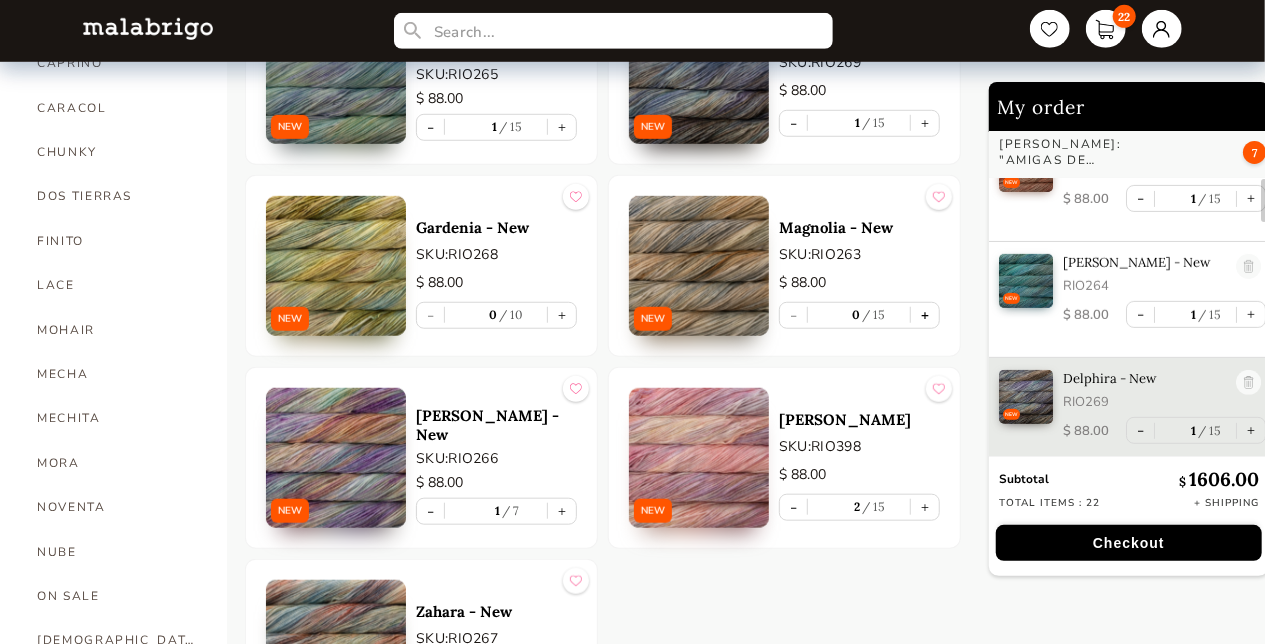 click on "+" at bounding box center [925, 315] 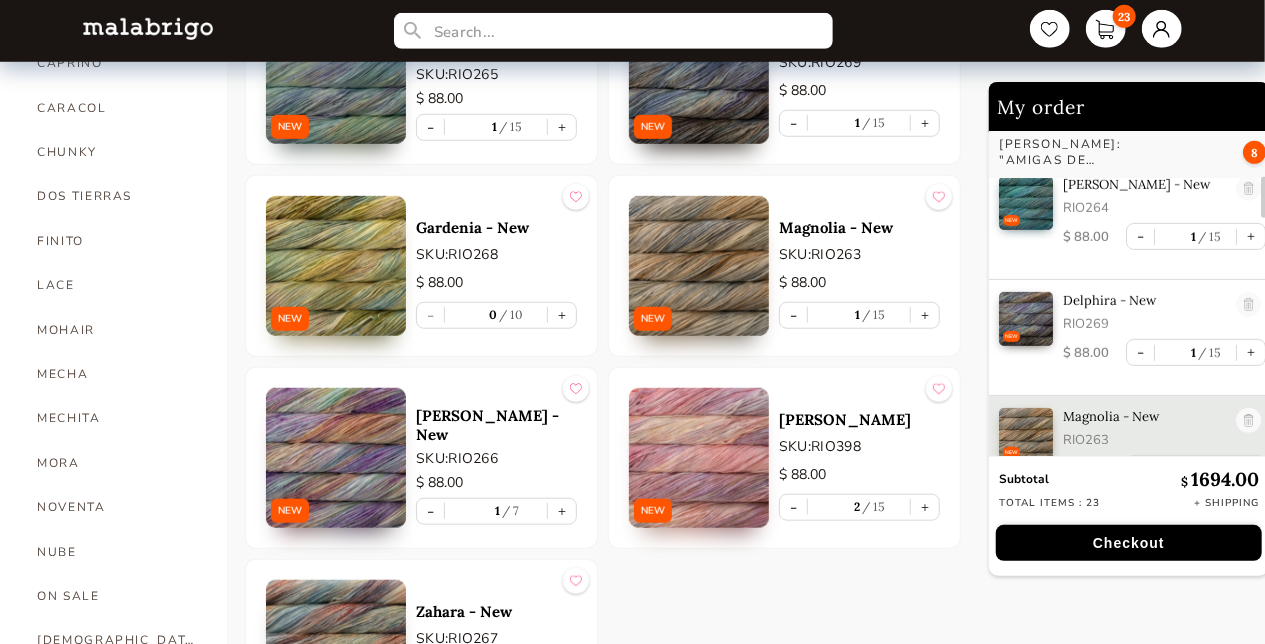 scroll, scrollTop: 516, scrollLeft: 0, axis: vertical 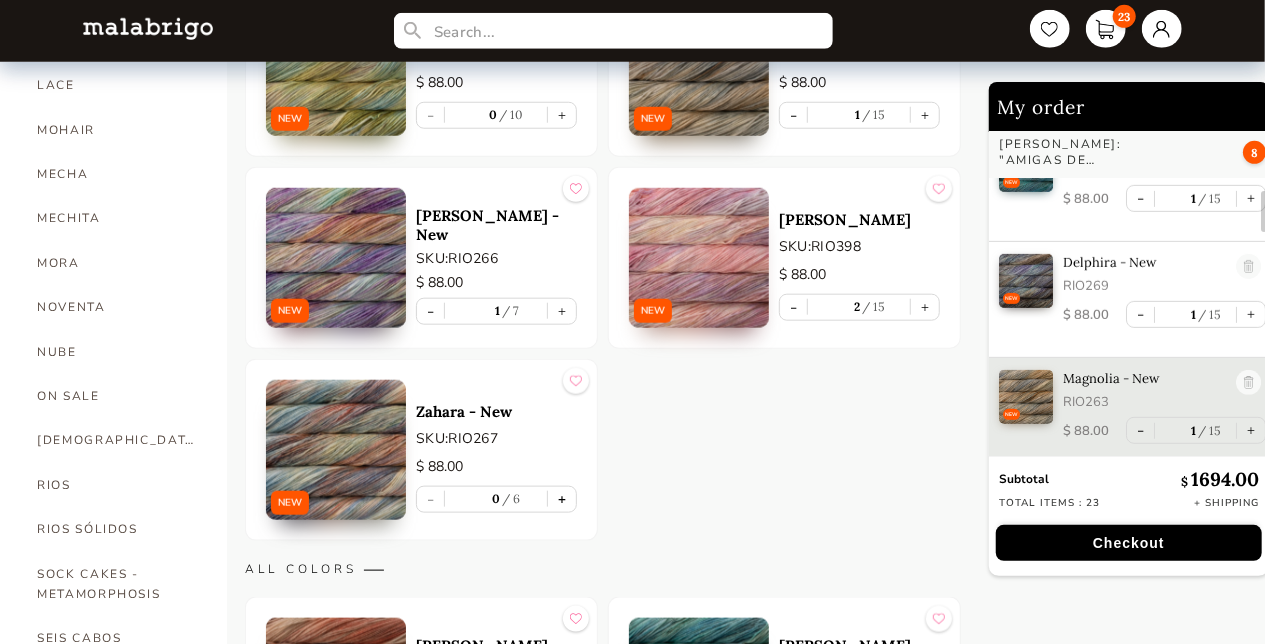 click on "+" at bounding box center [562, 499] 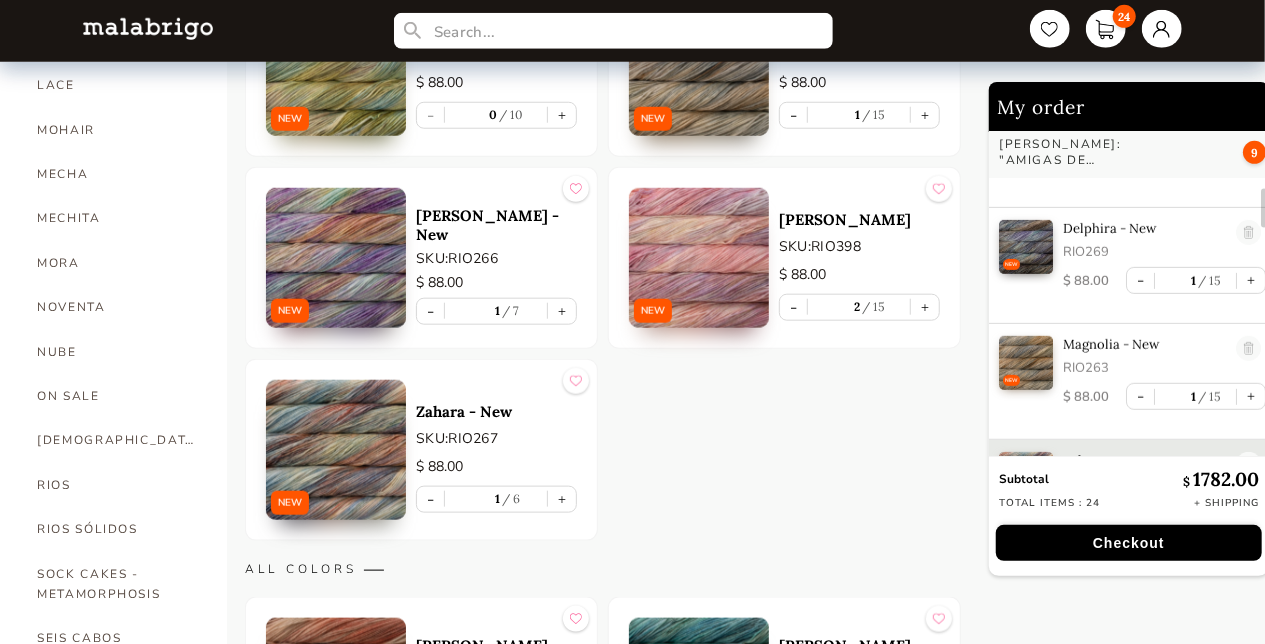 scroll, scrollTop: 632, scrollLeft: 0, axis: vertical 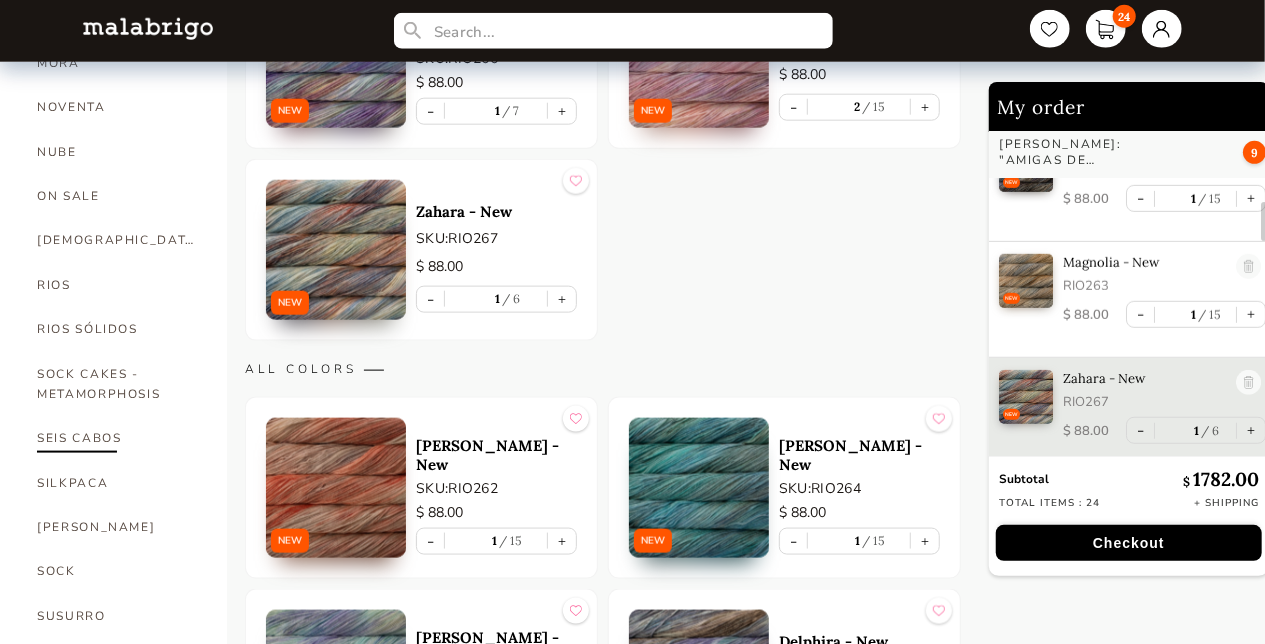 click on "SEIS CABOS" at bounding box center [117, 438] 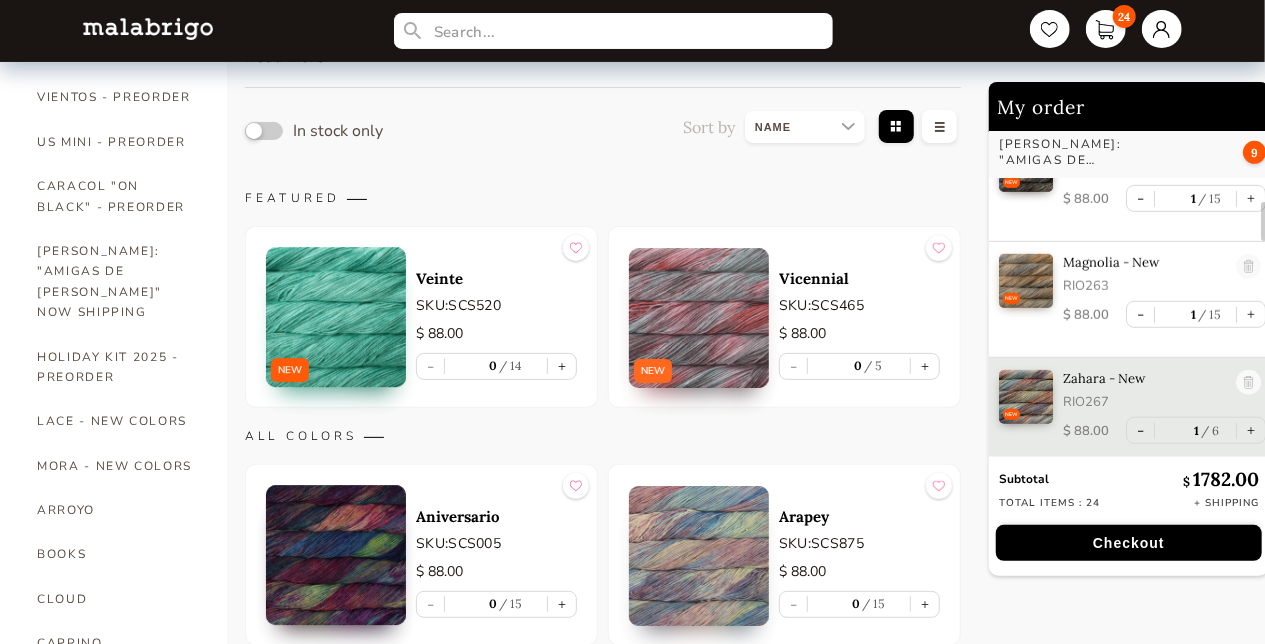 scroll, scrollTop: 0, scrollLeft: 0, axis: both 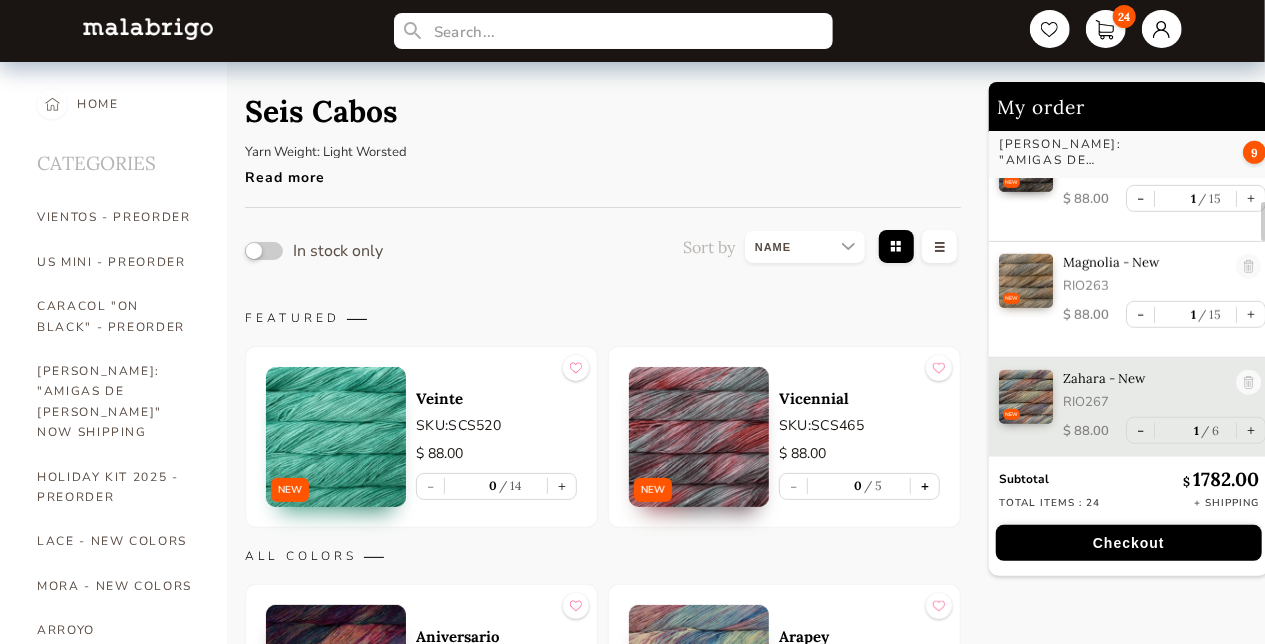 click on "+" at bounding box center [925, 486] 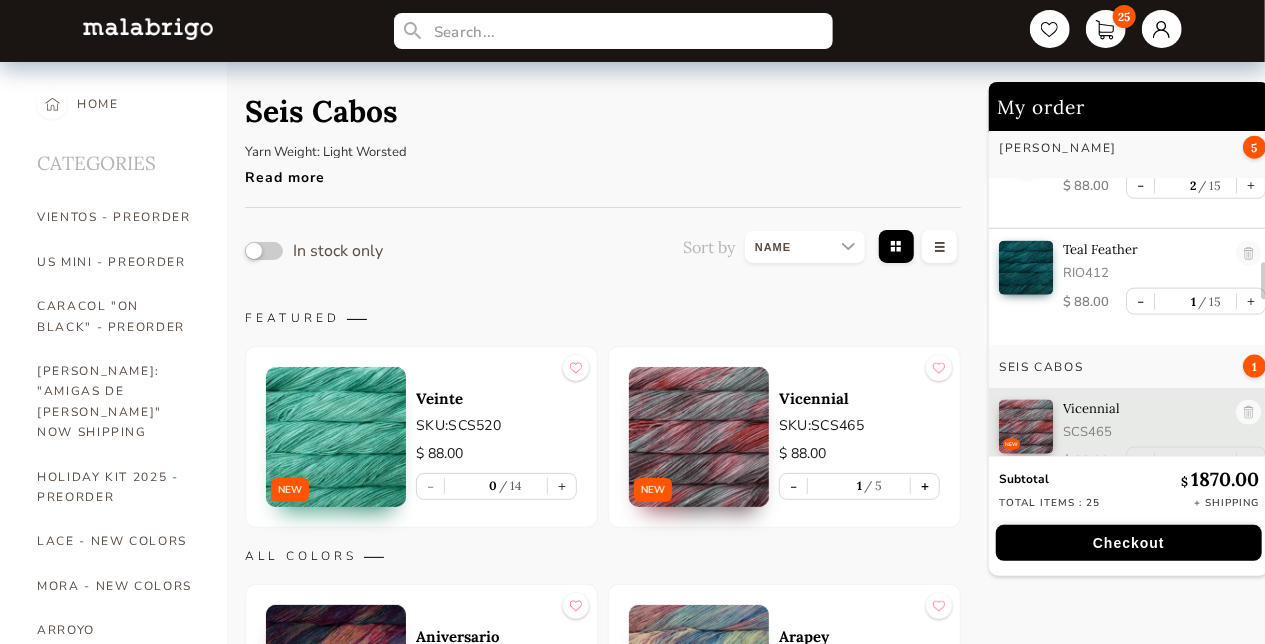 scroll, scrollTop: 1298, scrollLeft: 0, axis: vertical 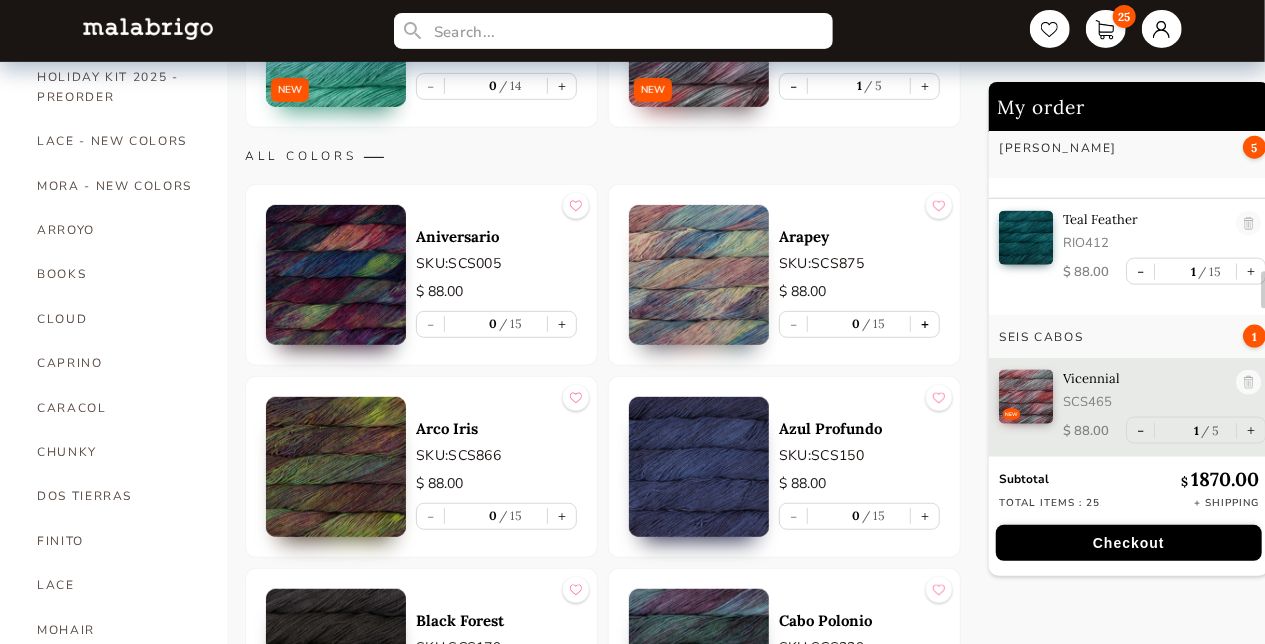 click on "+" at bounding box center [925, 324] 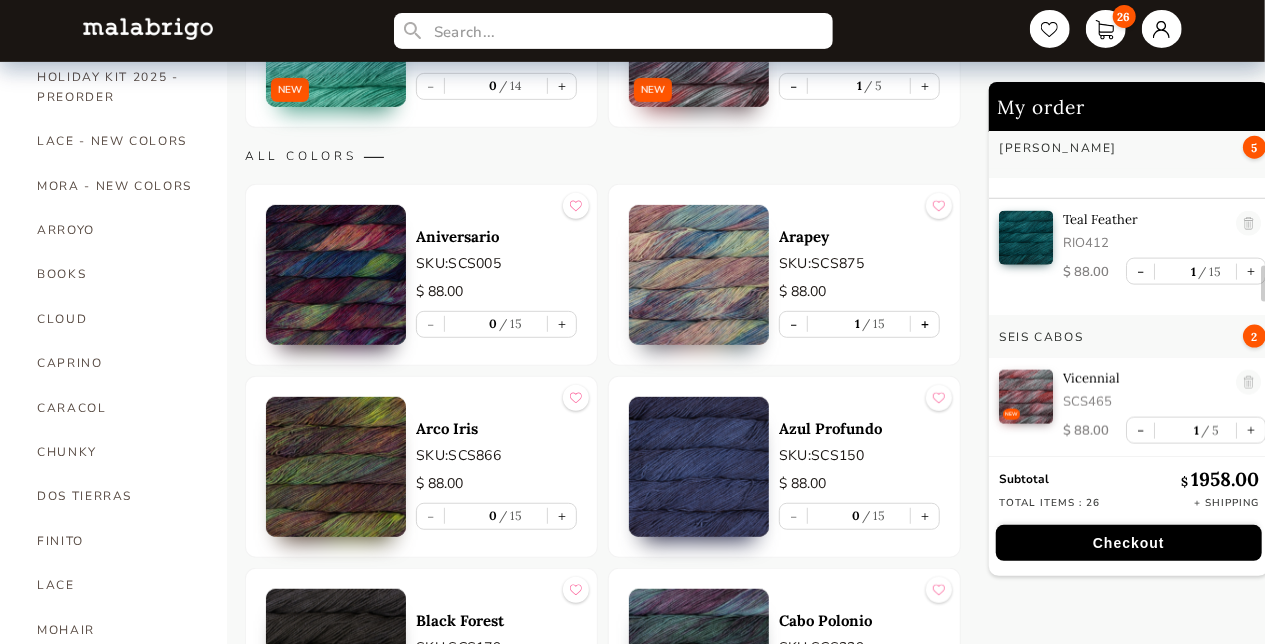 type on "1" 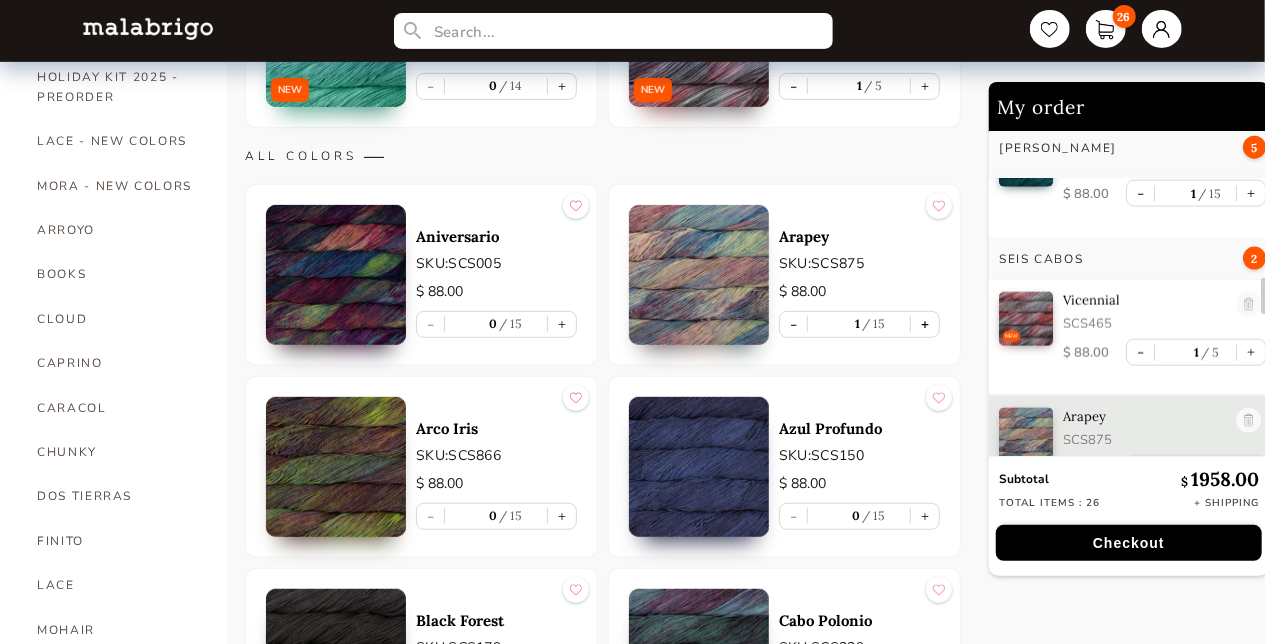 scroll, scrollTop: 1414, scrollLeft: 0, axis: vertical 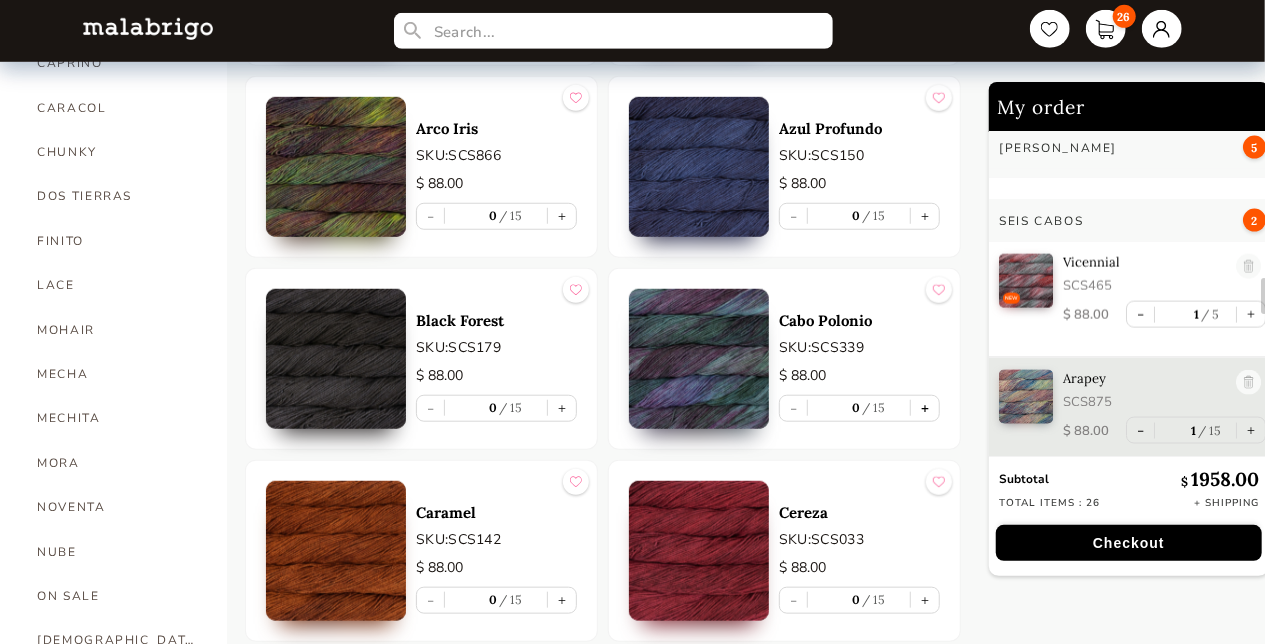 click on "+" at bounding box center [925, 408] 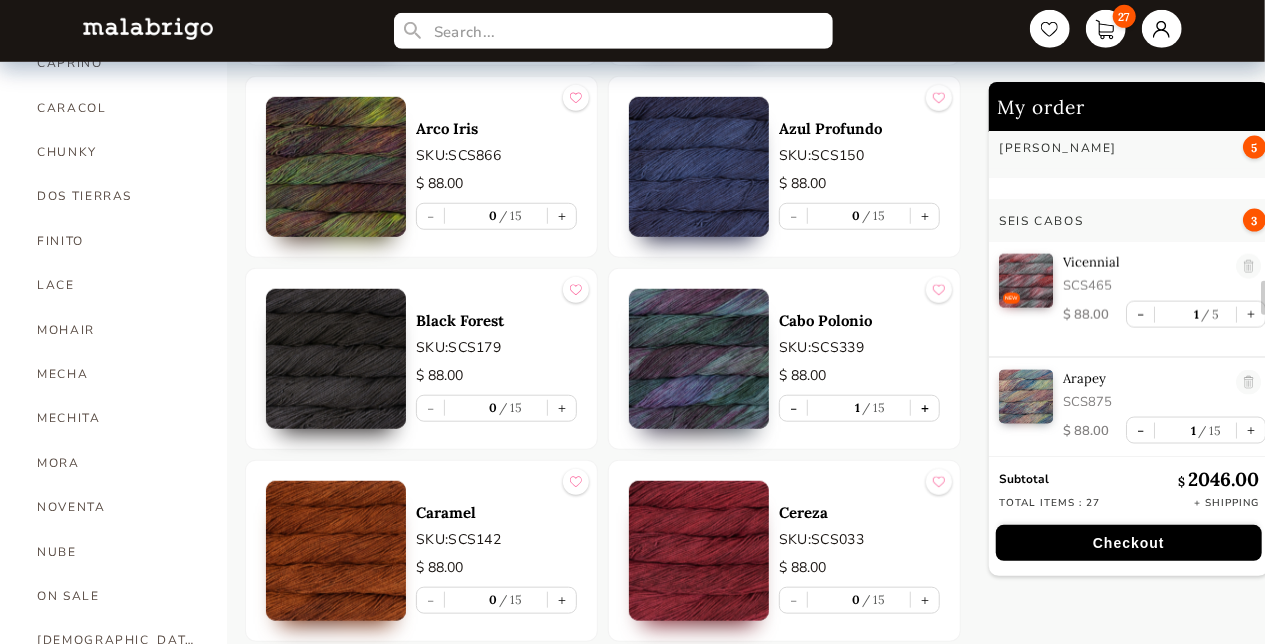 scroll, scrollTop: 1530, scrollLeft: 0, axis: vertical 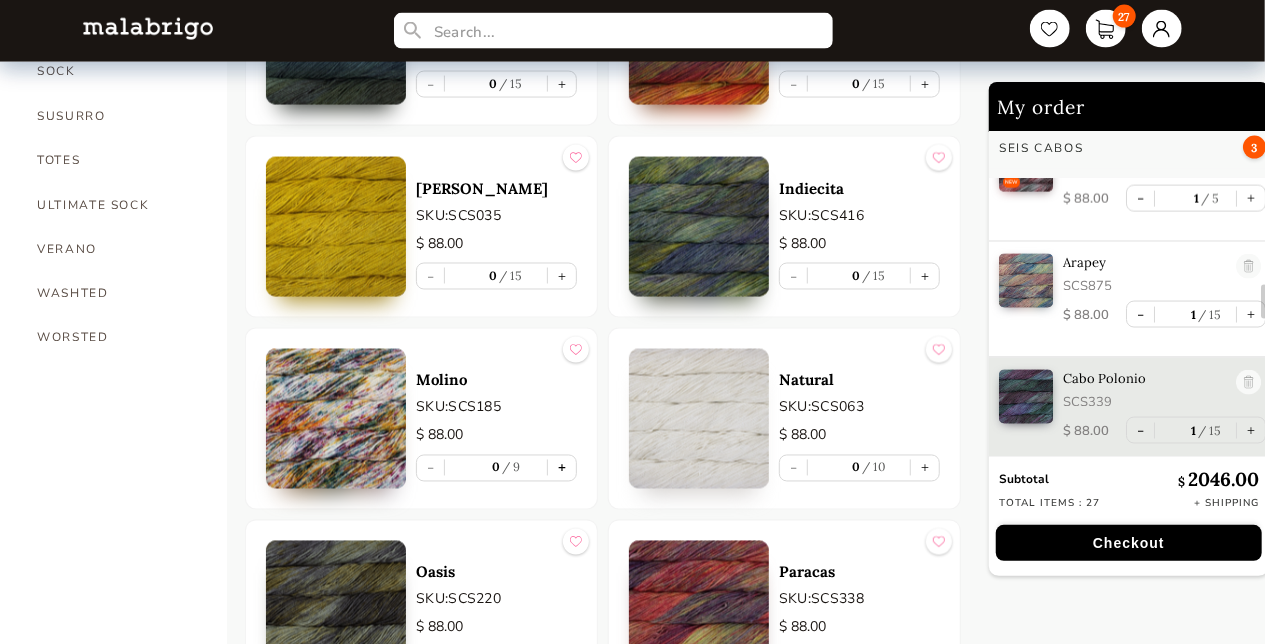 click on "+" at bounding box center [562, 468] 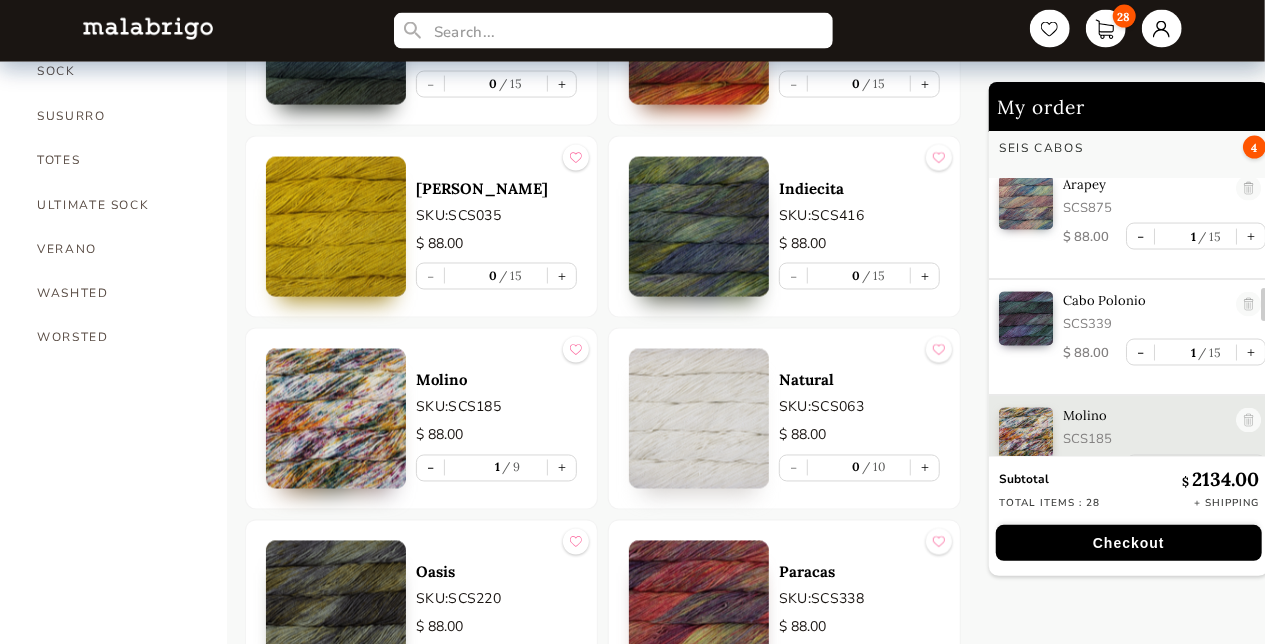 scroll, scrollTop: 1646, scrollLeft: 0, axis: vertical 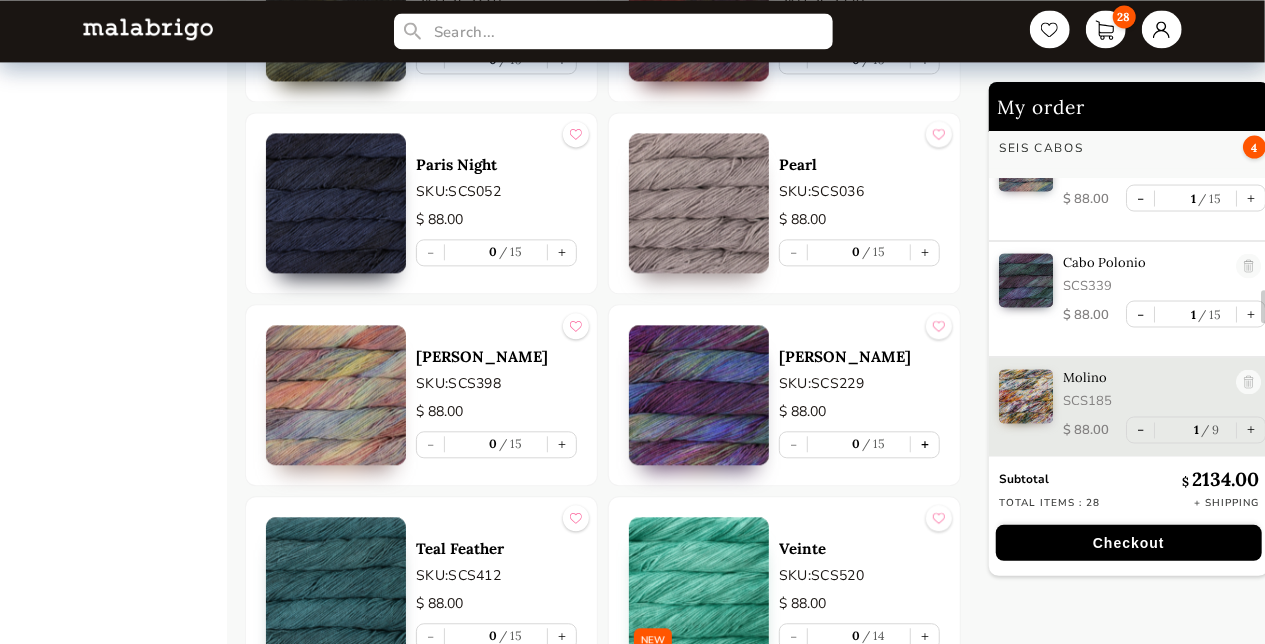 click on "+" at bounding box center (925, 444) 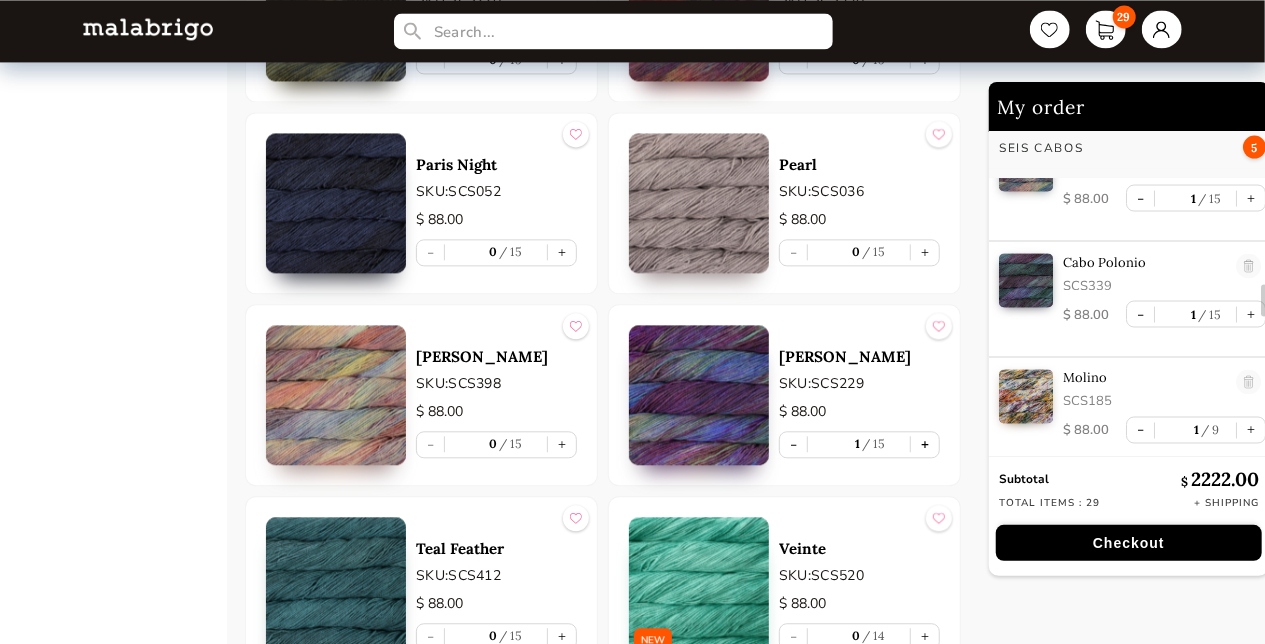 scroll, scrollTop: 1762, scrollLeft: 0, axis: vertical 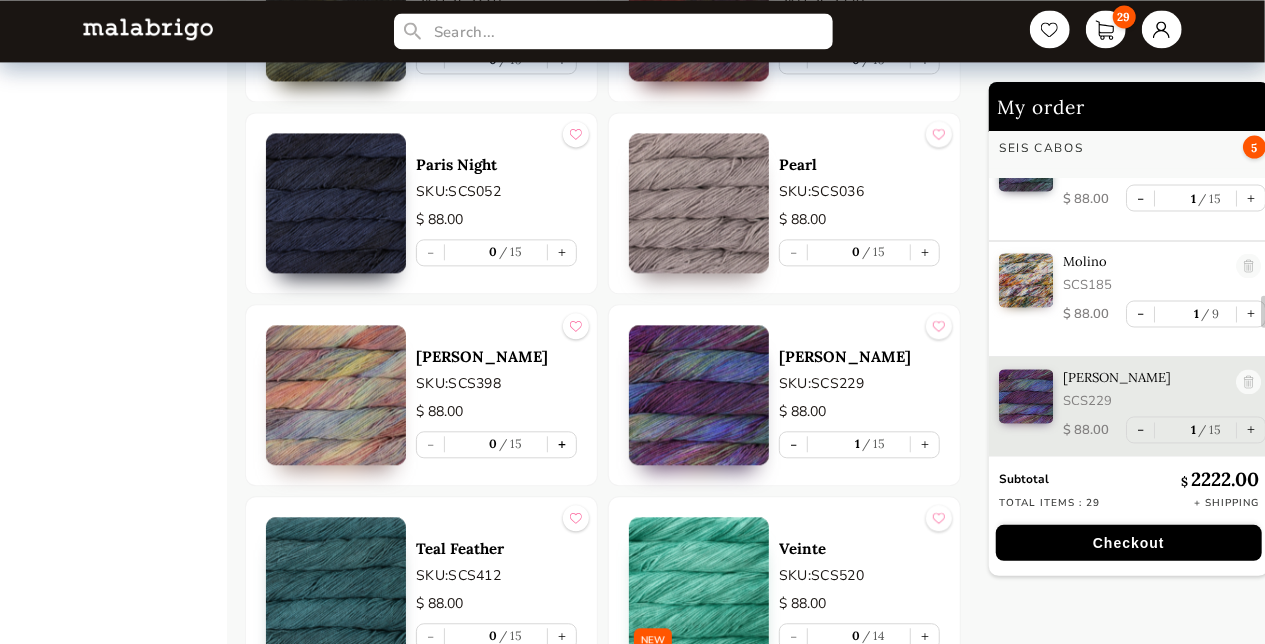 click on "+" at bounding box center [562, 444] 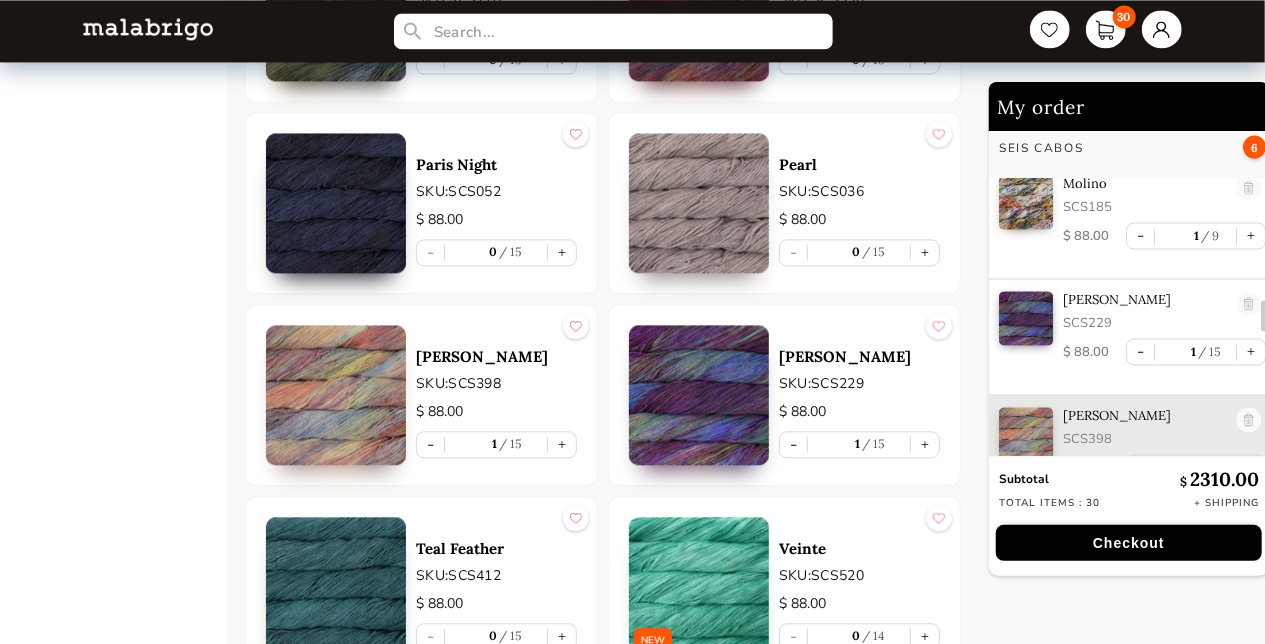 scroll, scrollTop: 1878, scrollLeft: 0, axis: vertical 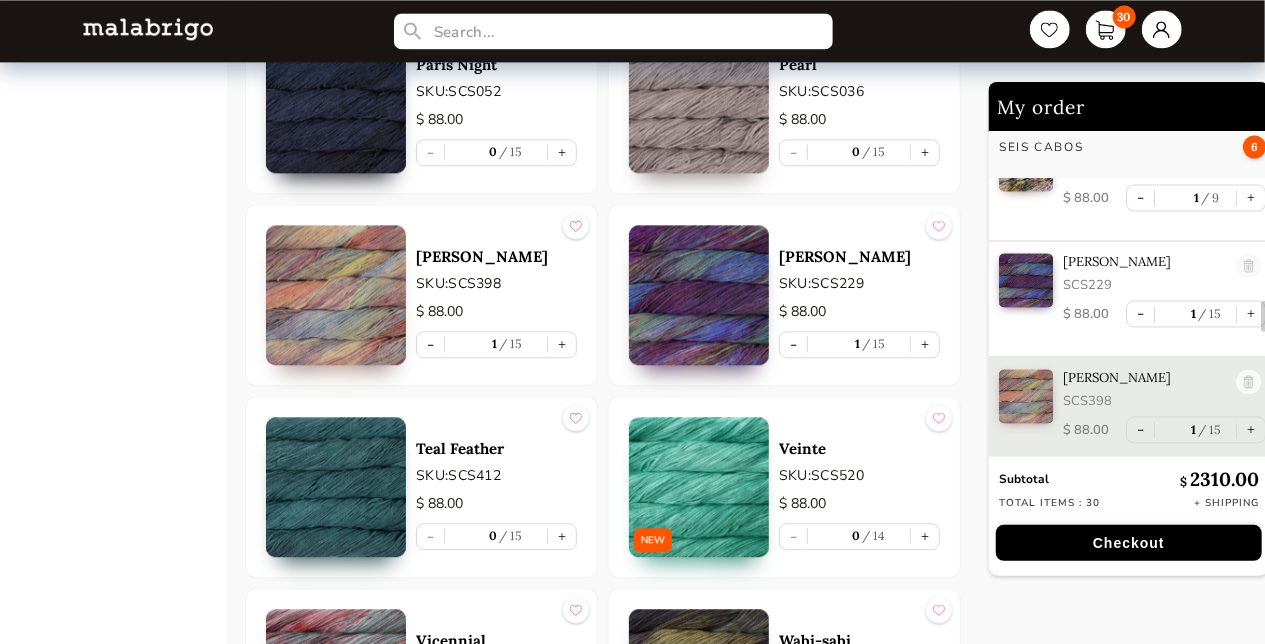 drag, startPoint x: 564, startPoint y: 522, endPoint x: 580, endPoint y: 521, distance: 16.03122 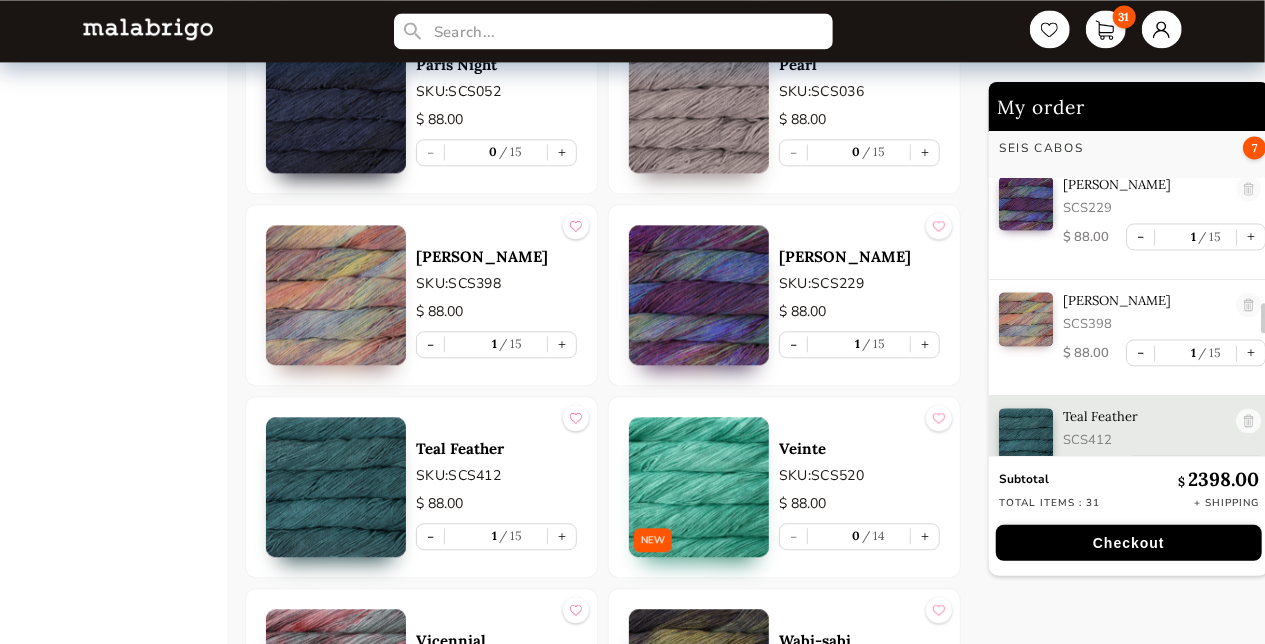 scroll, scrollTop: 1994, scrollLeft: 0, axis: vertical 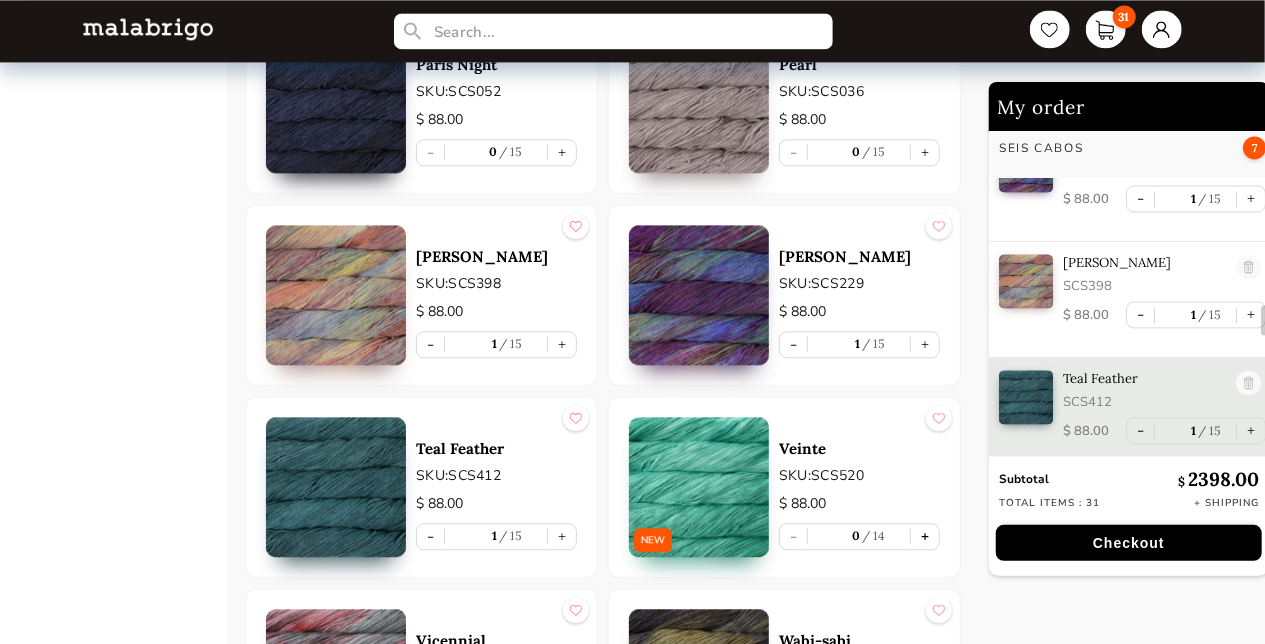 click on "+" at bounding box center [925, 536] 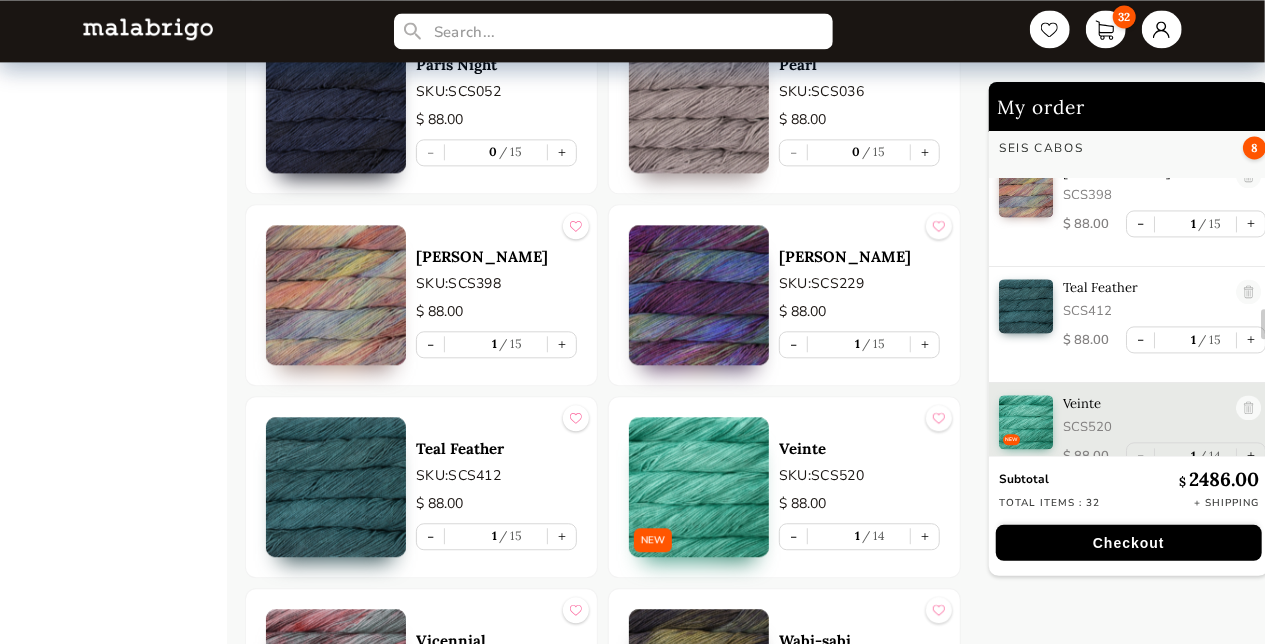 scroll, scrollTop: 2110, scrollLeft: 0, axis: vertical 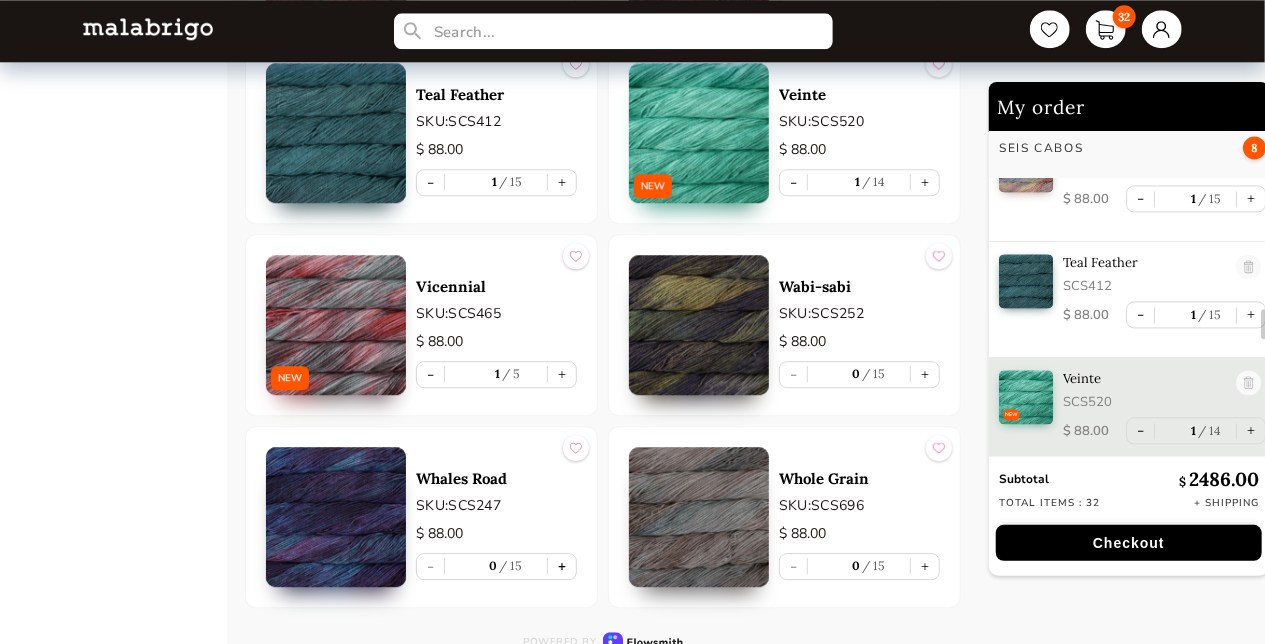 click on "+" at bounding box center (562, 566) 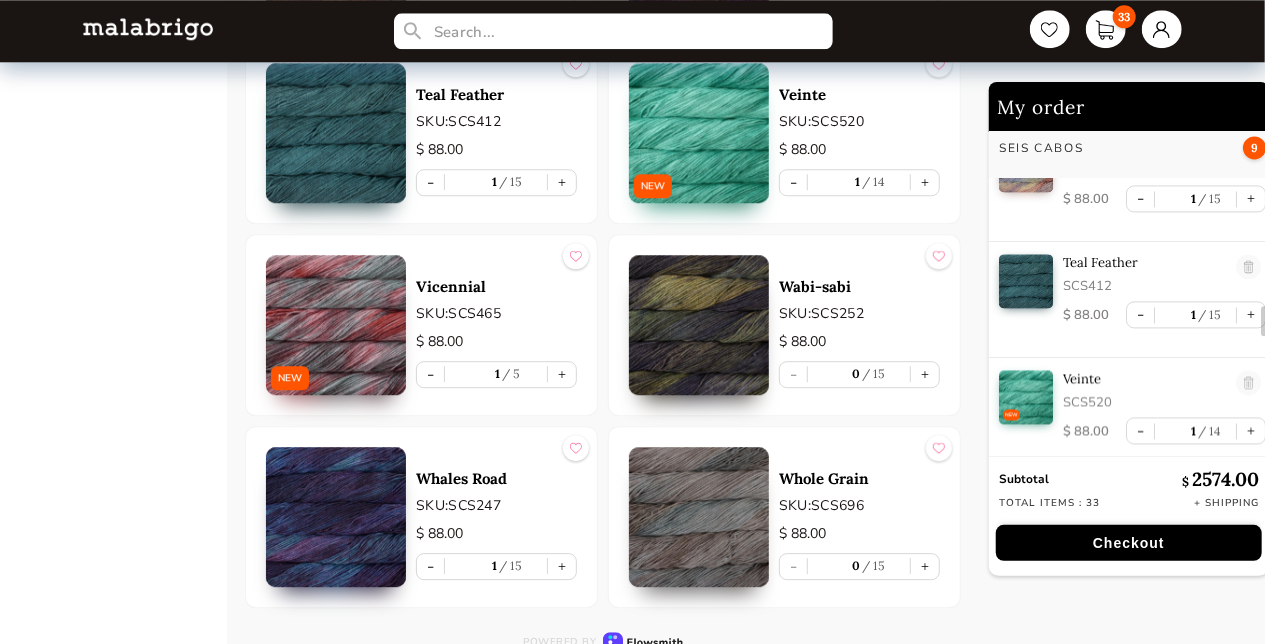 scroll, scrollTop: 2226, scrollLeft: 0, axis: vertical 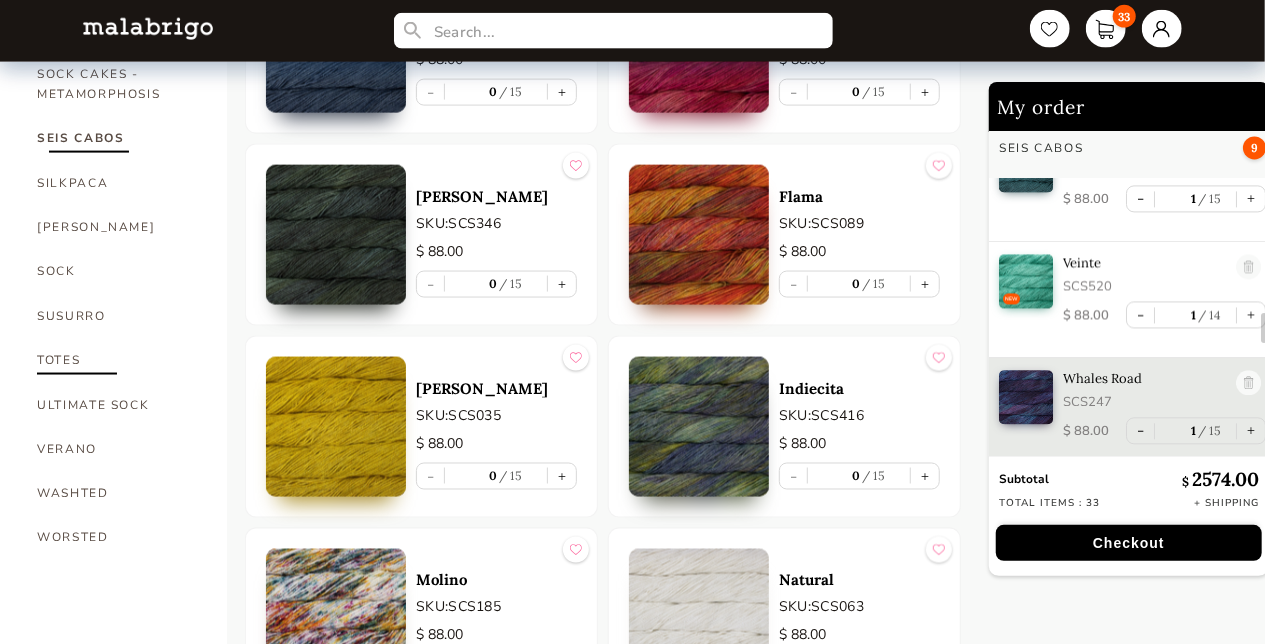 click on "TOTES" at bounding box center (117, 360) 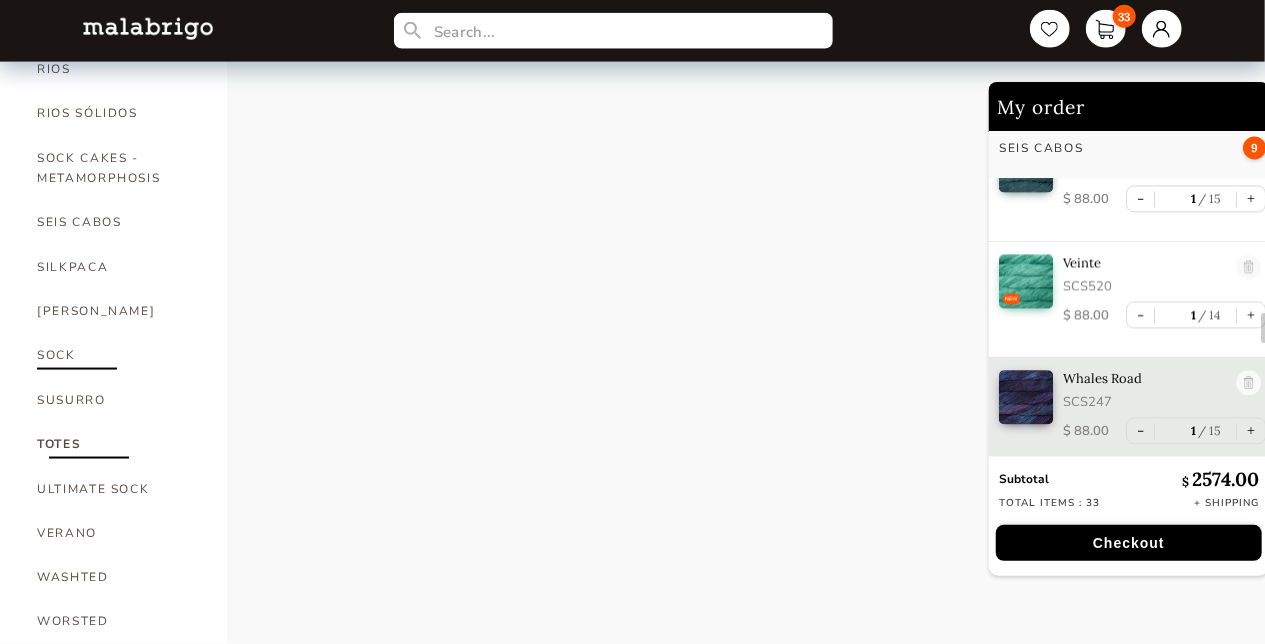 scroll, scrollTop: 1296, scrollLeft: 0, axis: vertical 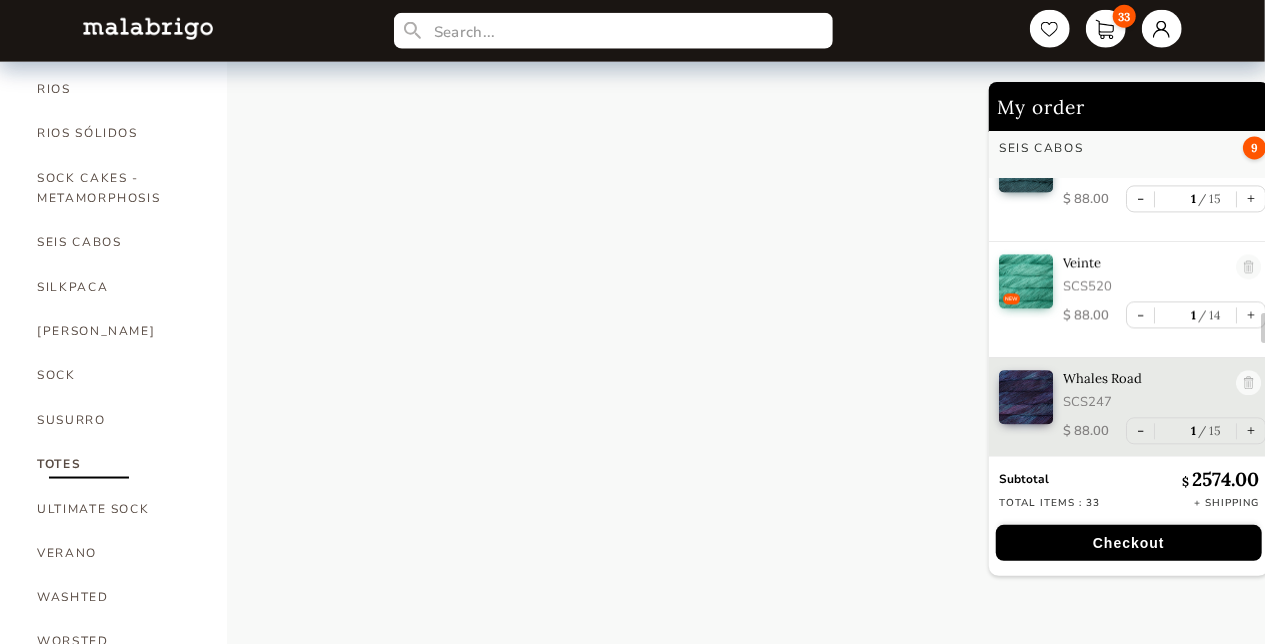 click on "TOTES" at bounding box center (117, 464) 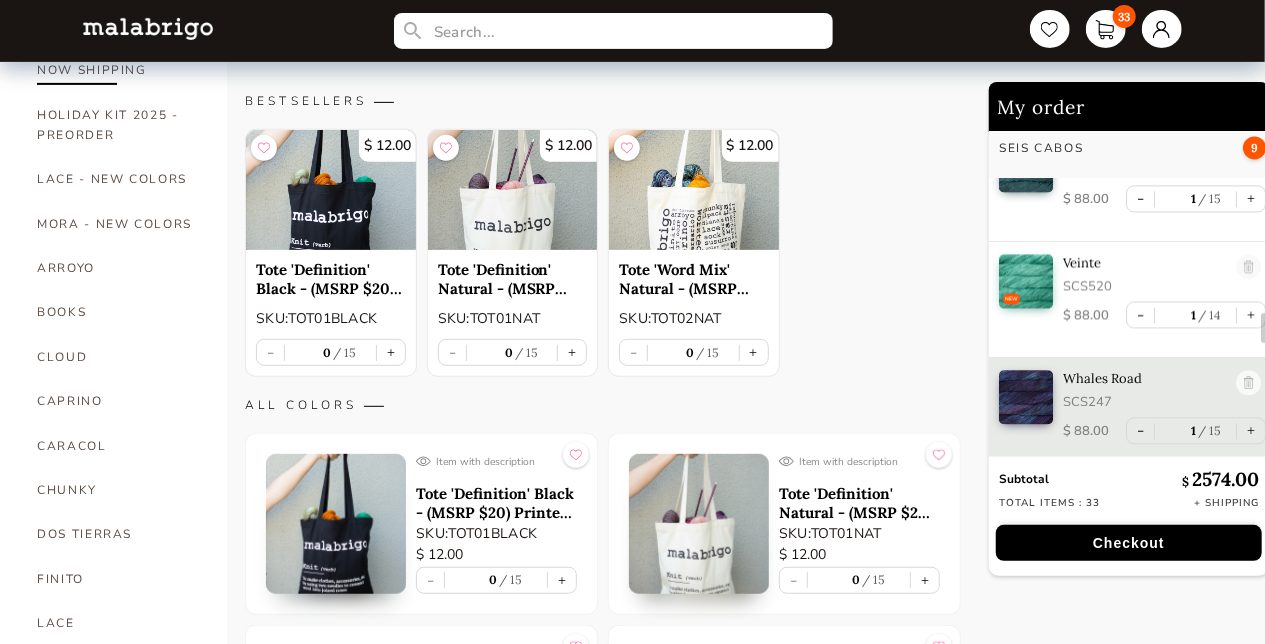 scroll, scrollTop: 400, scrollLeft: 0, axis: vertical 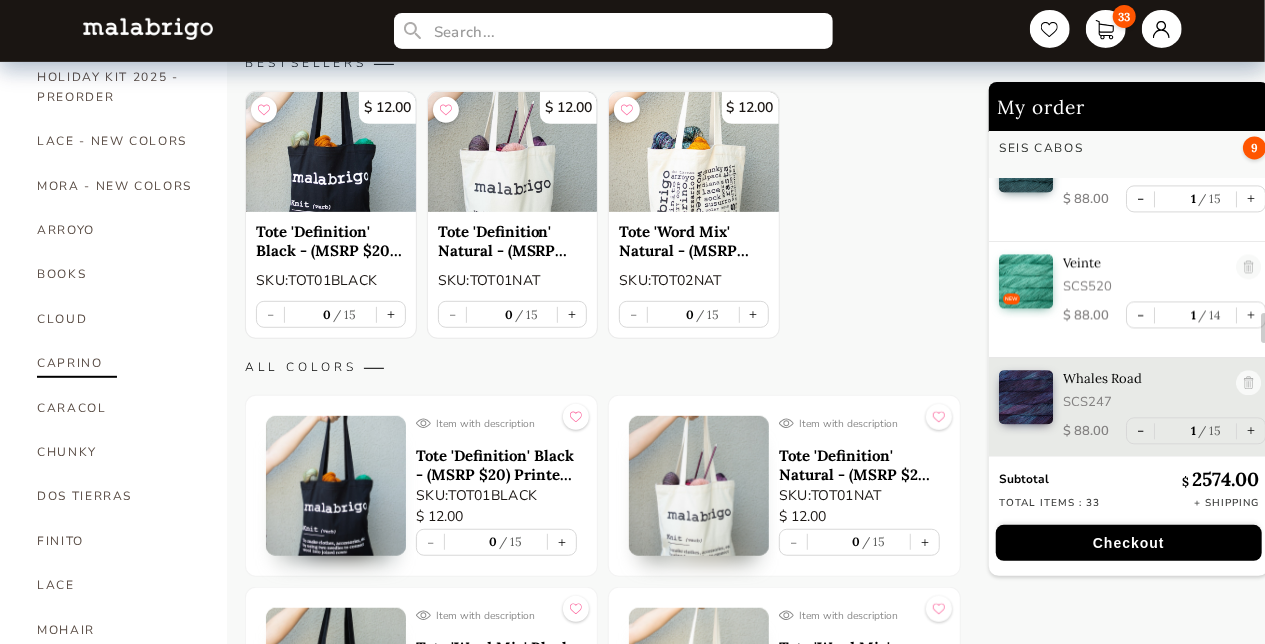 click on "CAPRINO" at bounding box center [117, 363] 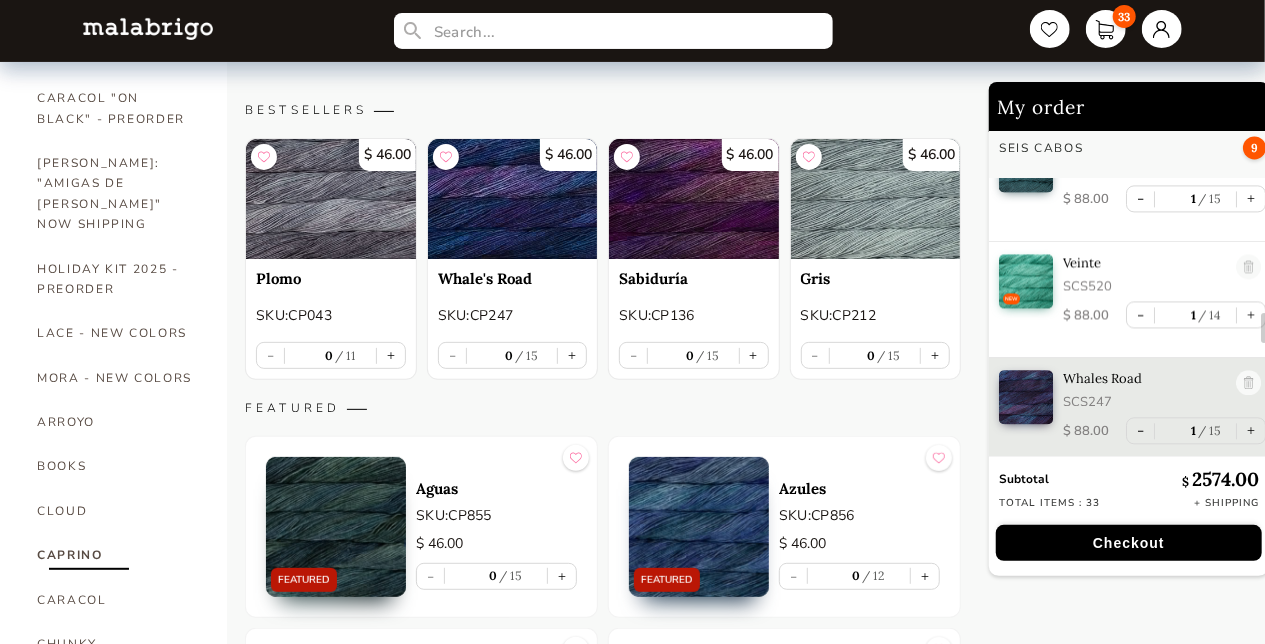 scroll, scrollTop: 0, scrollLeft: 0, axis: both 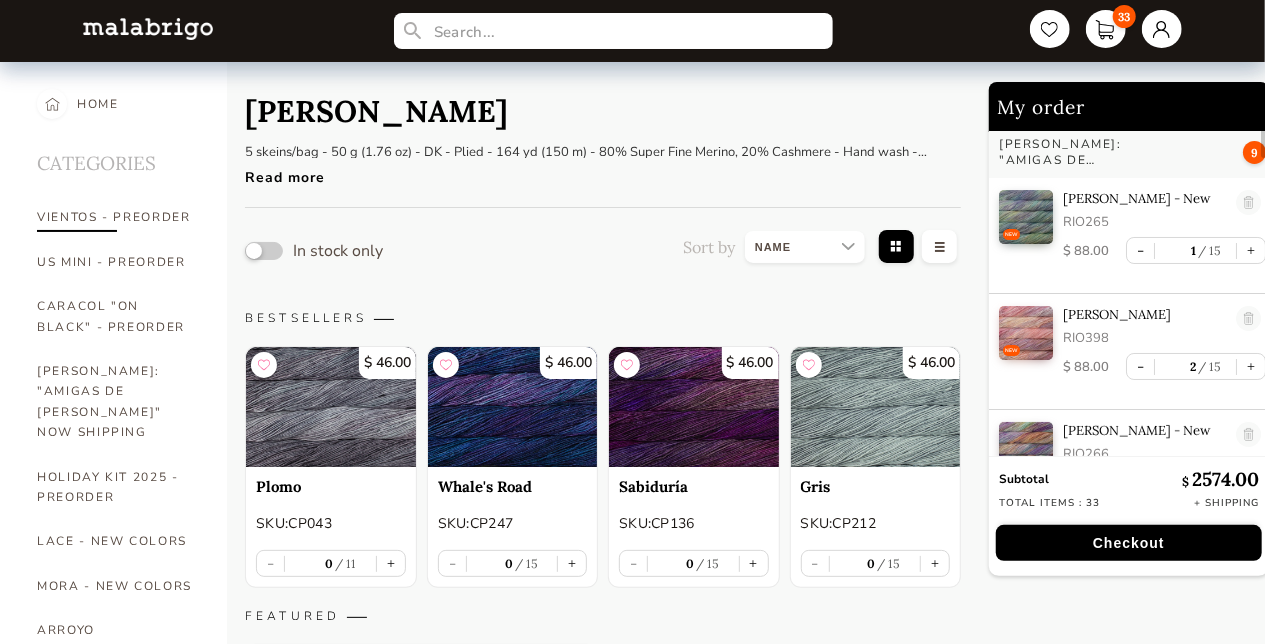 click on "VIENTOS - PREORDER" at bounding box center [117, 217] 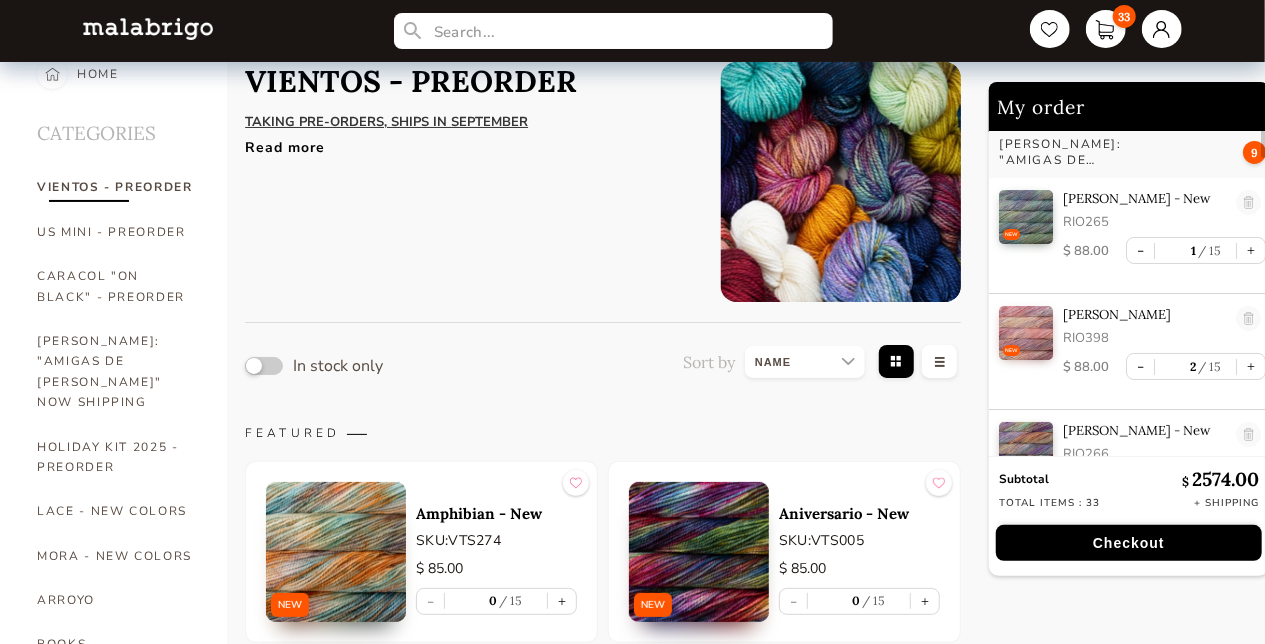 scroll, scrollTop: 0, scrollLeft: 0, axis: both 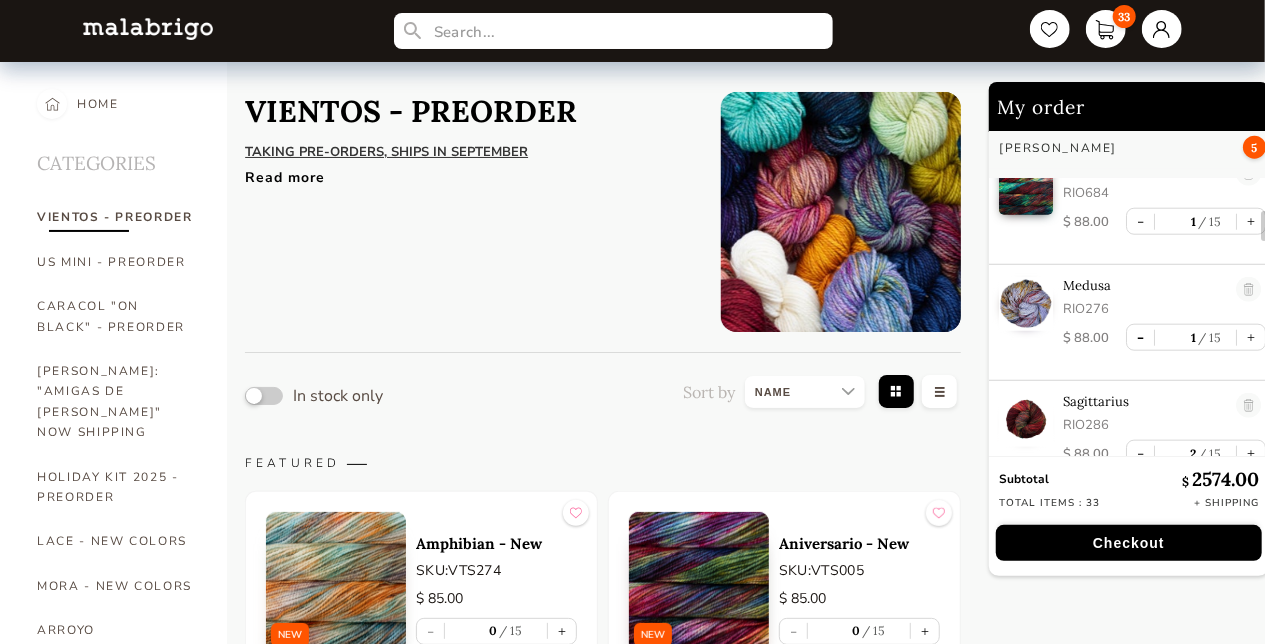 click on "-" at bounding box center (1140, 337) 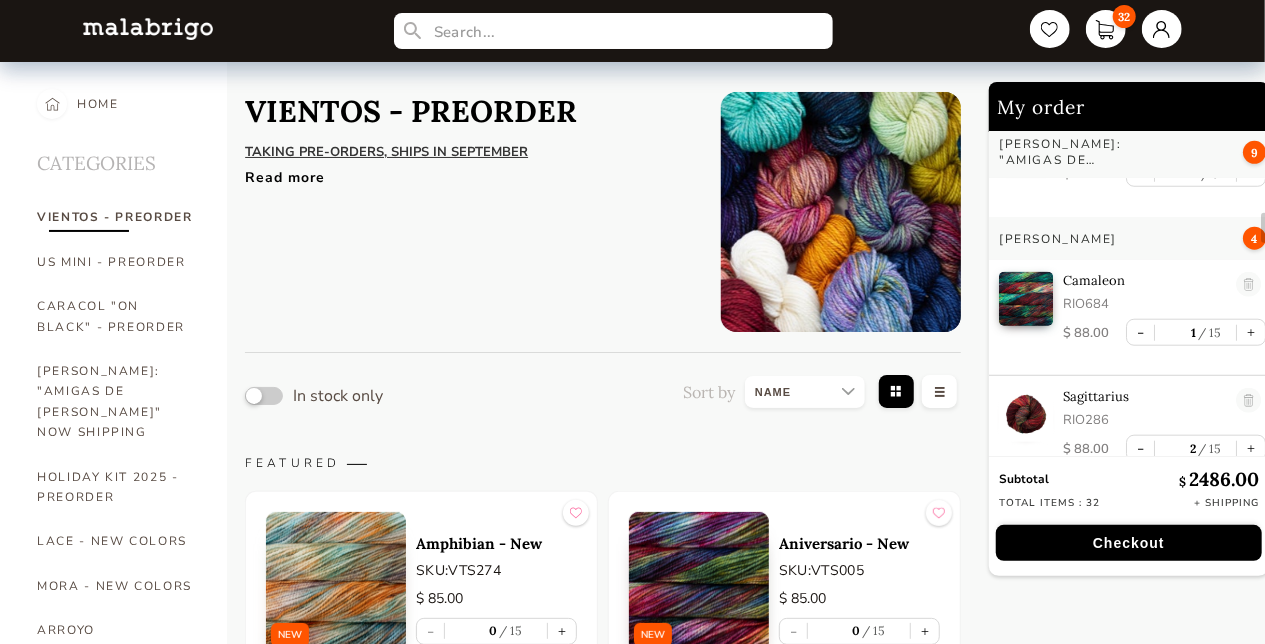 scroll, scrollTop: 1000, scrollLeft: 0, axis: vertical 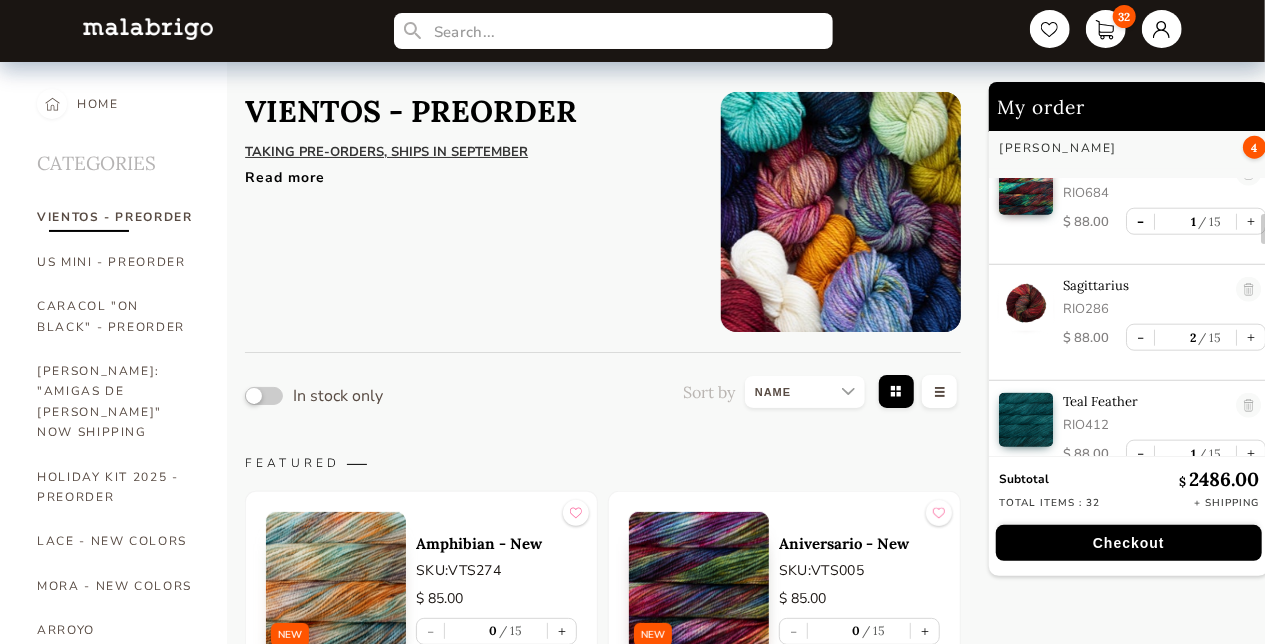 click on "-" at bounding box center [1140, 221] 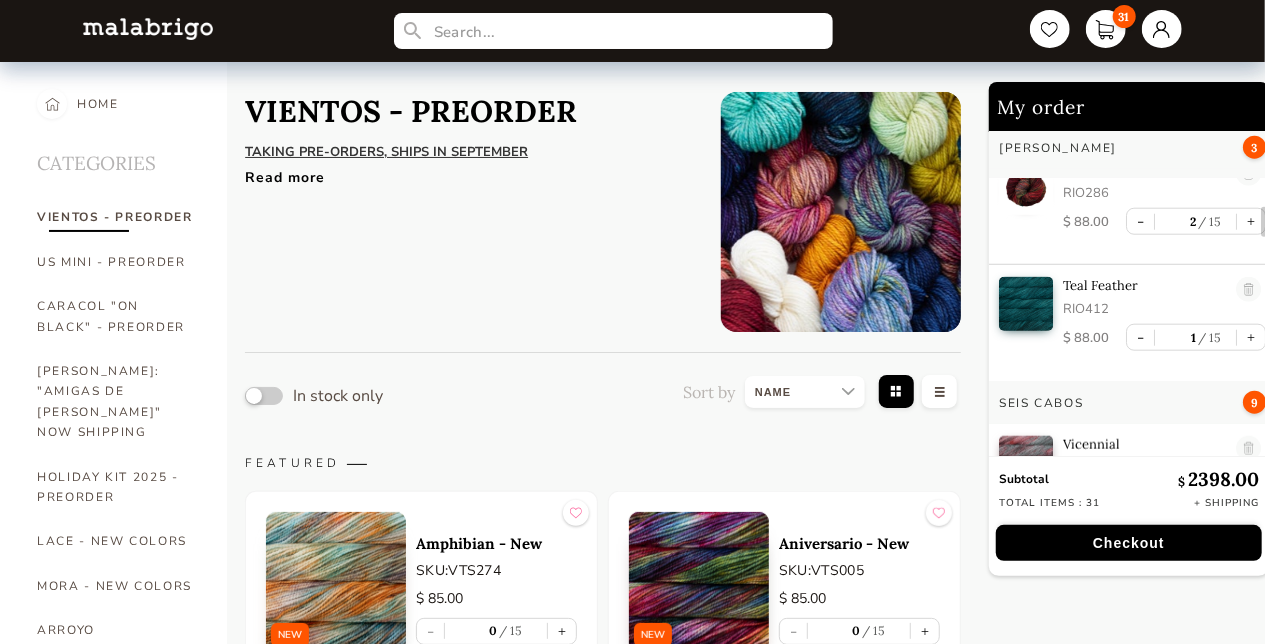 scroll, scrollTop: 0, scrollLeft: 0, axis: both 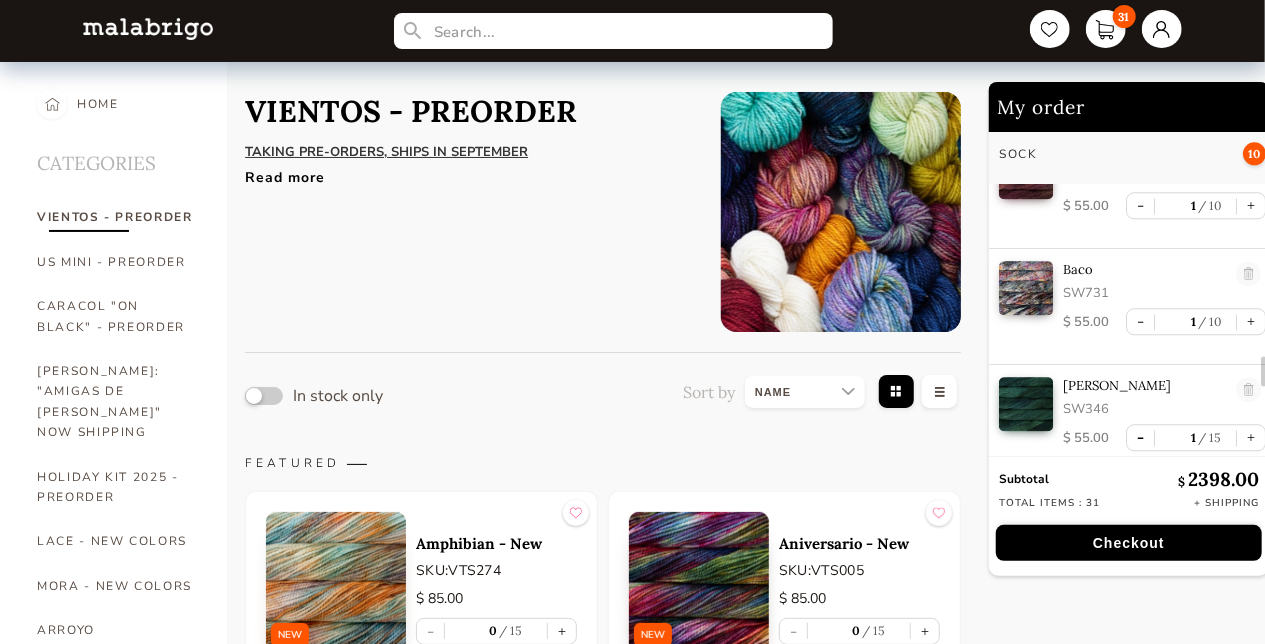 click on "-" at bounding box center [1140, 437] 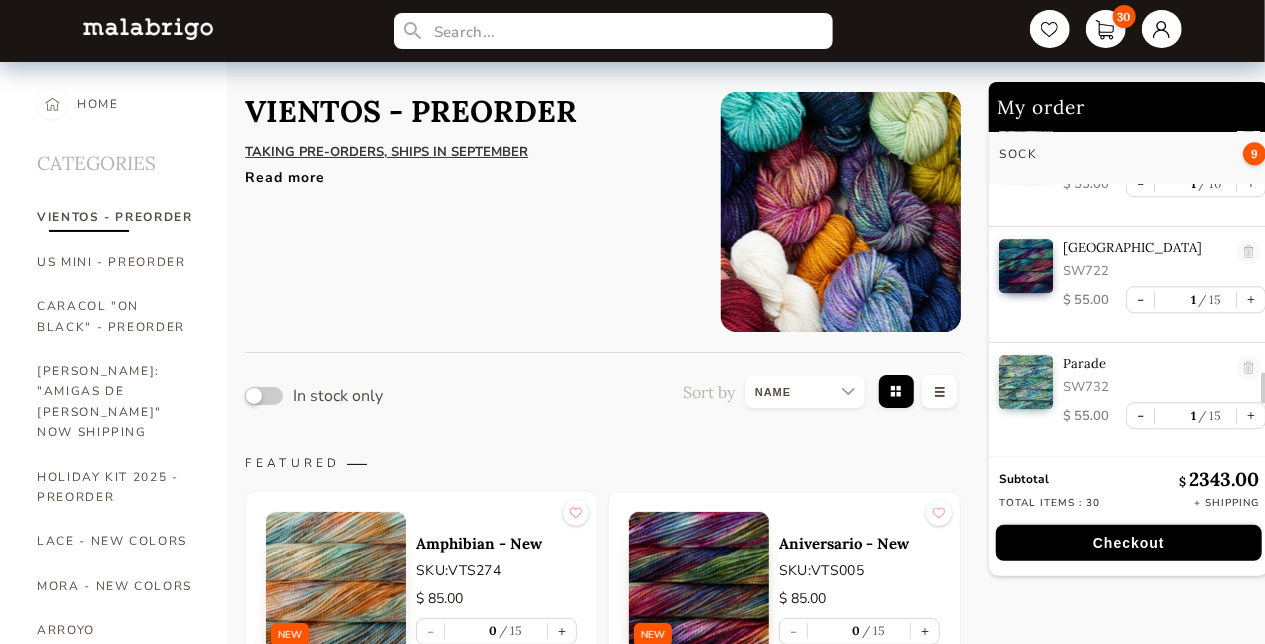 scroll, scrollTop: 2700, scrollLeft: 0, axis: vertical 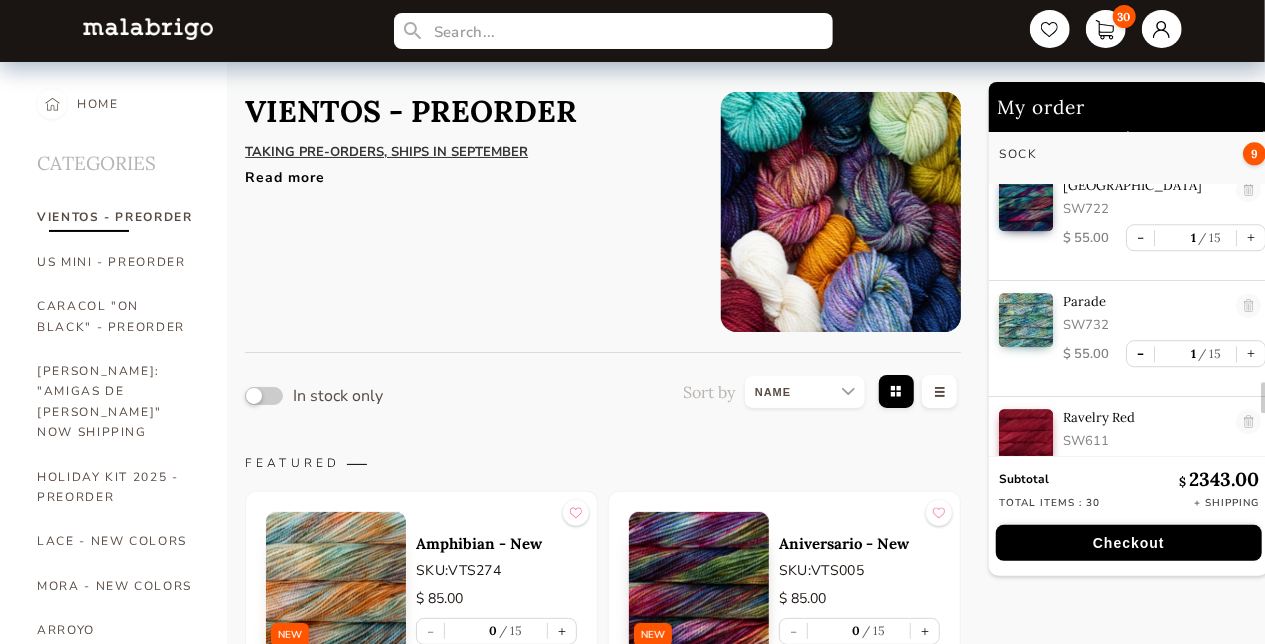 click on "-" at bounding box center (1140, 353) 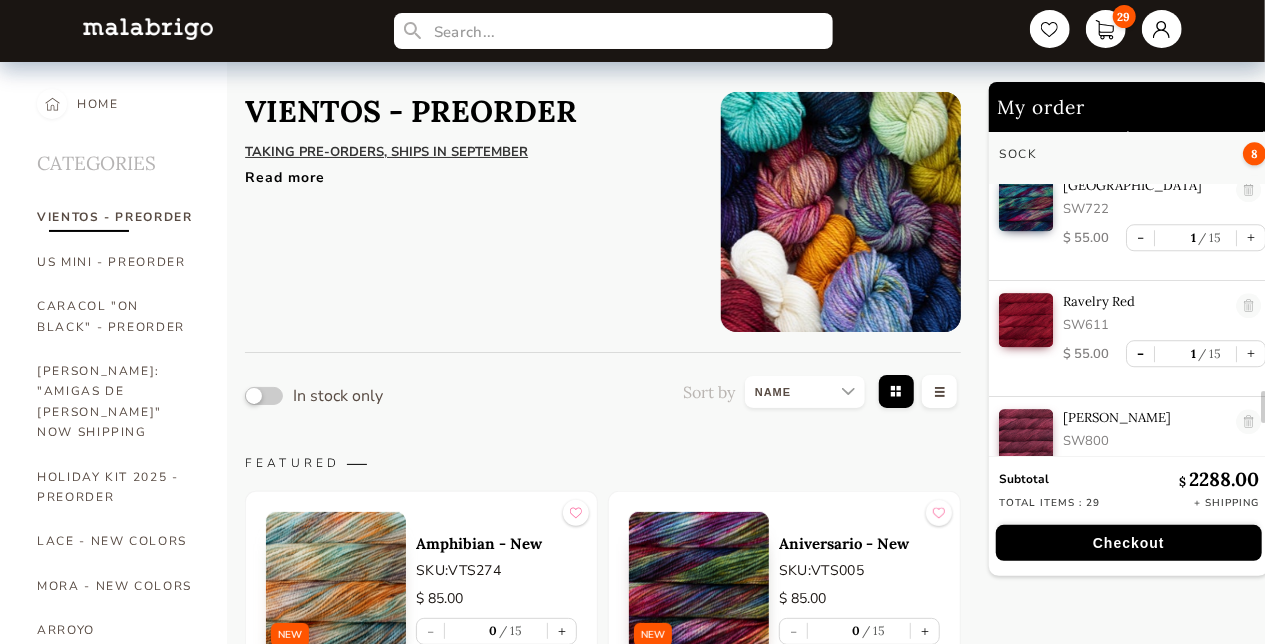 click on "-" at bounding box center [1140, 353] 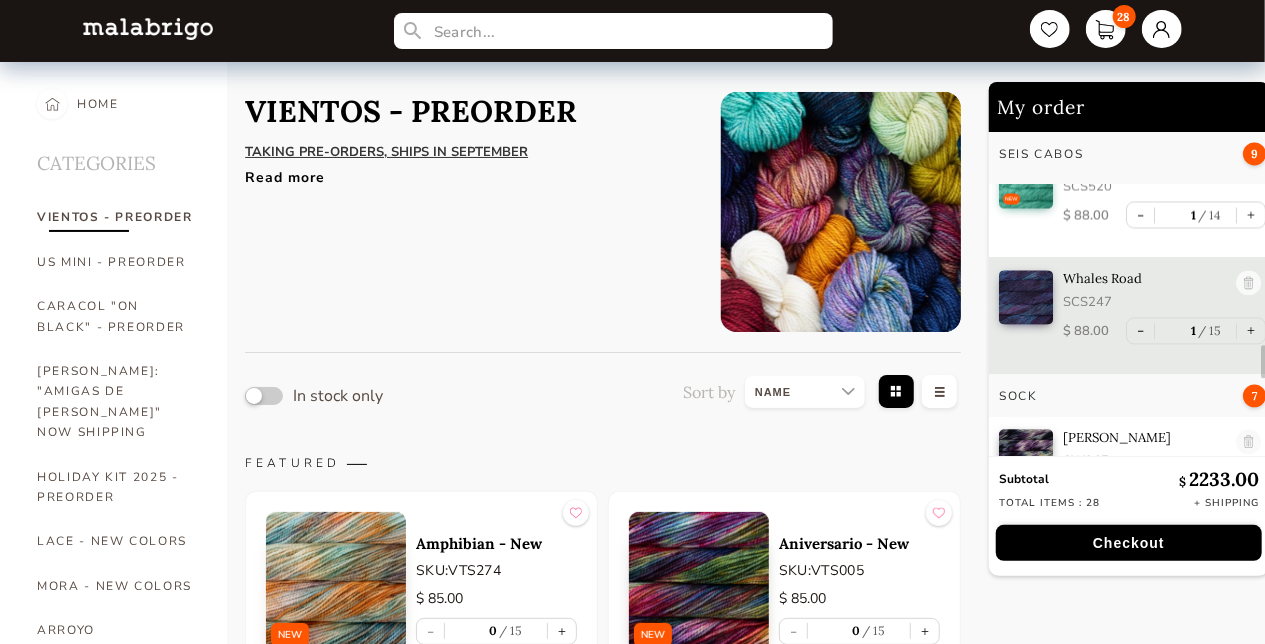 scroll, scrollTop: 2300, scrollLeft: 0, axis: vertical 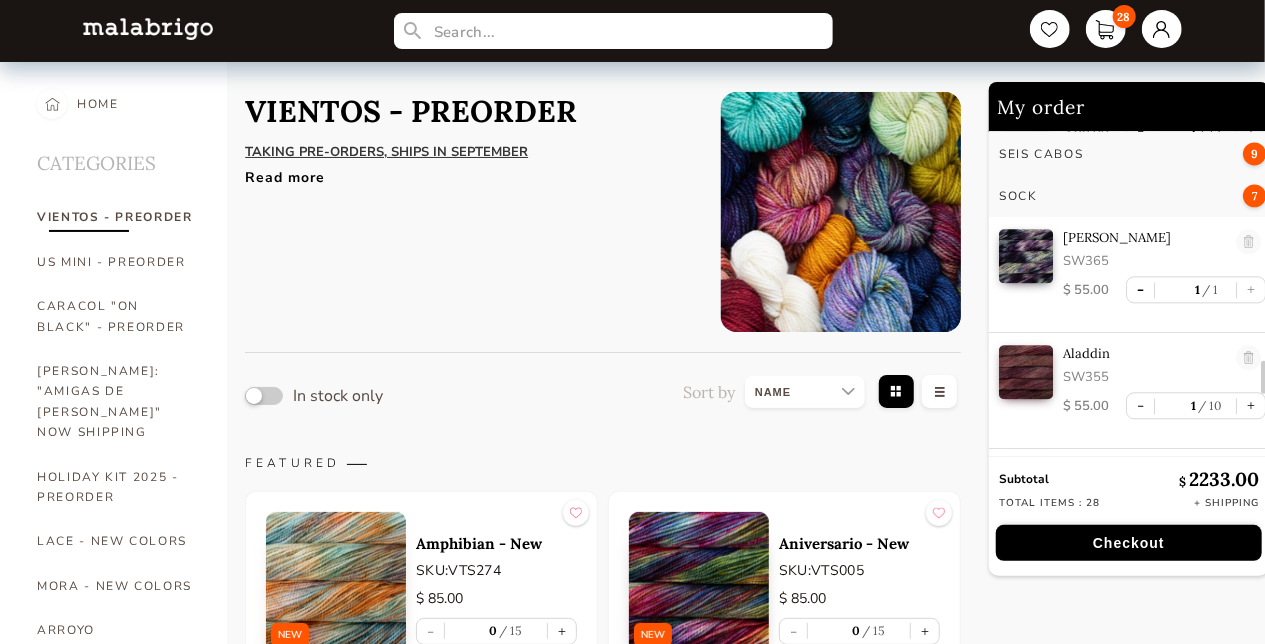 click on "-" at bounding box center [1140, 289] 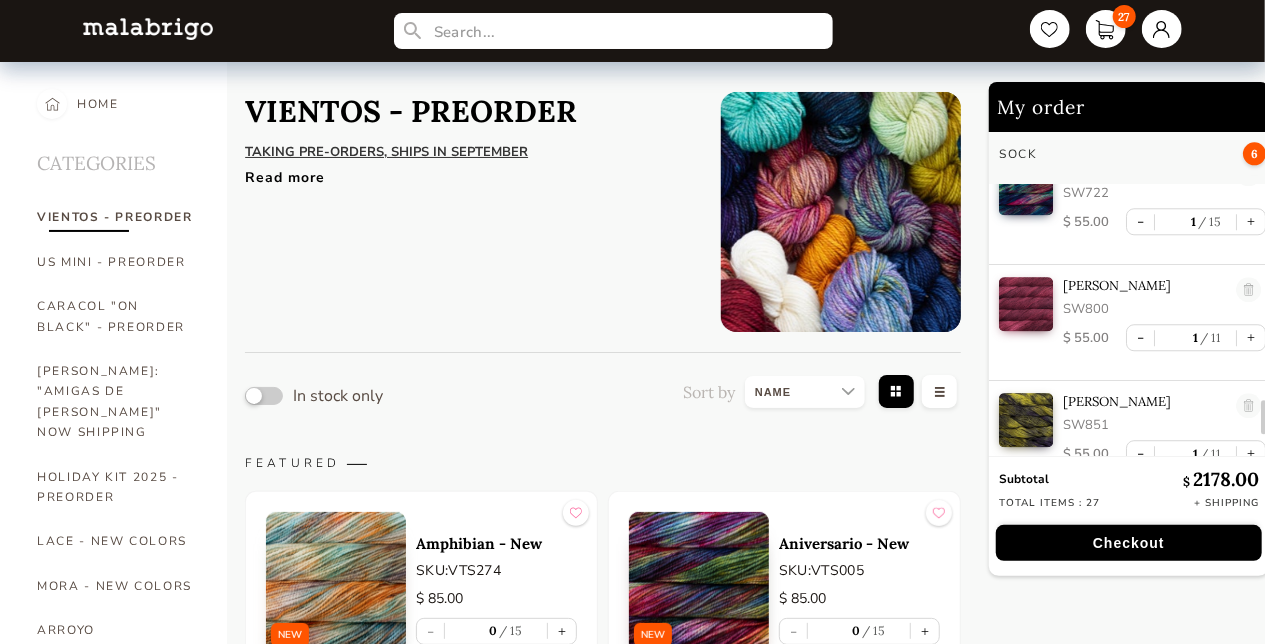scroll, scrollTop: 2700, scrollLeft: 0, axis: vertical 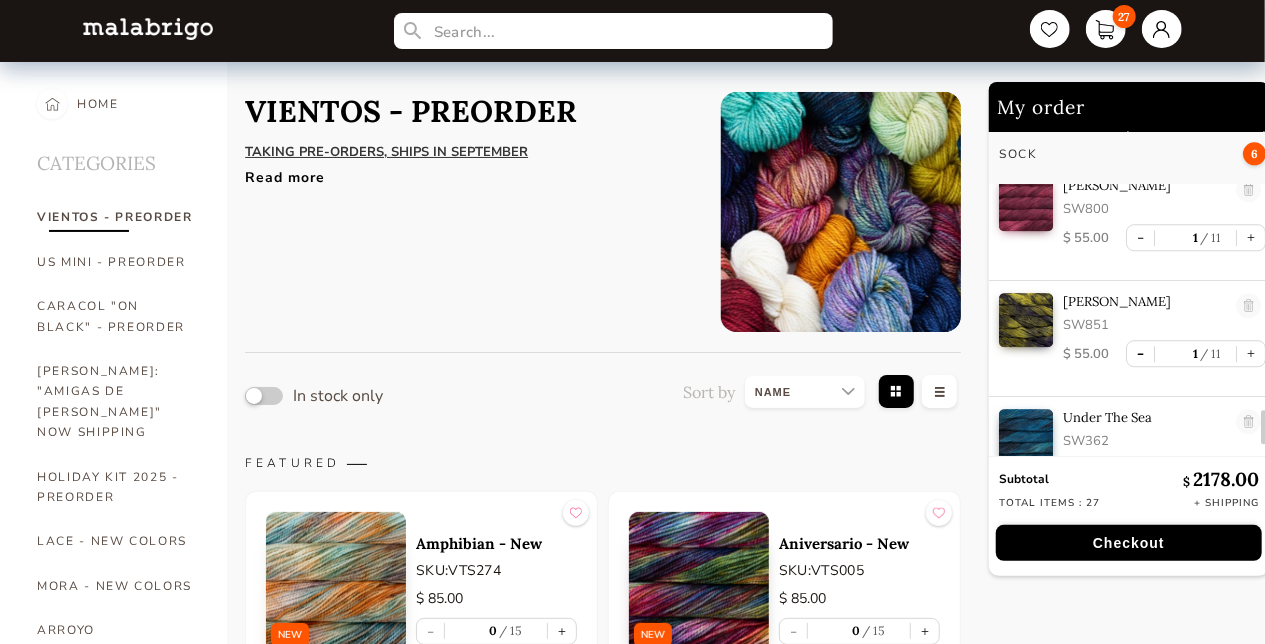 click on "-" at bounding box center [1140, 353] 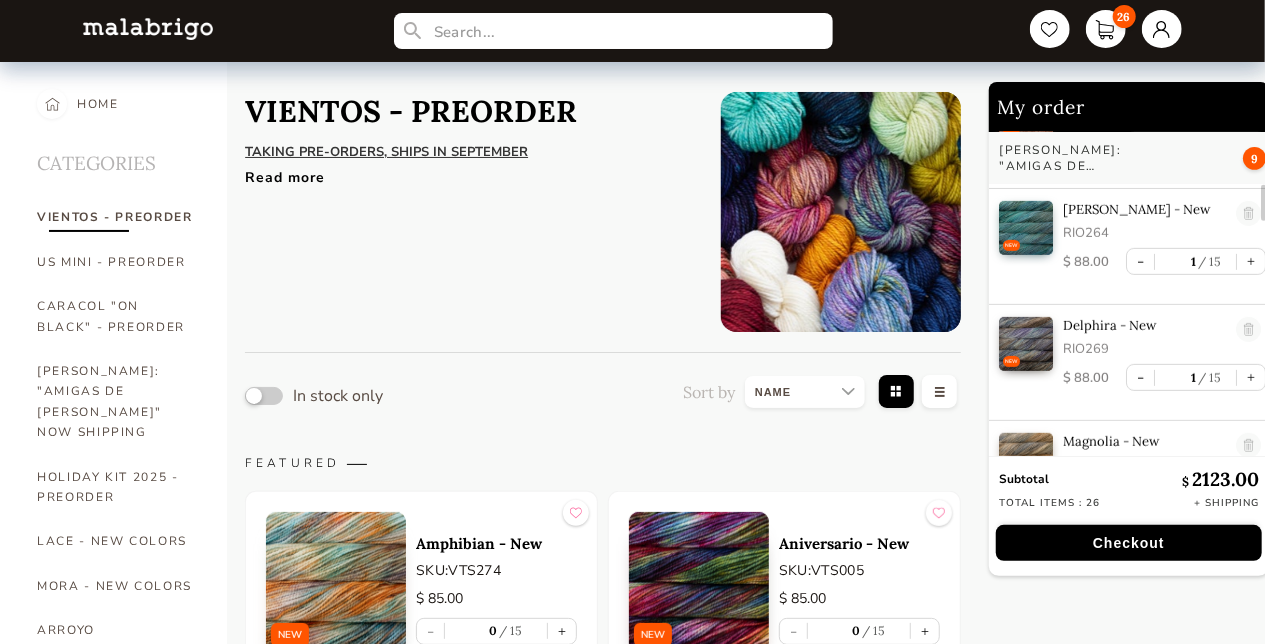 scroll, scrollTop: 478, scrollLeft: 0, axis: vertical 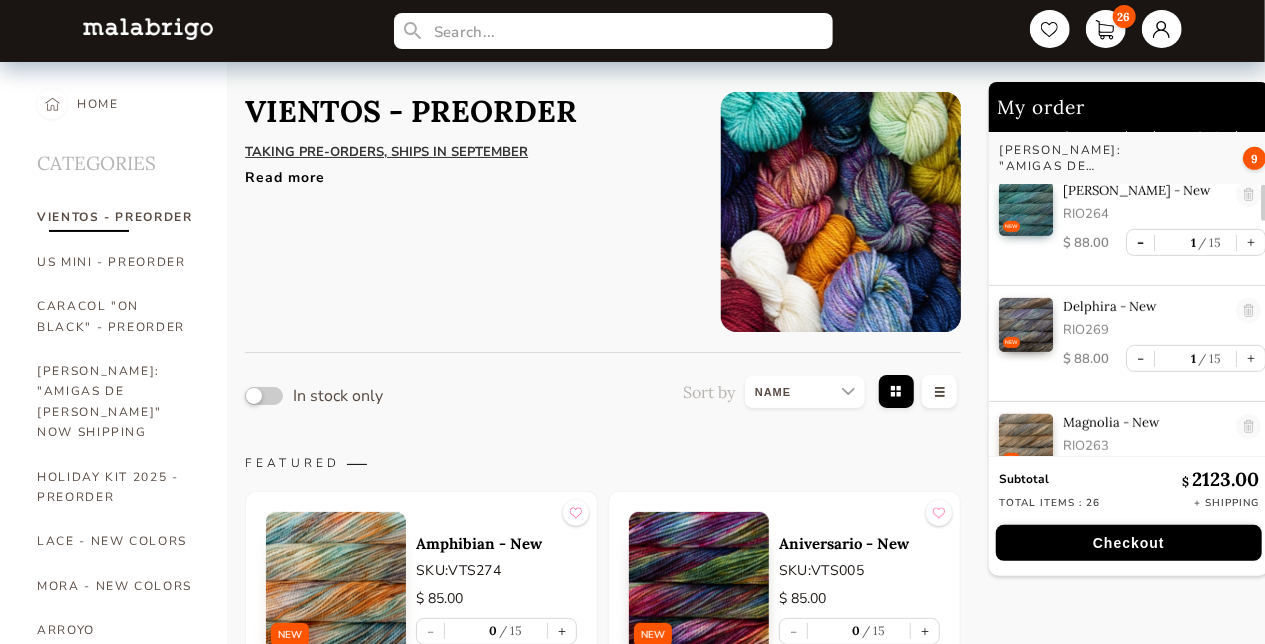 click on "-" at bounding box center (1140, 242) 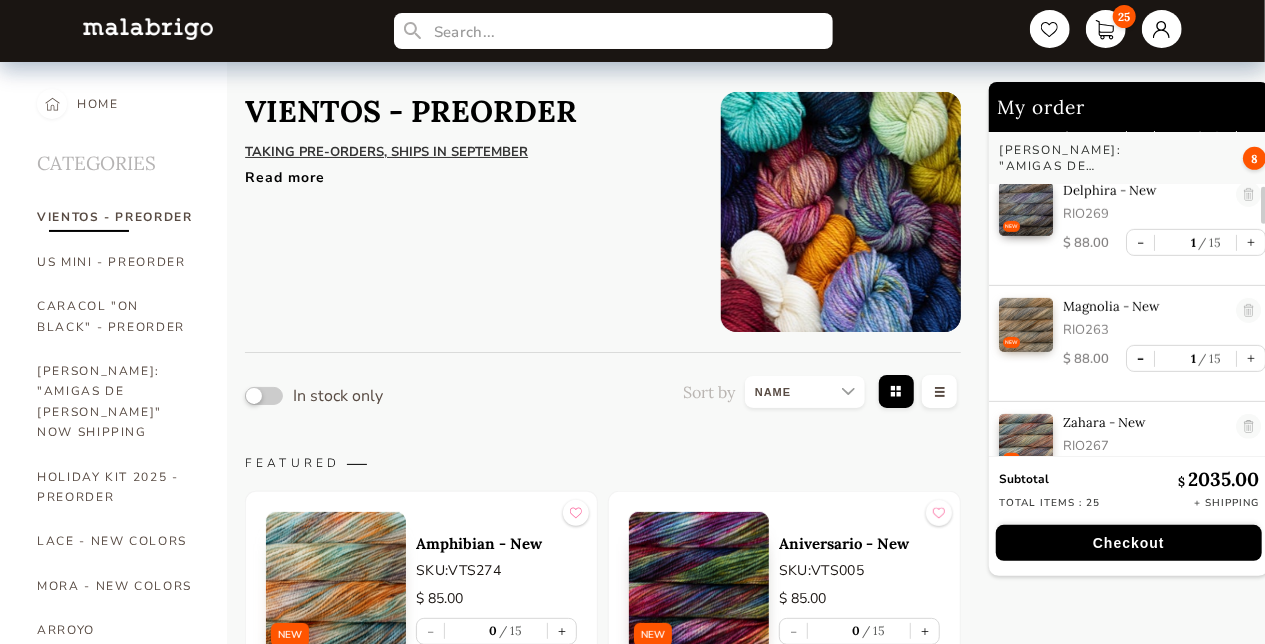 click on "-" at bounding box center (1140, 242) 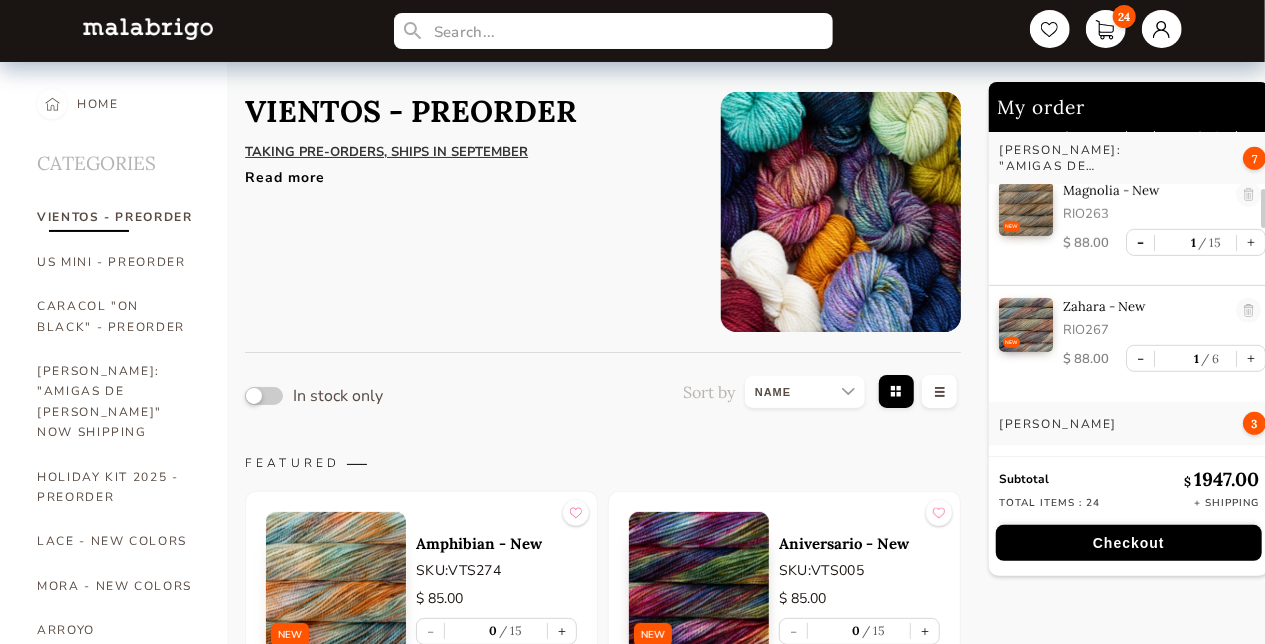 click on "-" at bounding box center [1140, 242] 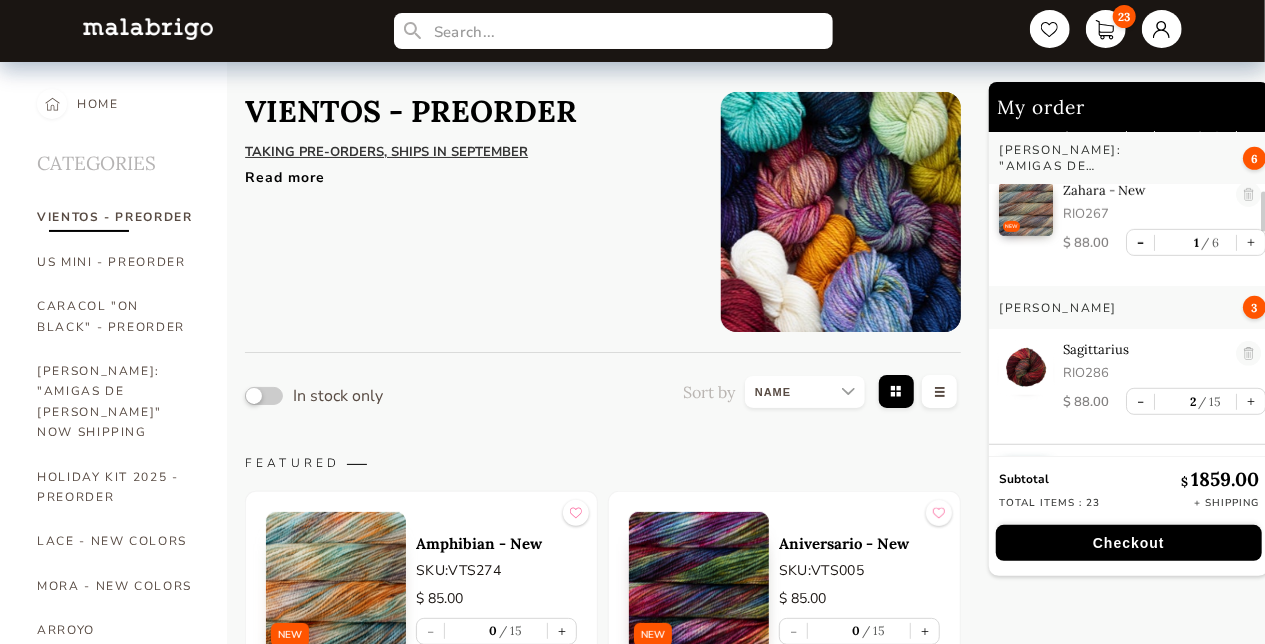 click on "-" at bounding box center [1140, 242] 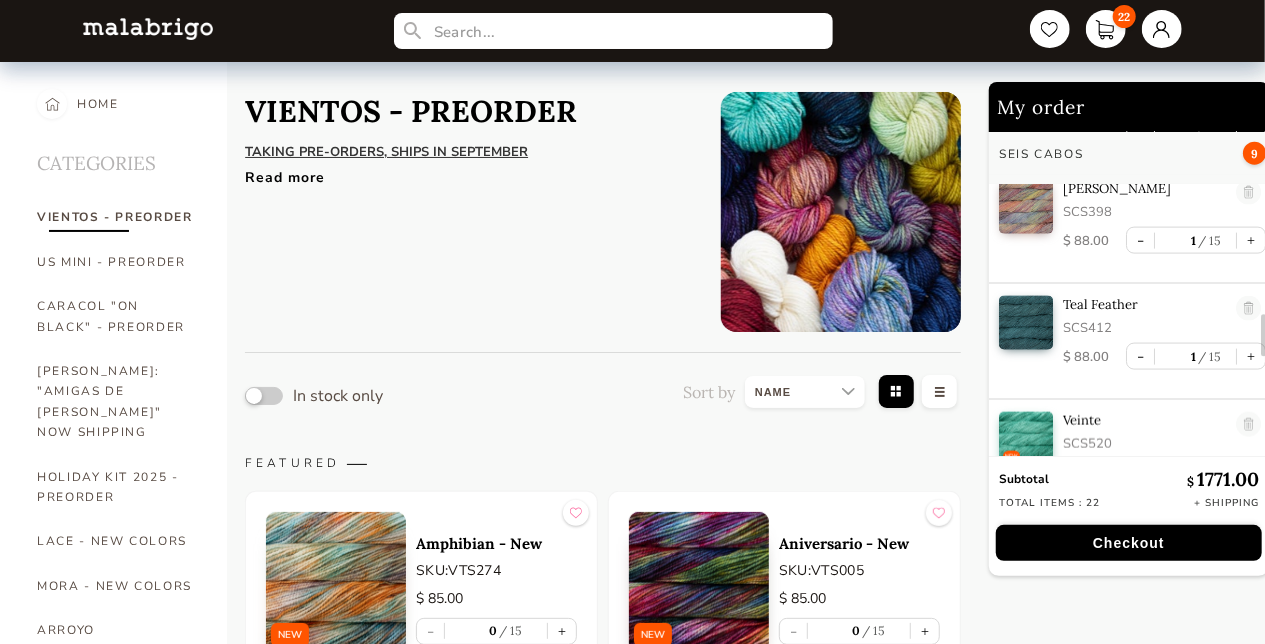 scroll, scrollTop: 1478, scrollLeft: 0, axis: vertical 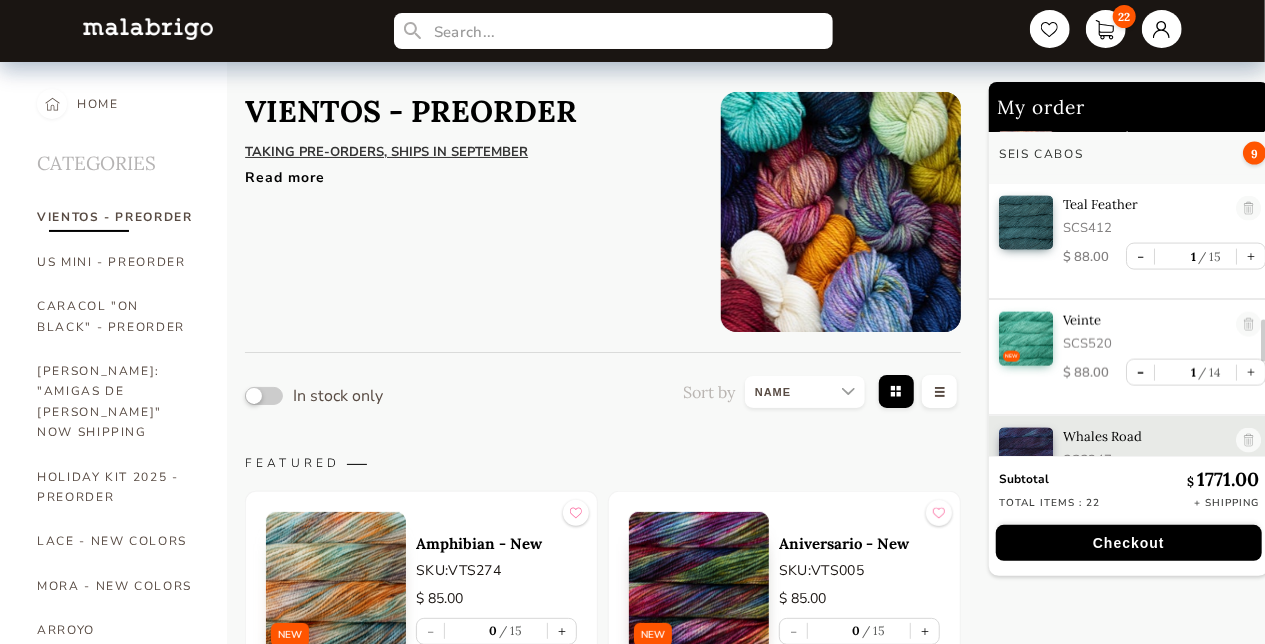 click on "-" at bounding box center (1140, 372) 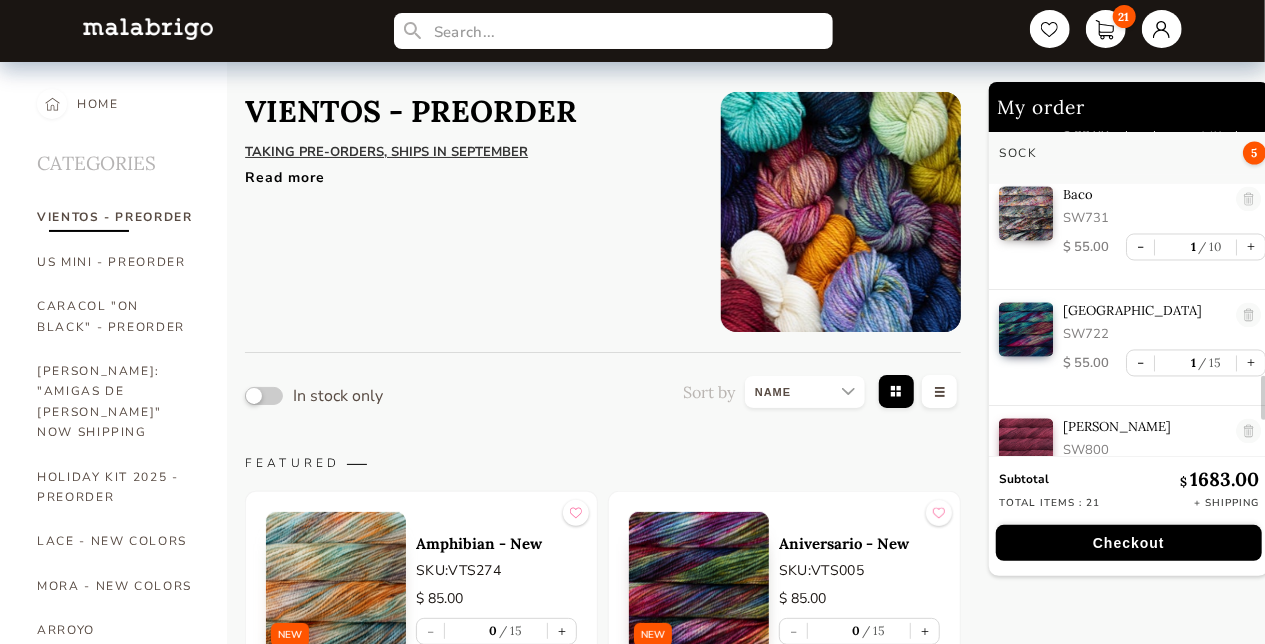 scroll, scrollTop: 1678, scrollLeft: 0, axis: vertical 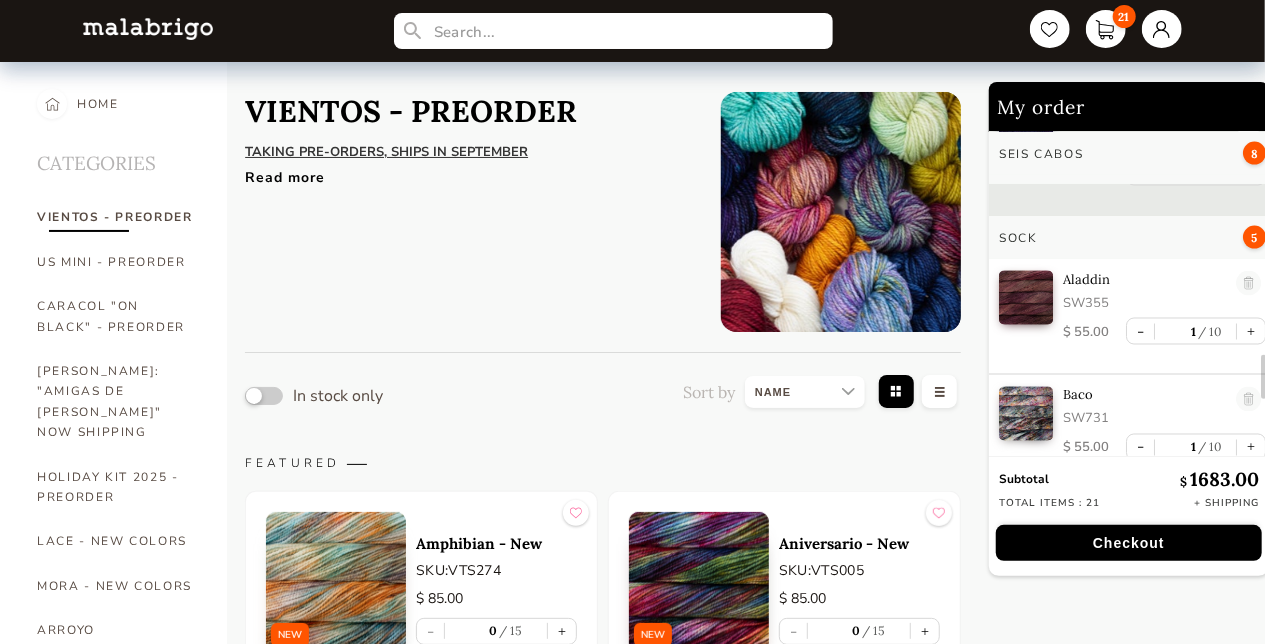click at bounding box center [1026, 298] 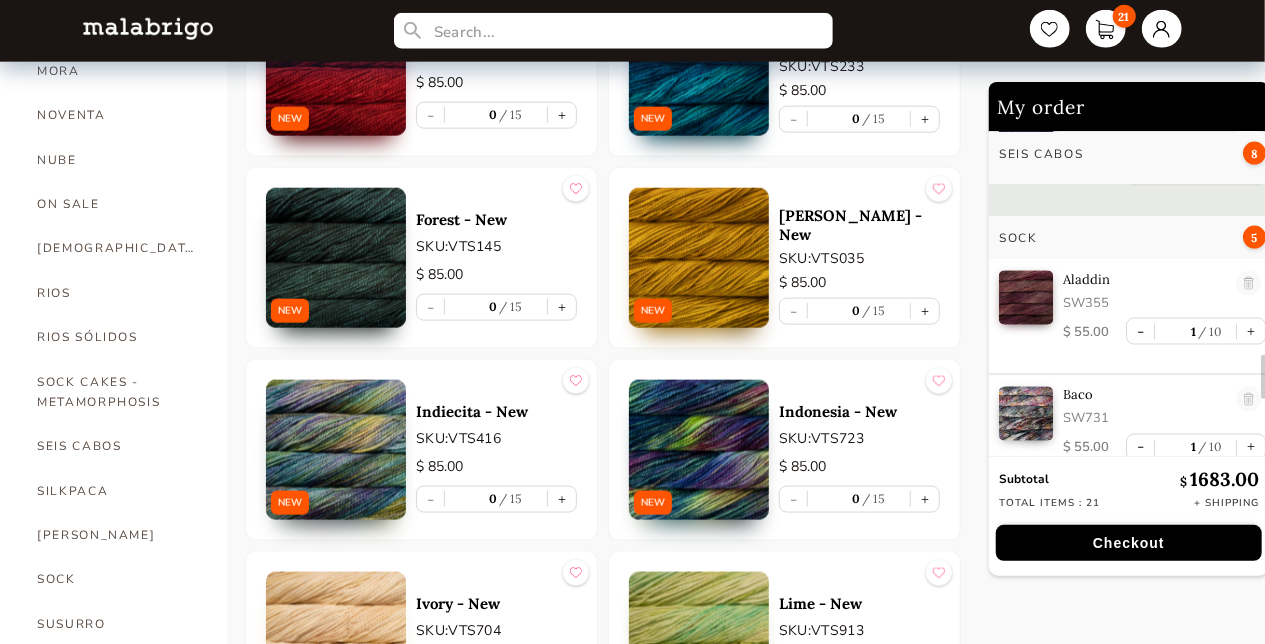 scroll, scrollTop: 1100, scrollLeft: 0, axis: vertical 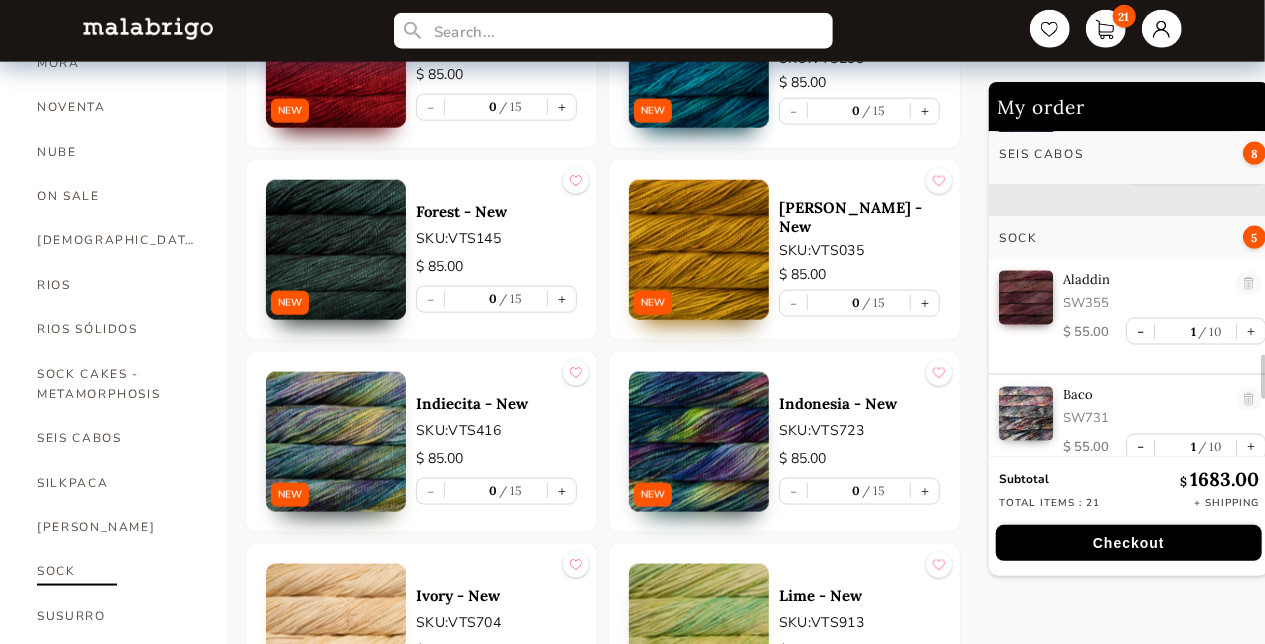 click on "SOCK" at bounding box center (117, 571) 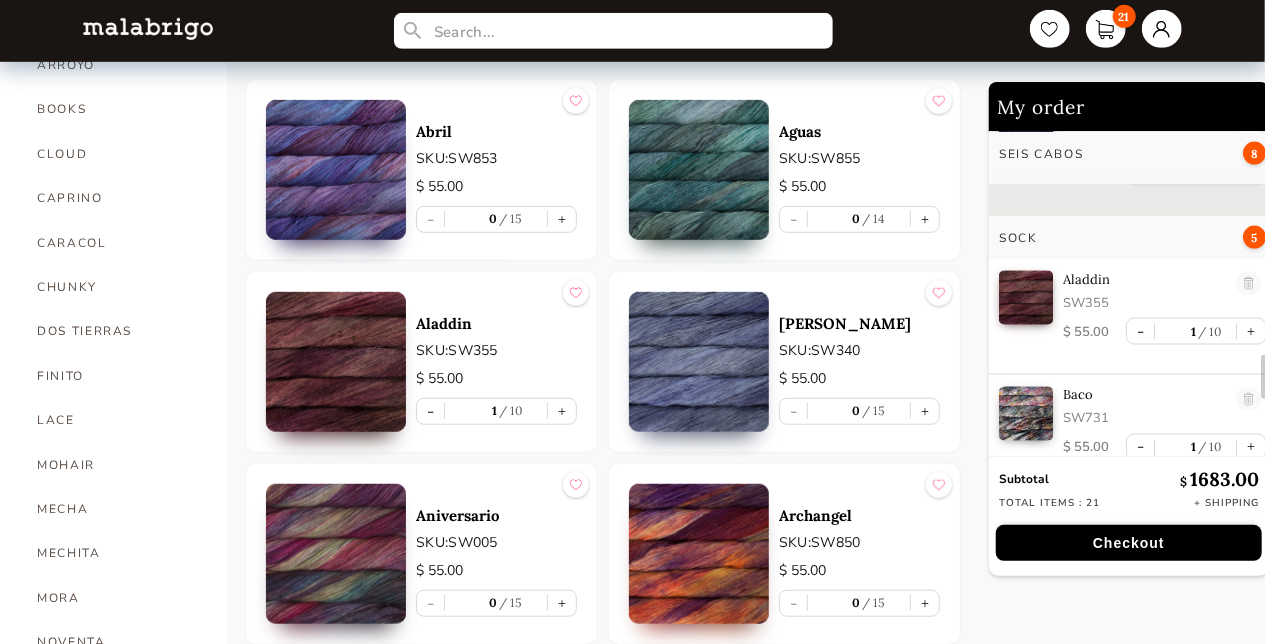 scroll, scrollTop: 600, scrollLeft: 0, axis: vertical 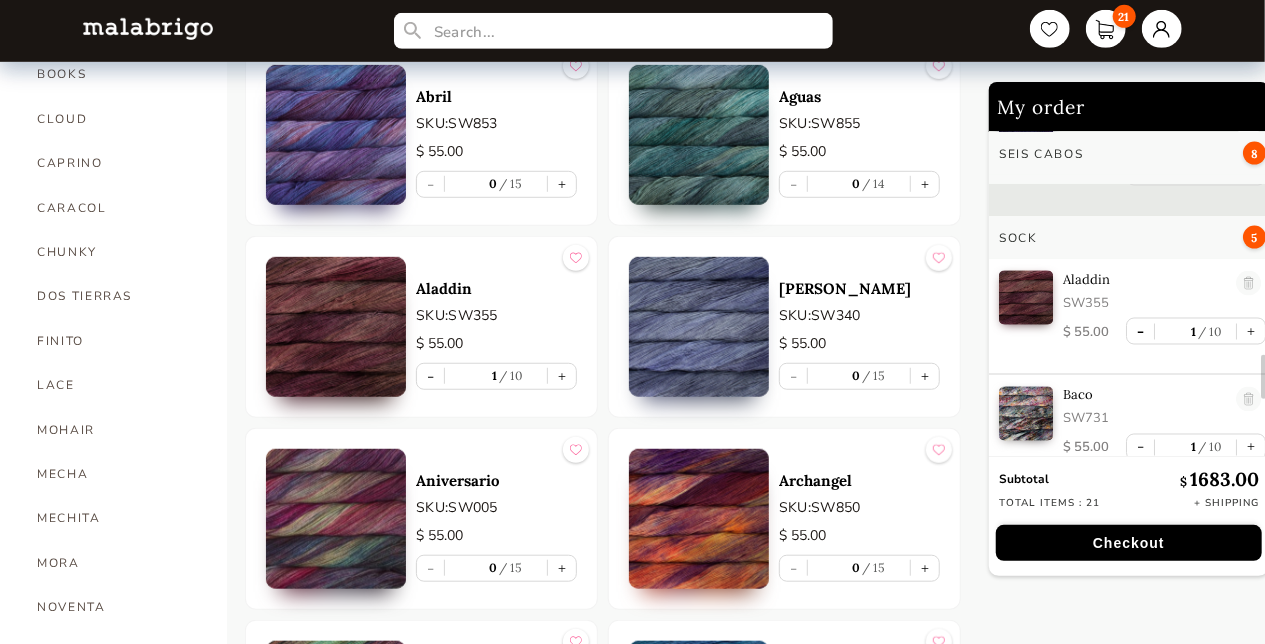 click on "-" at bounding box center [1140, 331] 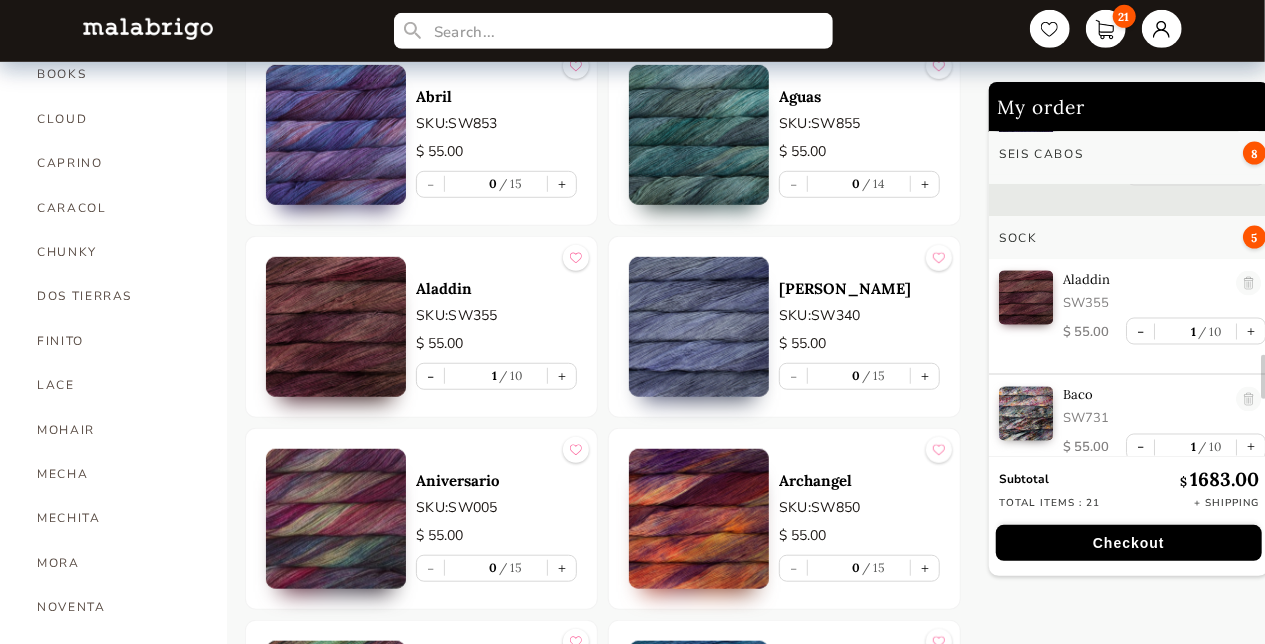 type on "0" 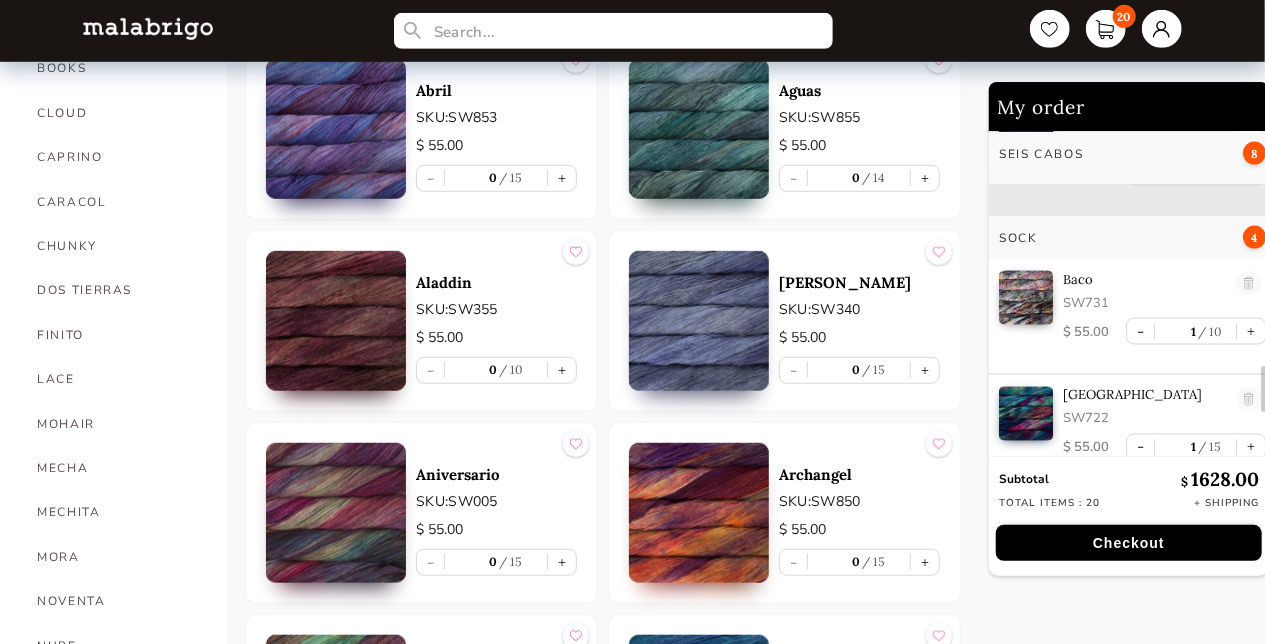 scroll, scrollTop: 600, scrollLeft: 0, axis: vertical 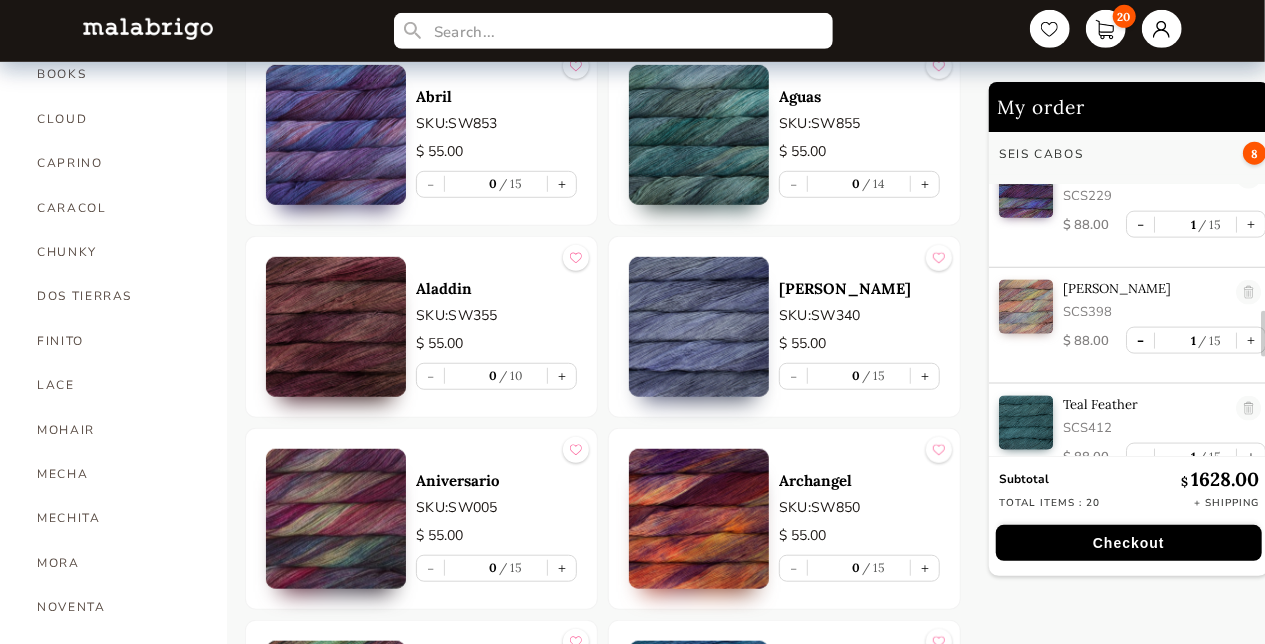 click on "-" at bounding box center [1140, 340] 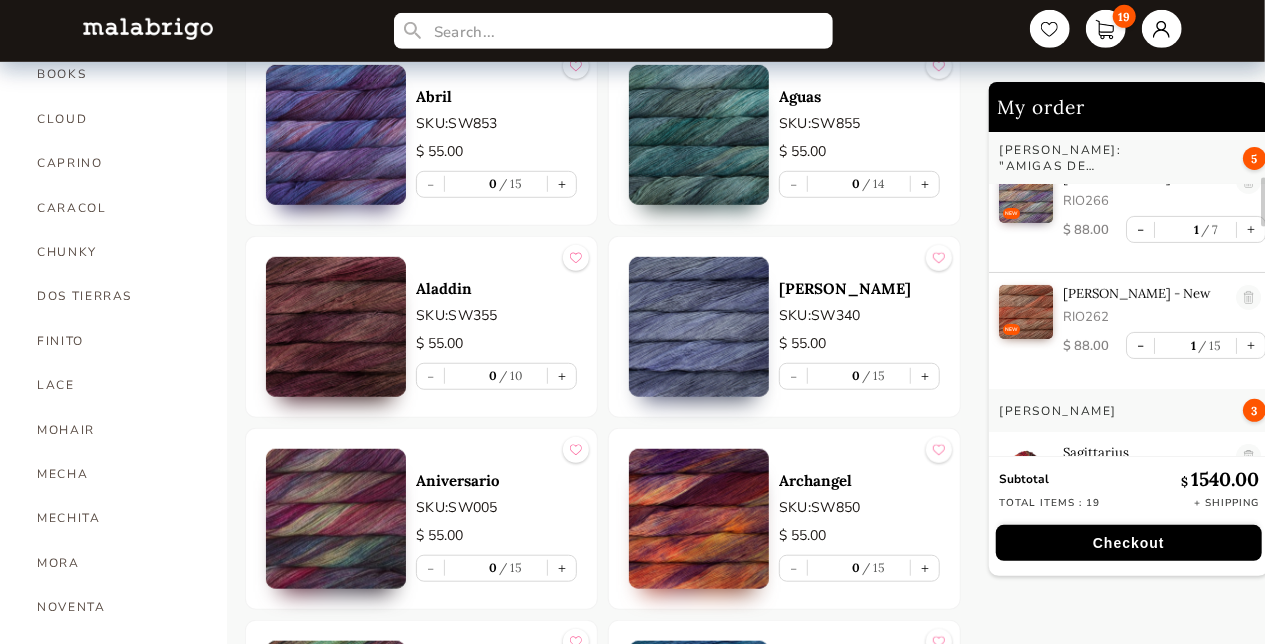 scroll, scrollTop: 300, scrollLeft: 0, axis: vertical 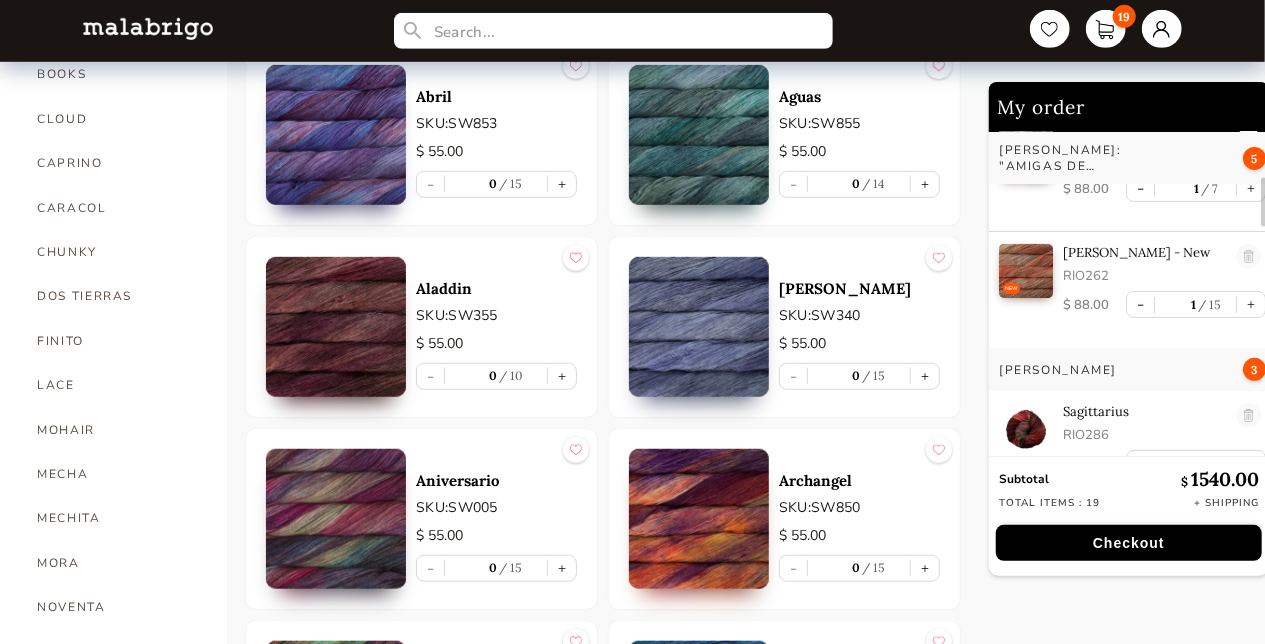 click on "Checkout" at bounding box center [1129, 543] 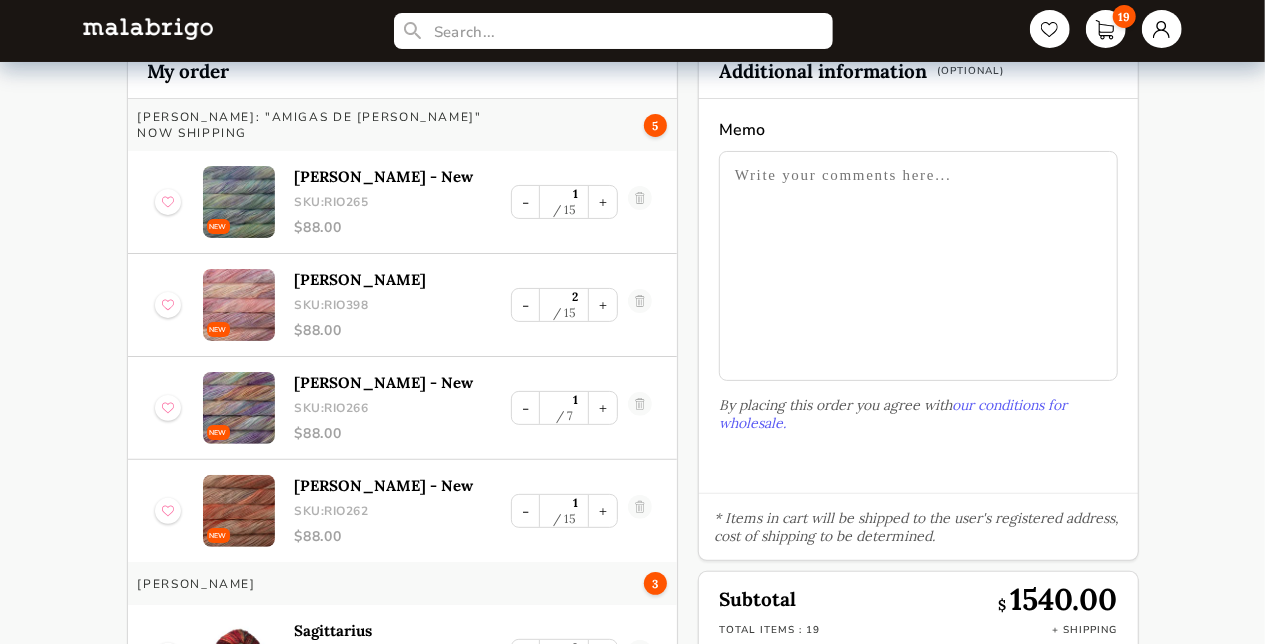 scroll, scrollTop: 0, scrollLeft: 0, axis: both 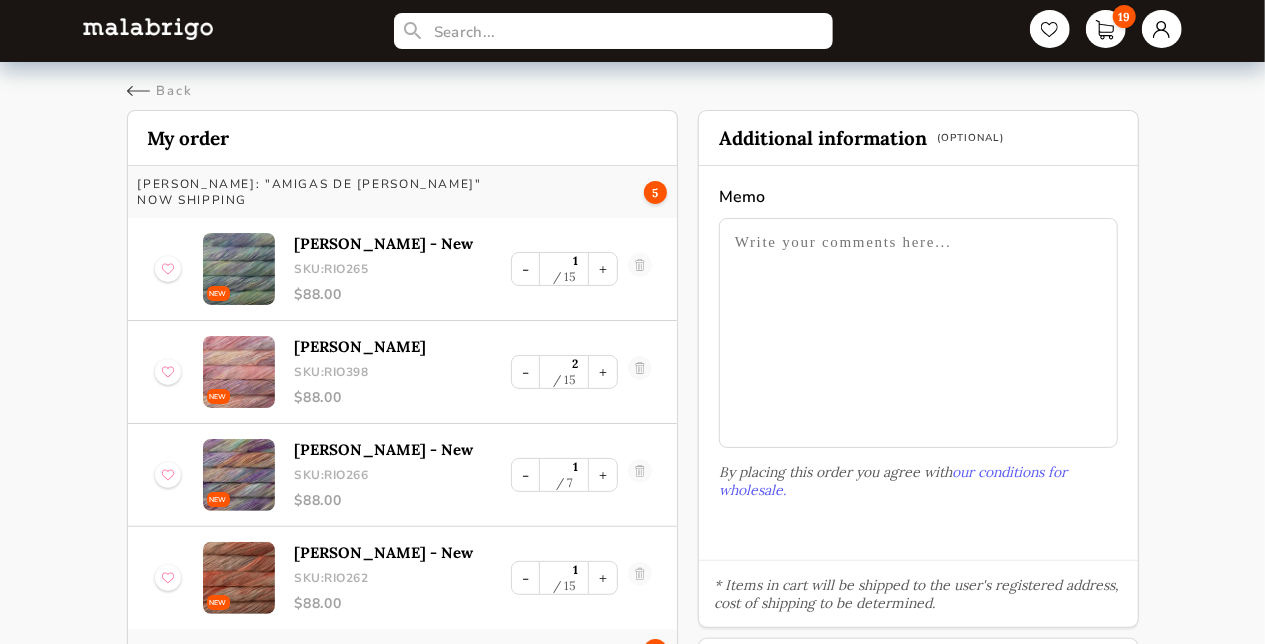 click at bounding box center [918, 333] 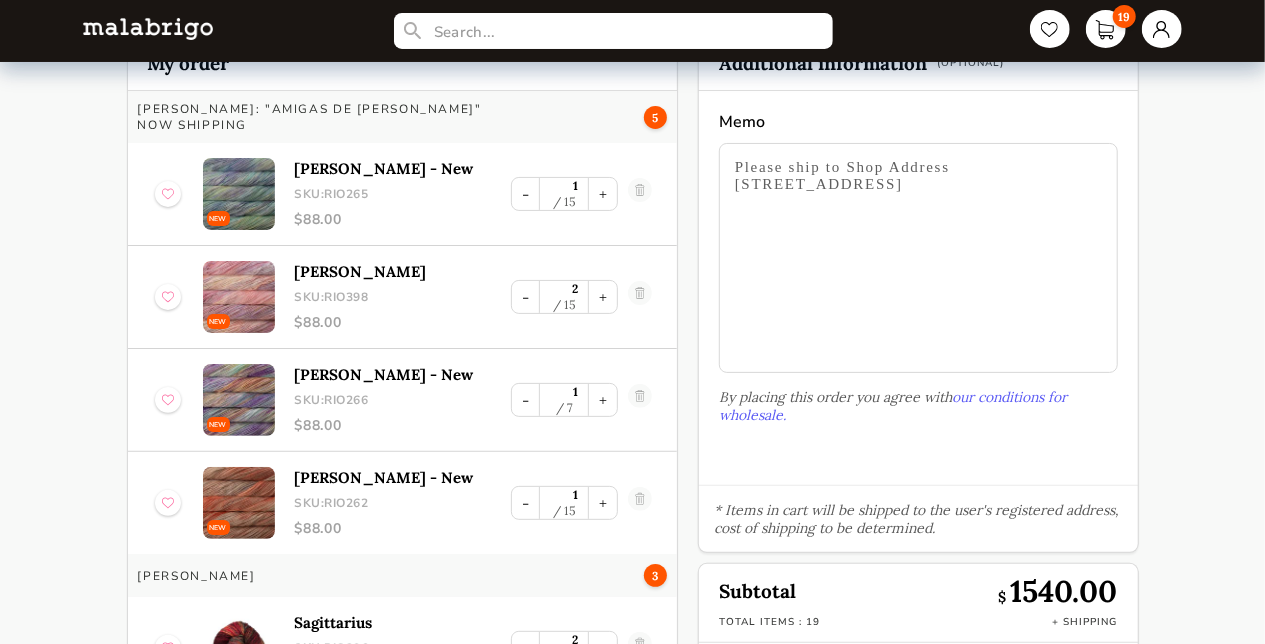 scroll, scrollTop: 175, scrollLeft: 0, axis: vertical 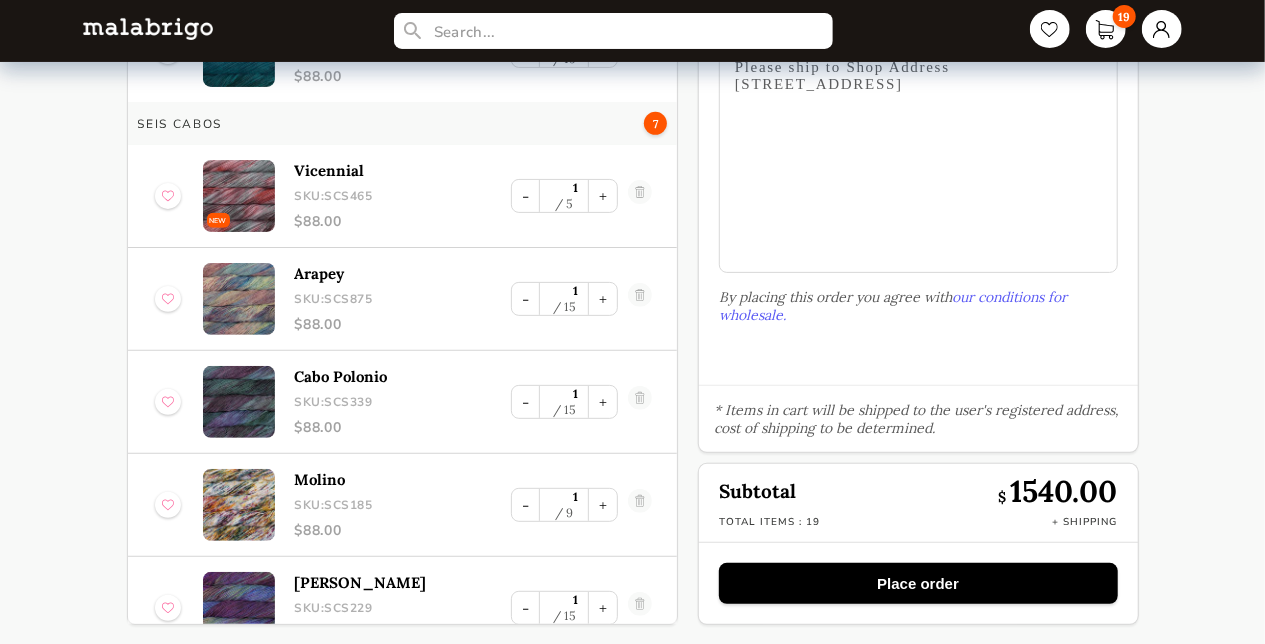 type on "Please ship to Shop Address
[STREET_ADDRESS]" 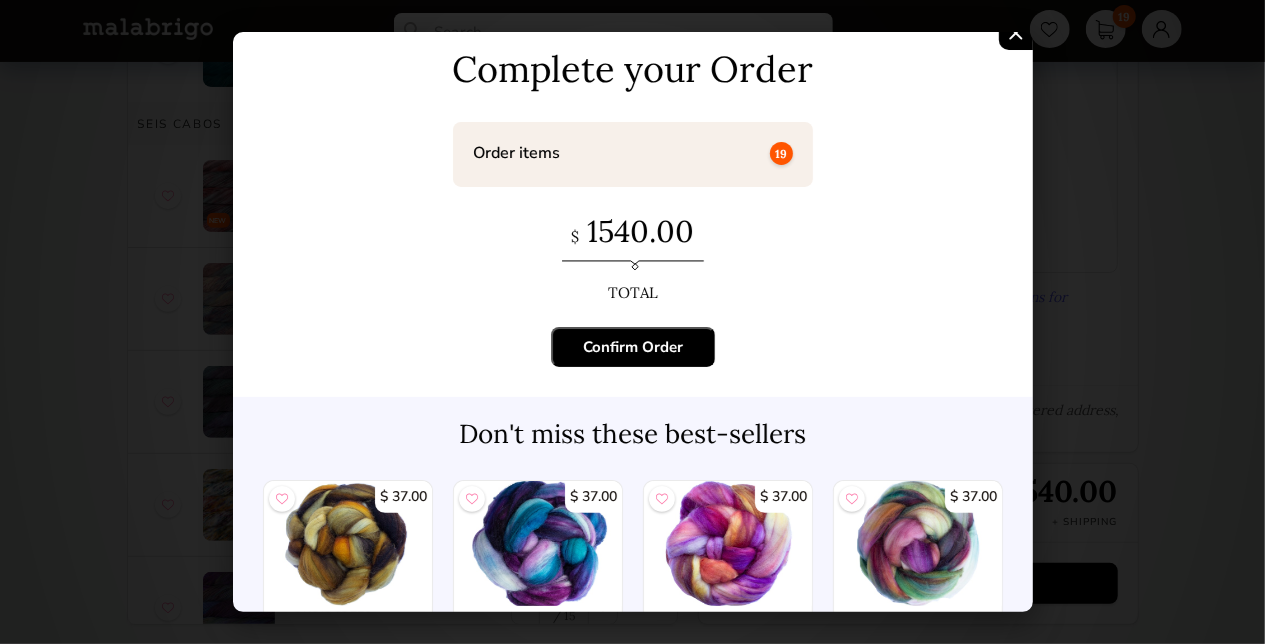 scroll, scrollTop: 0, scrollLeft: 0, axis: both 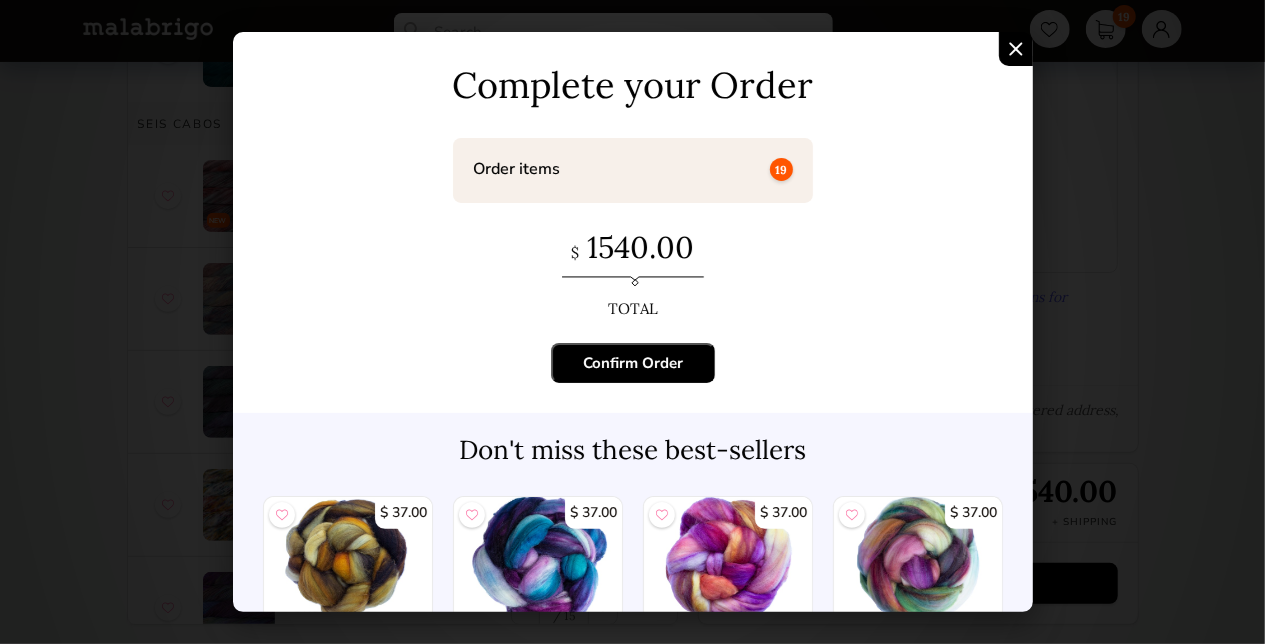 click on "Confirm Order" at bounding box center (633, 363) 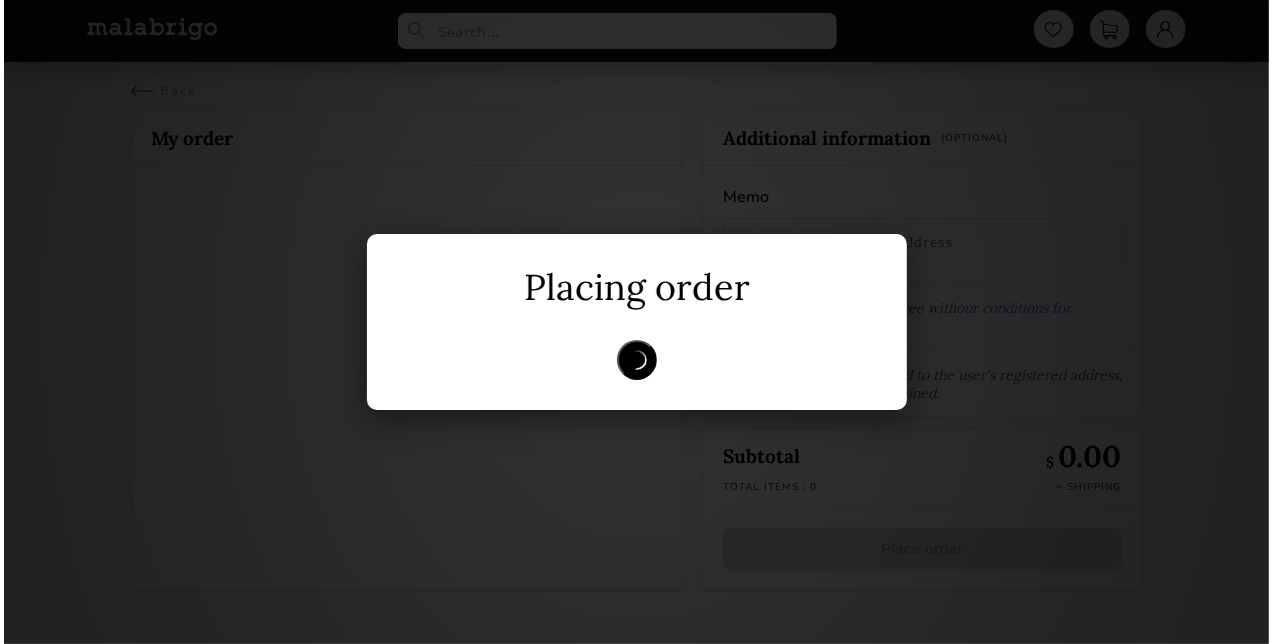 scroll, scrollTop: 0, scrollLeft: 0, axis: both 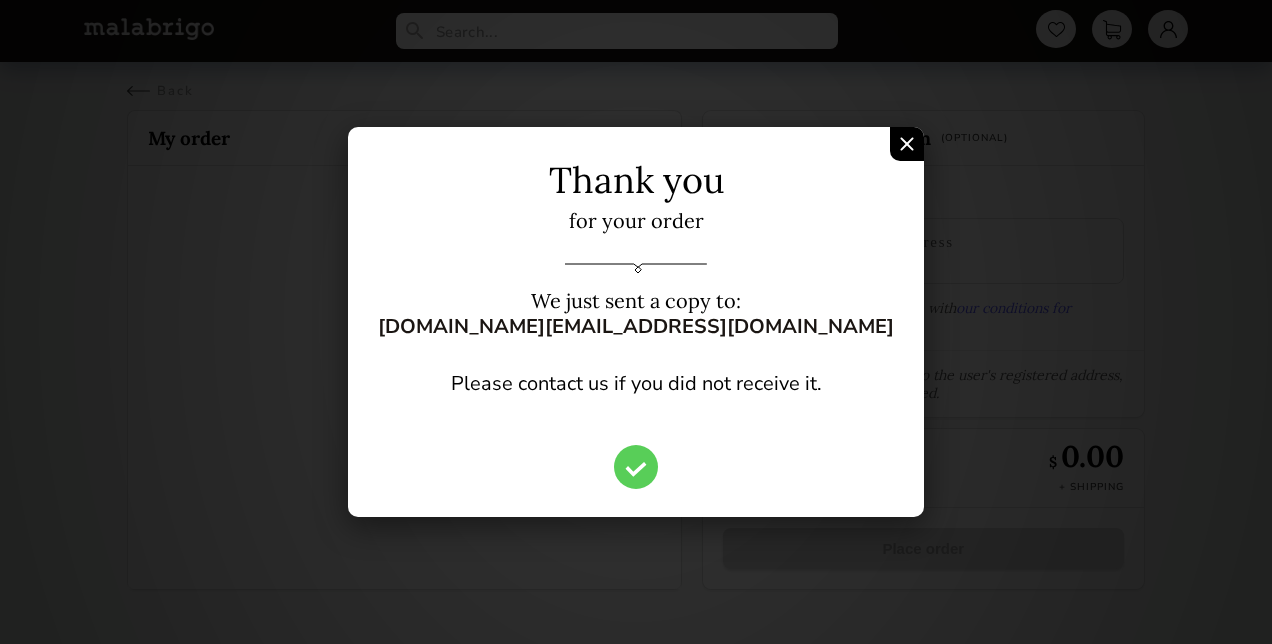 click at bounding box center [907, 144] 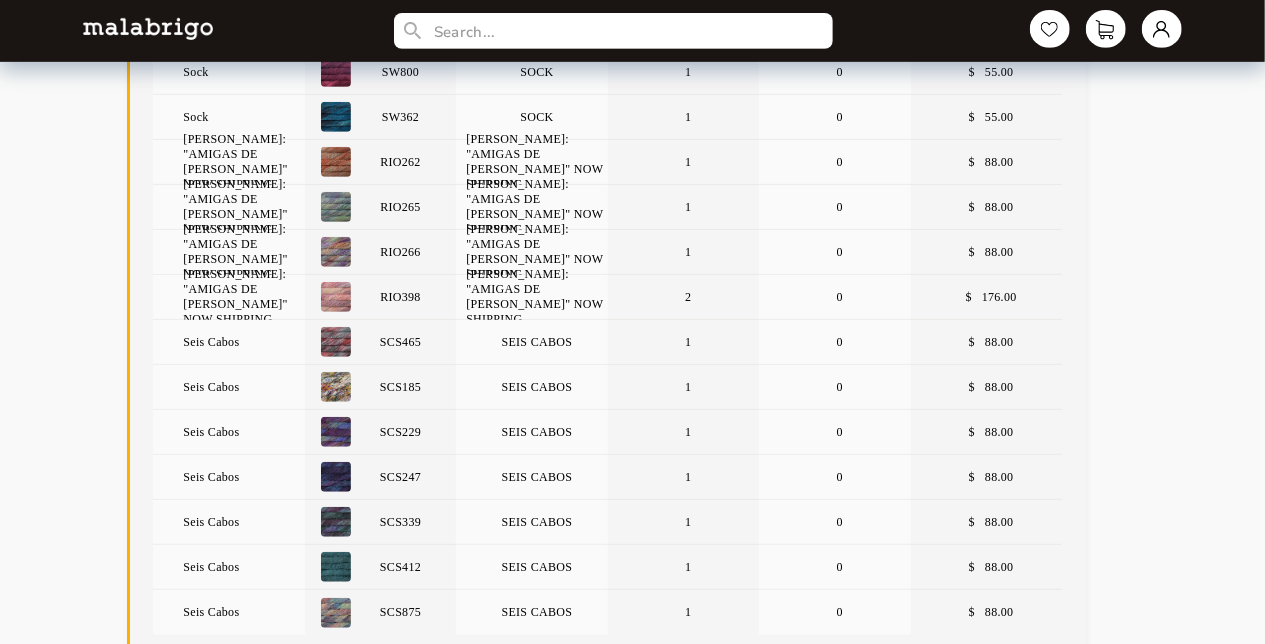 scroll, scrollTop: 0, scrollLeft: 0, axis: both 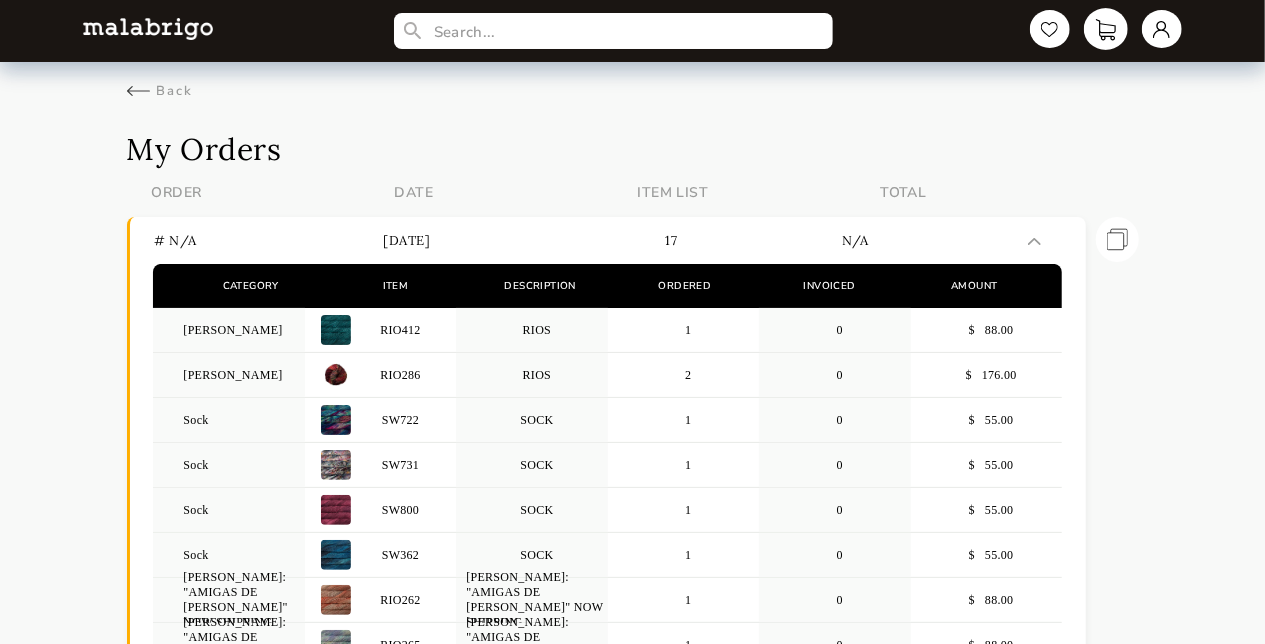 click at bounding box center (1106, 29) 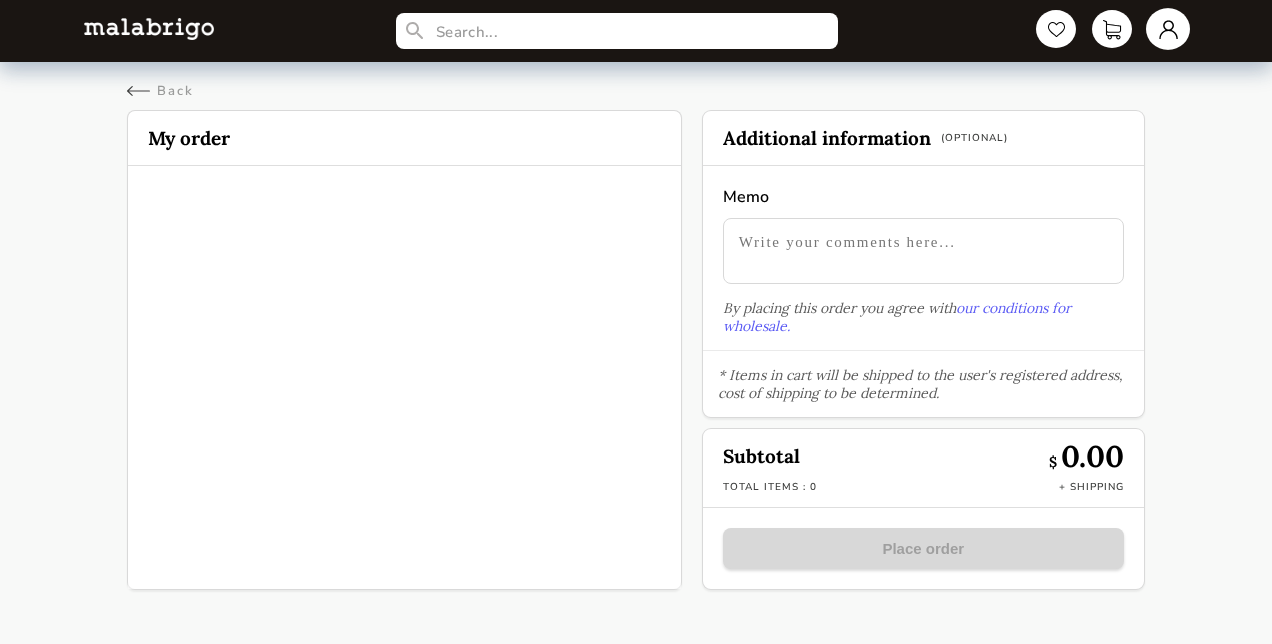click at bounding box center (1168, 29) 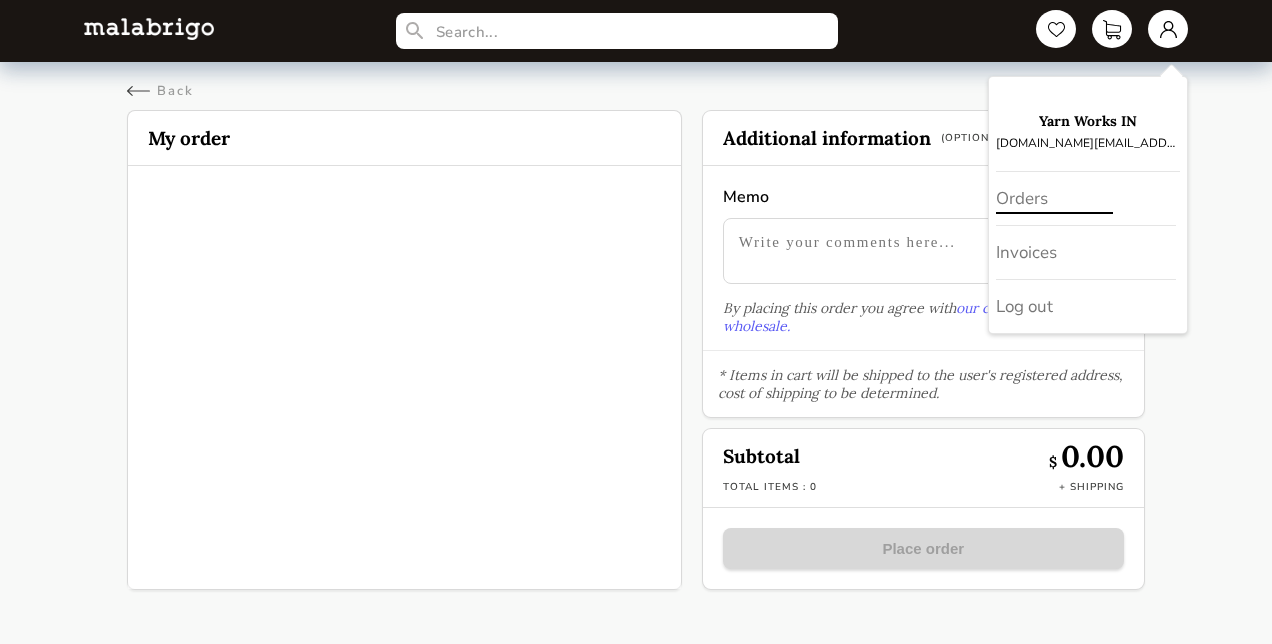 click on "Orders" at bounding box center (1086, 199) 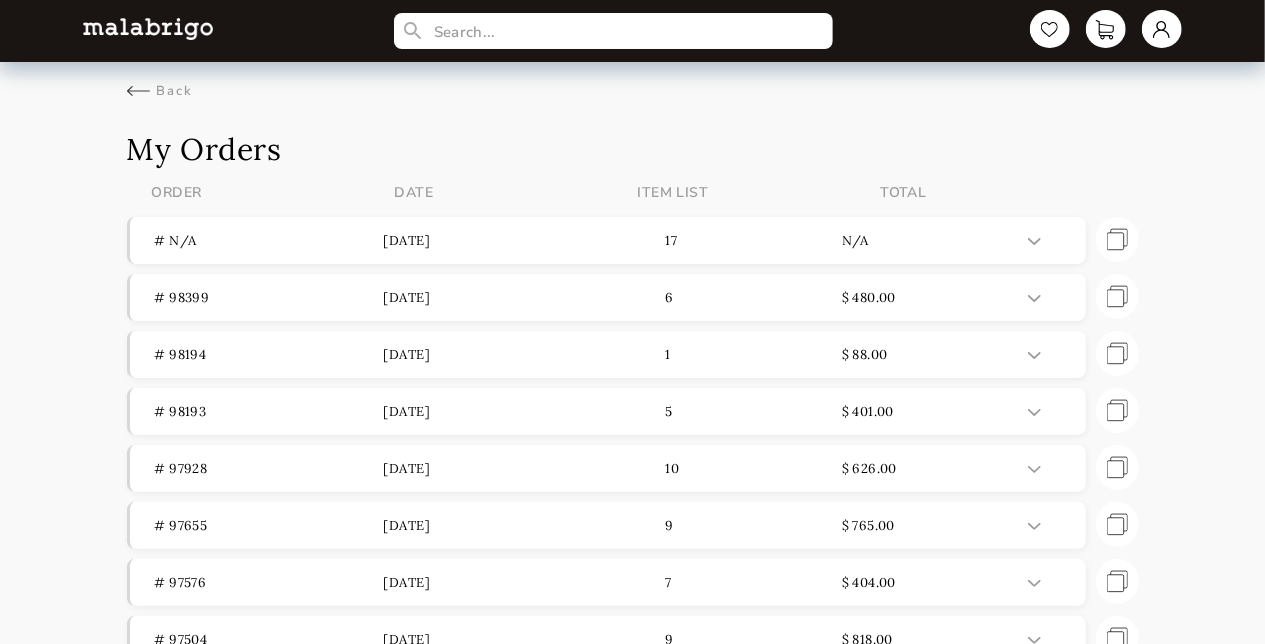 scroll, scrollTop: 190, scrollLeft: 0, axis: vertical 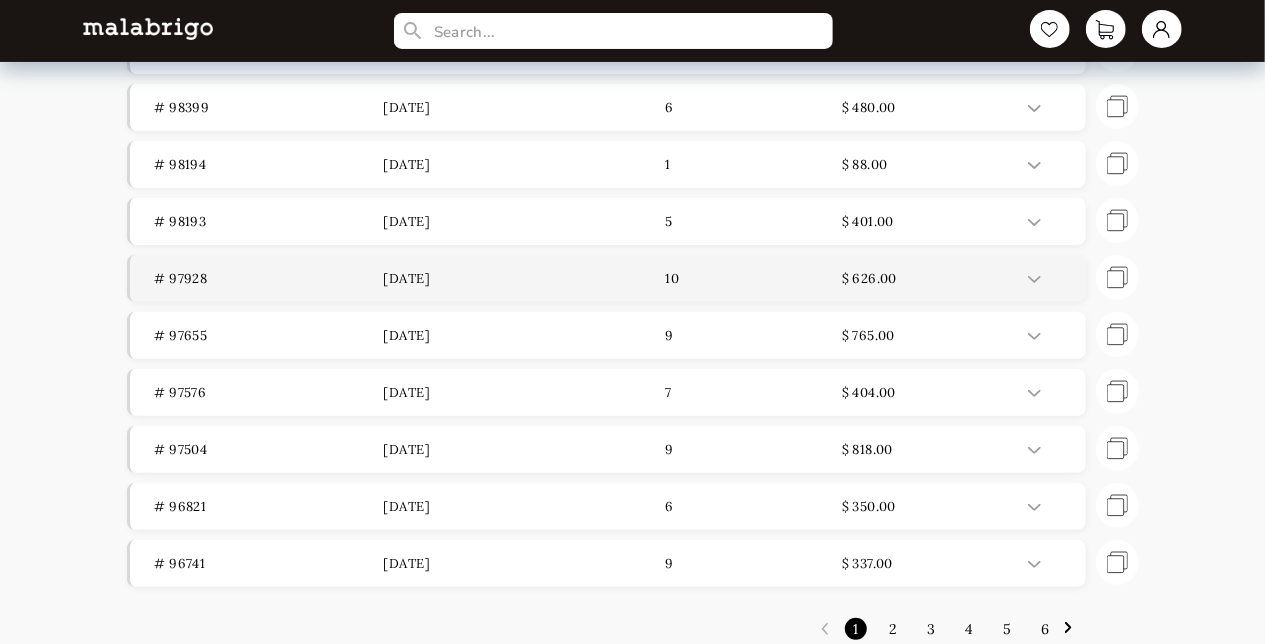 click at bounding box center [1034, 279] 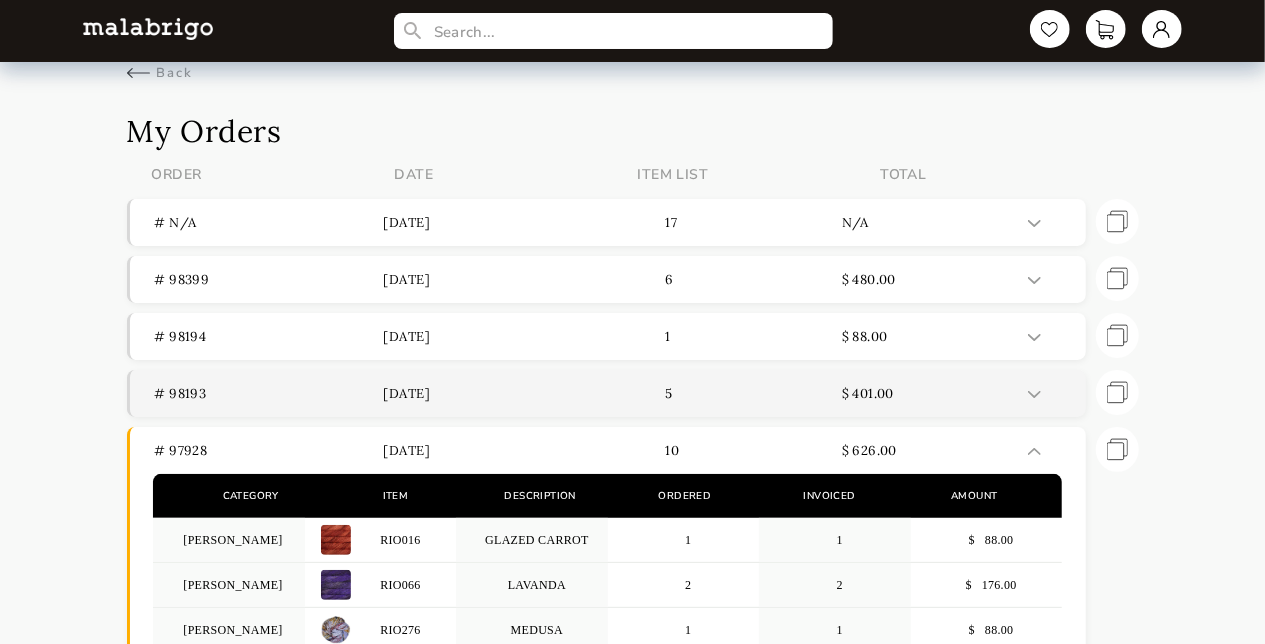 scroll, scrollTop: 0, scrollLeft: 0, axis: both 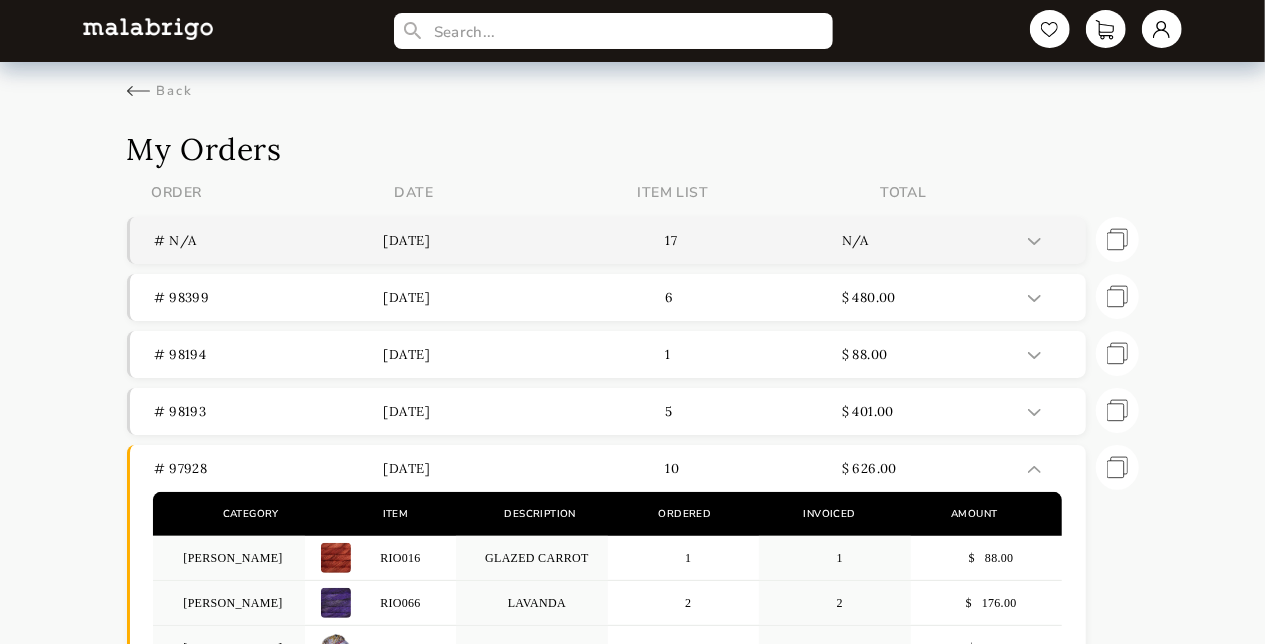 click at bounding box center [1049, 240] 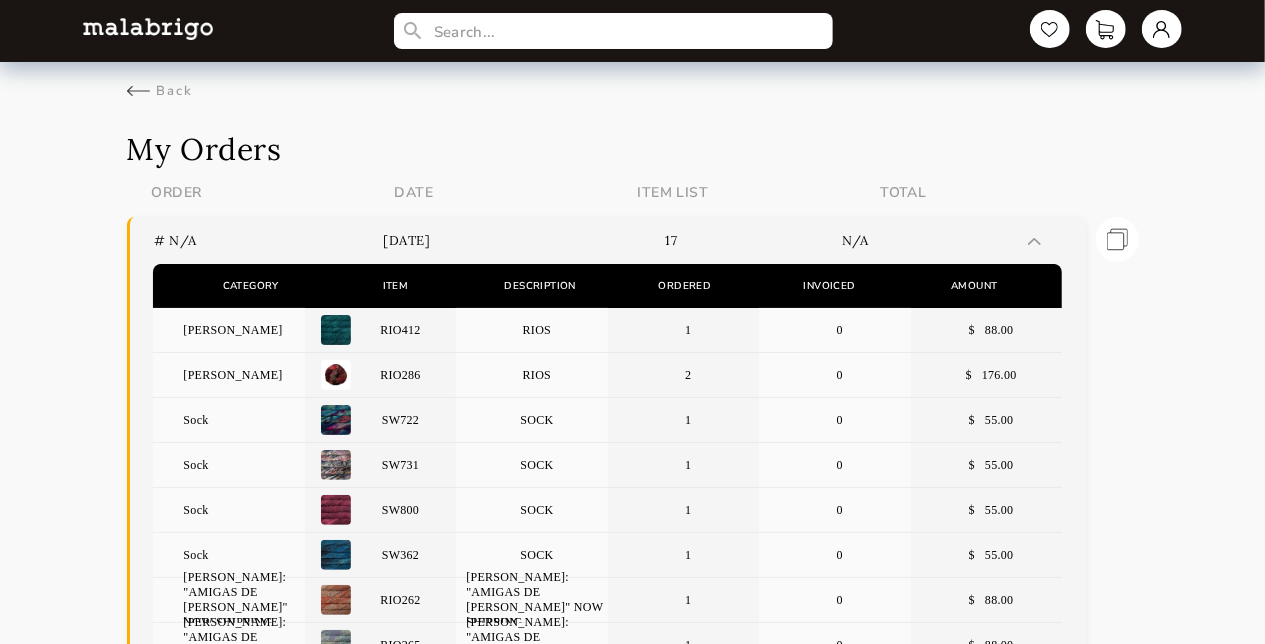 click at bounding box center [1049, 240] 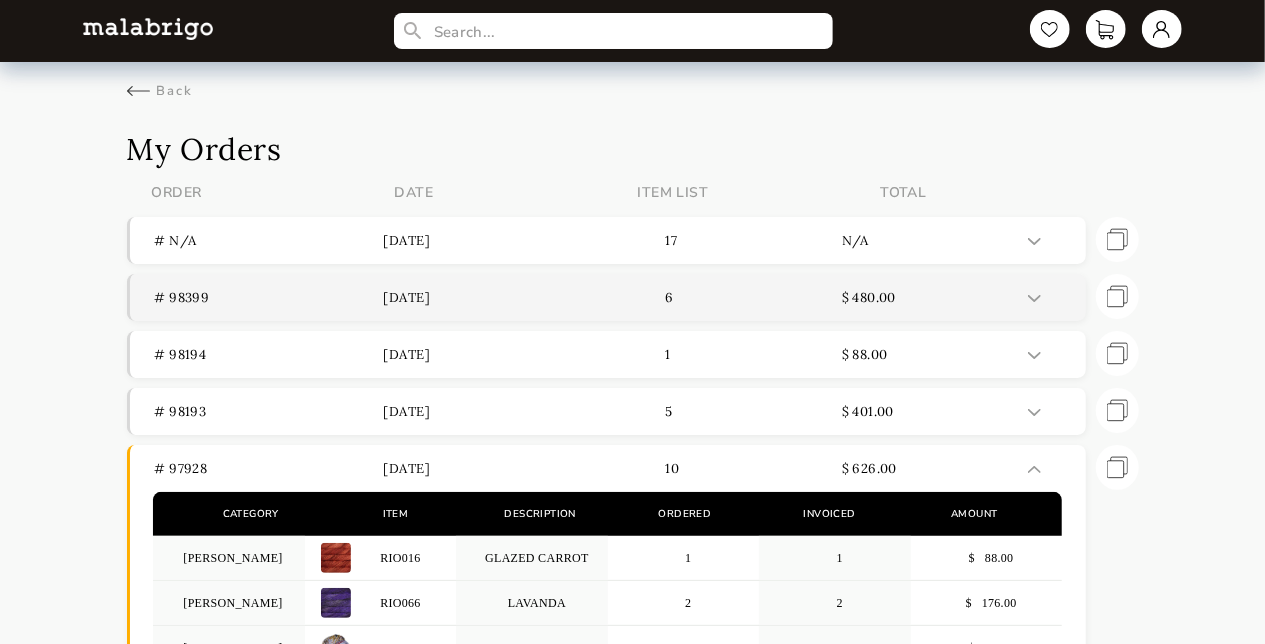 click on "$ 480.00" at bounding box center (956, 297) 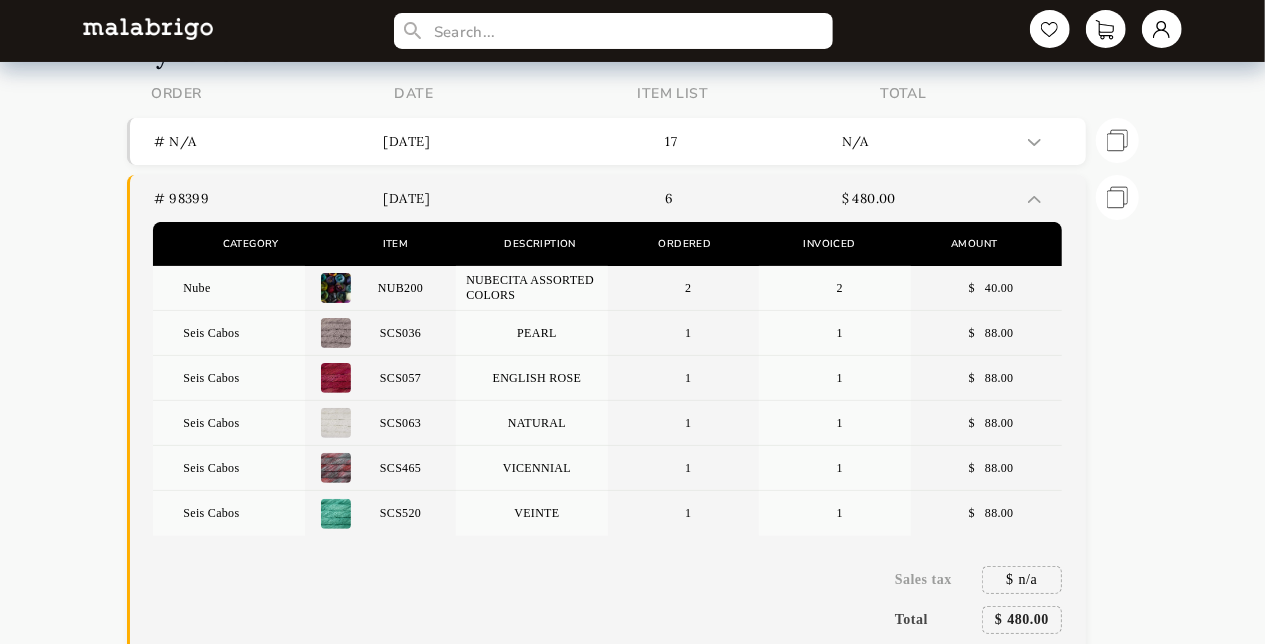 scroll, scrollTop: 100, scrollLeft: 0, axis: vertical 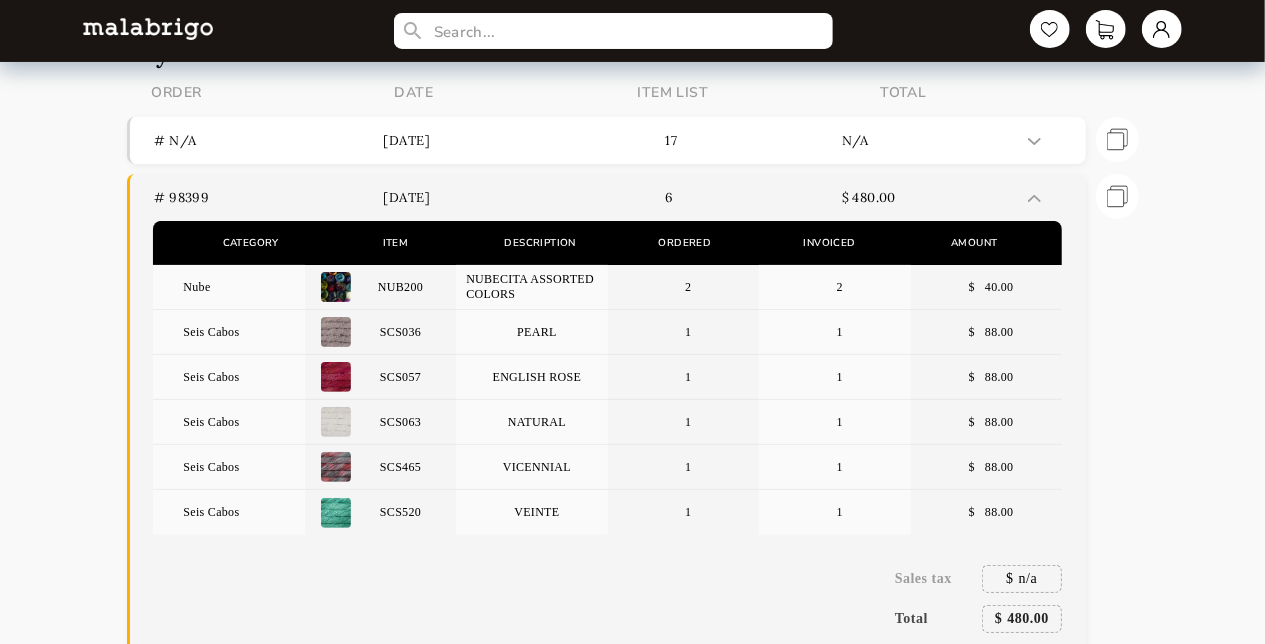 click on "$ 480.00" at bounding box center (956, 197) 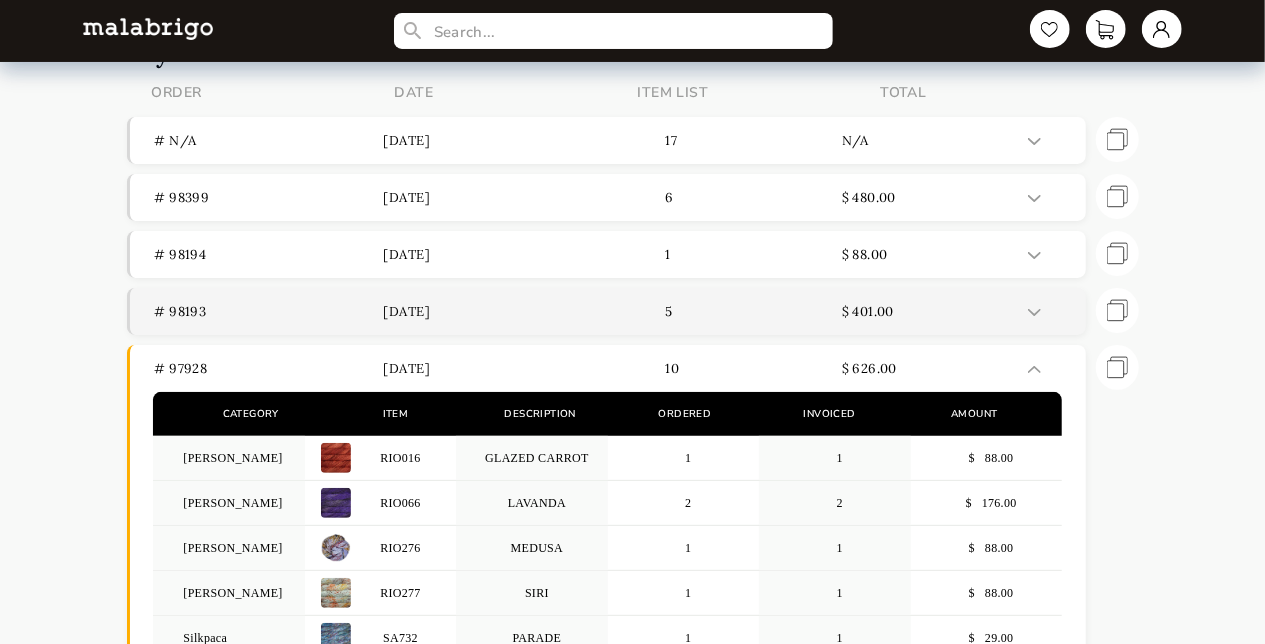 click at bounding box center (1049, 311) 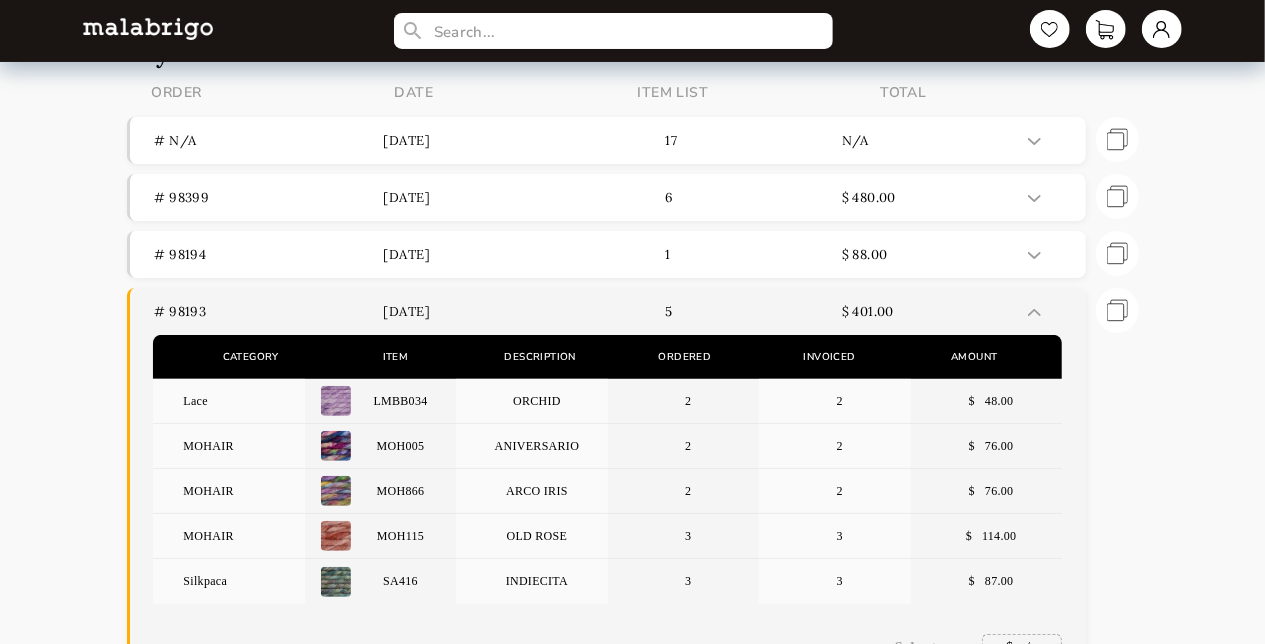click at bounding box center [1049, 311] 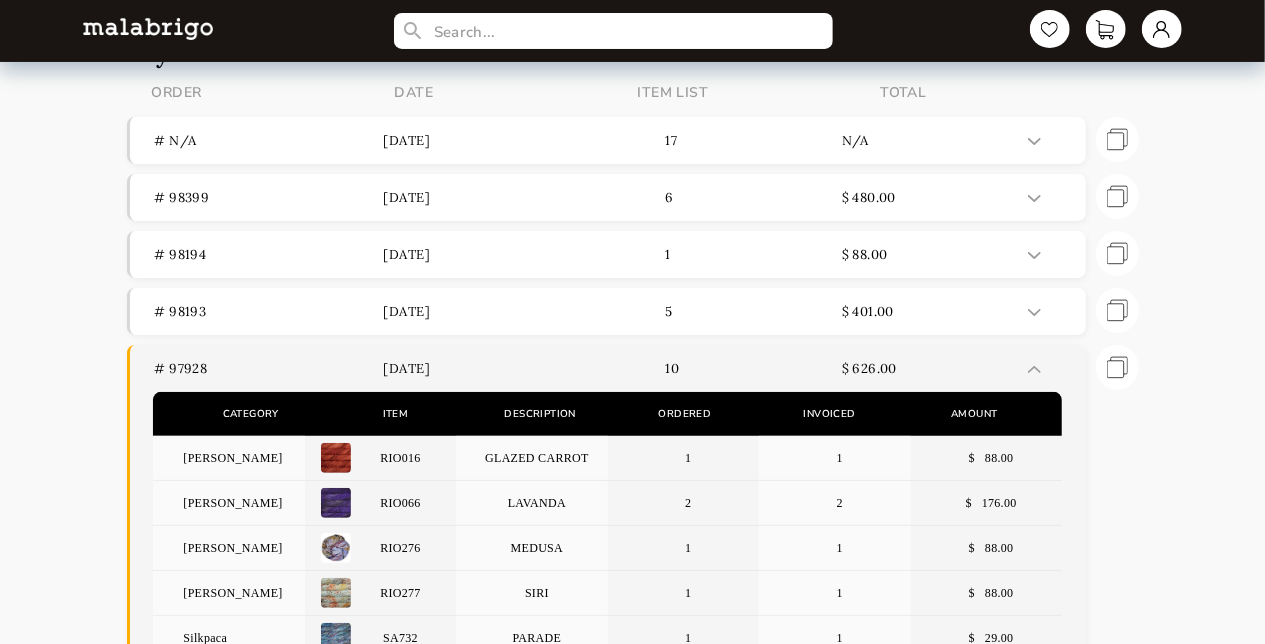 click at bounding box center (1034, 369) 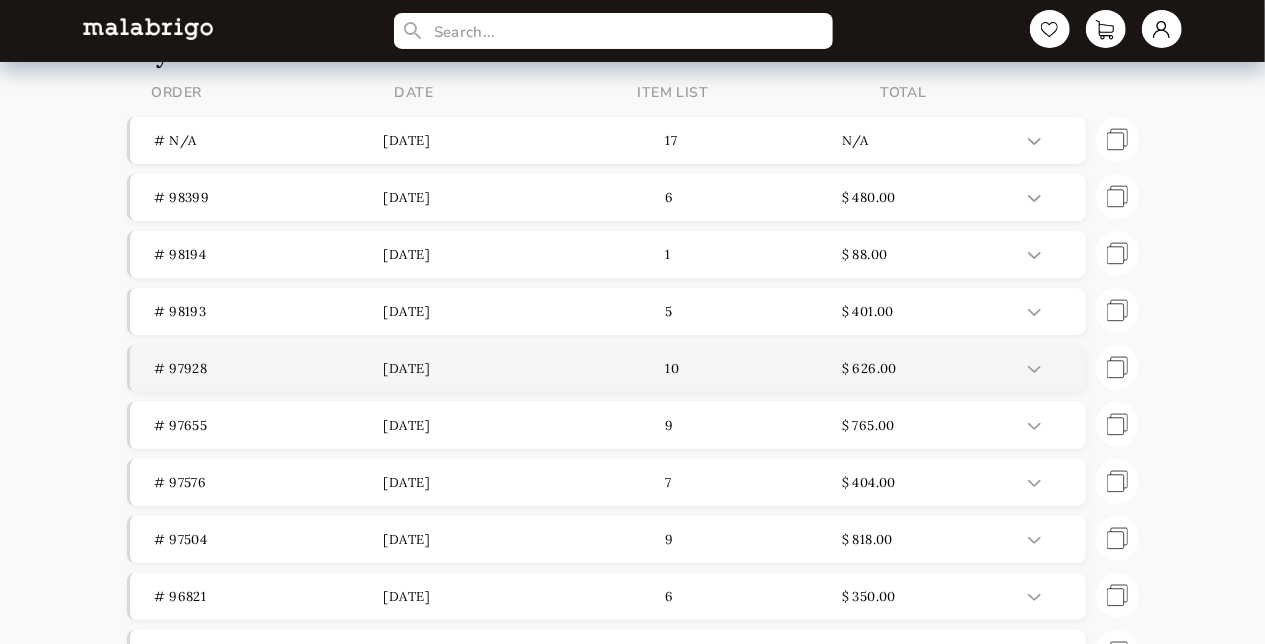 click at bounding box center [1049, 368] 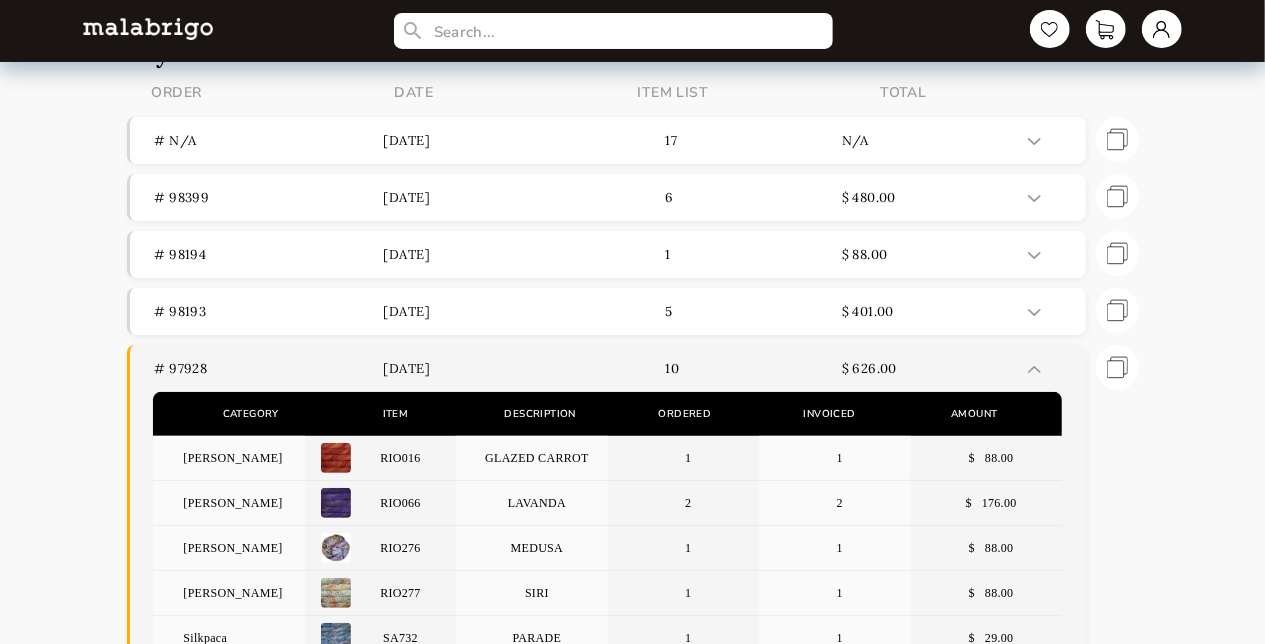 click at bounding box center (1049, 368) 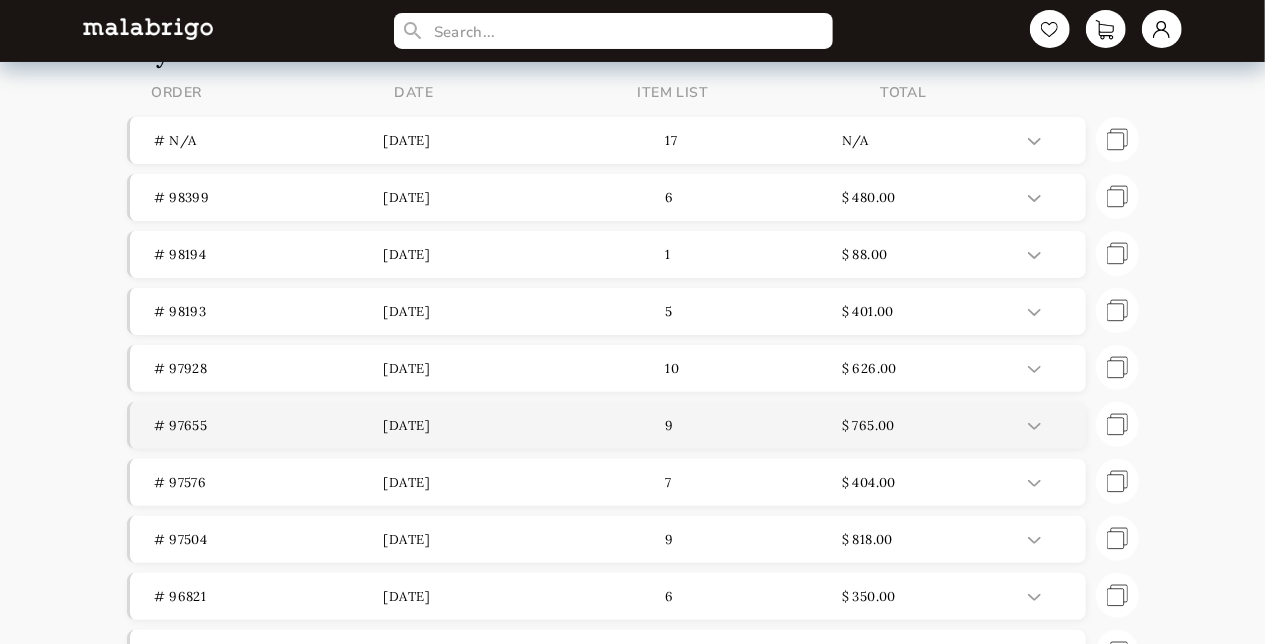 click at bounding box center [1034, 426] 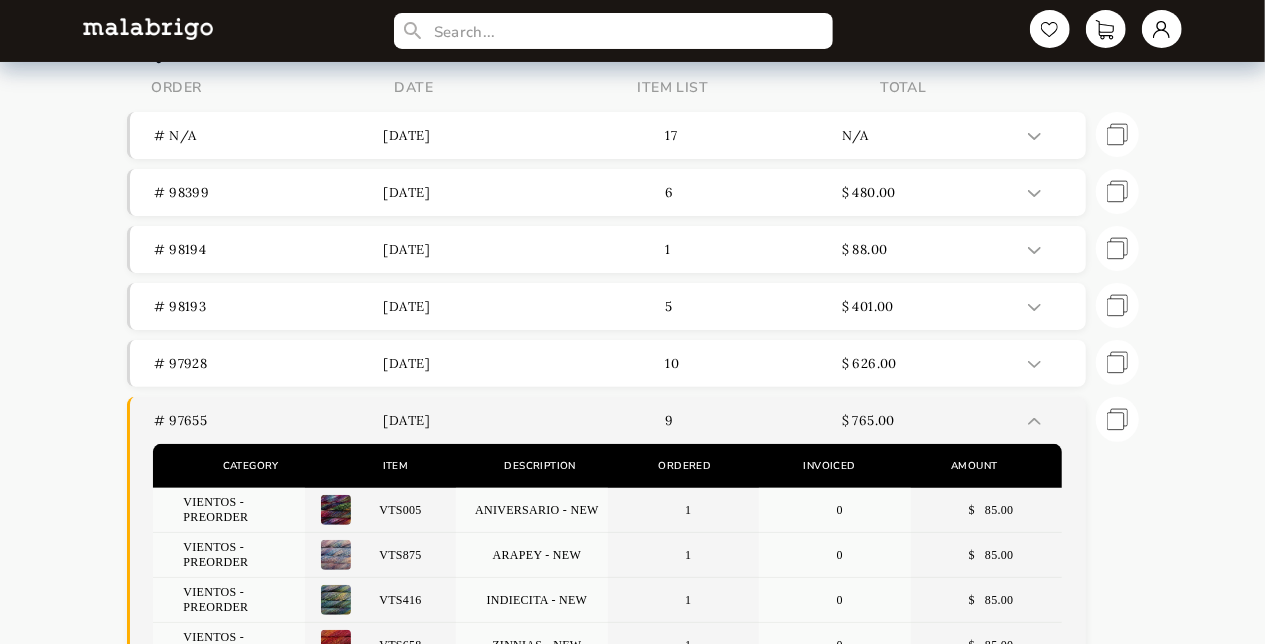 scroll, scrollTop: 100, scrollLeft: 0, axis: vertical 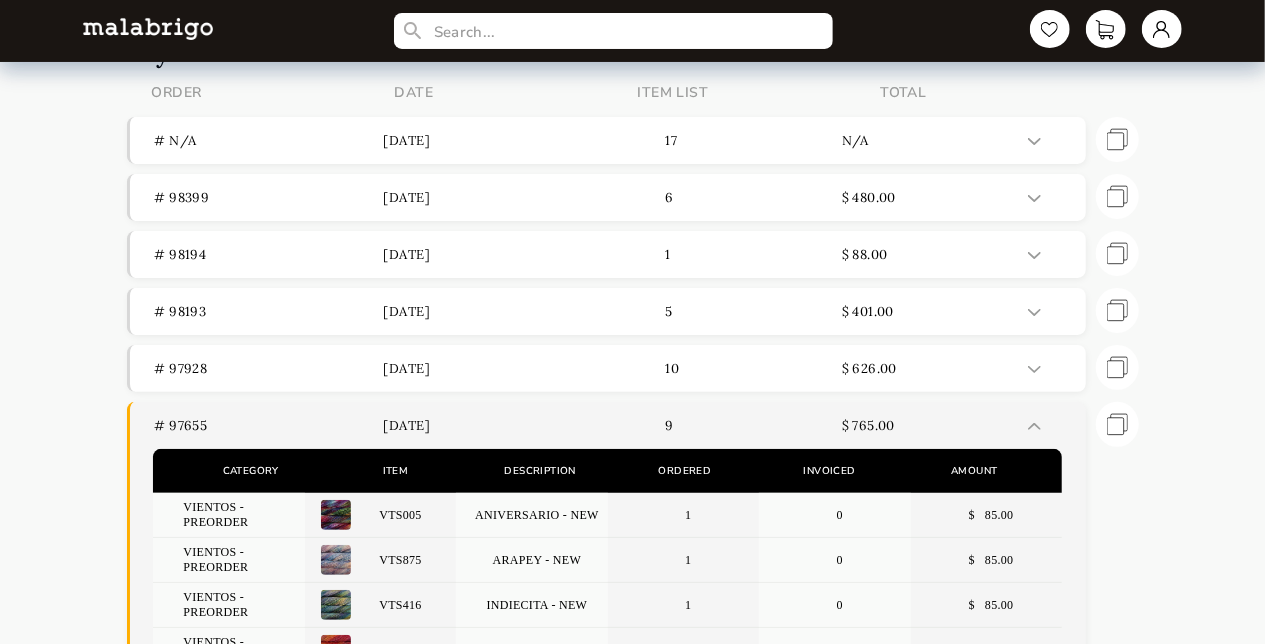 click at bounding box center (1049, 425) 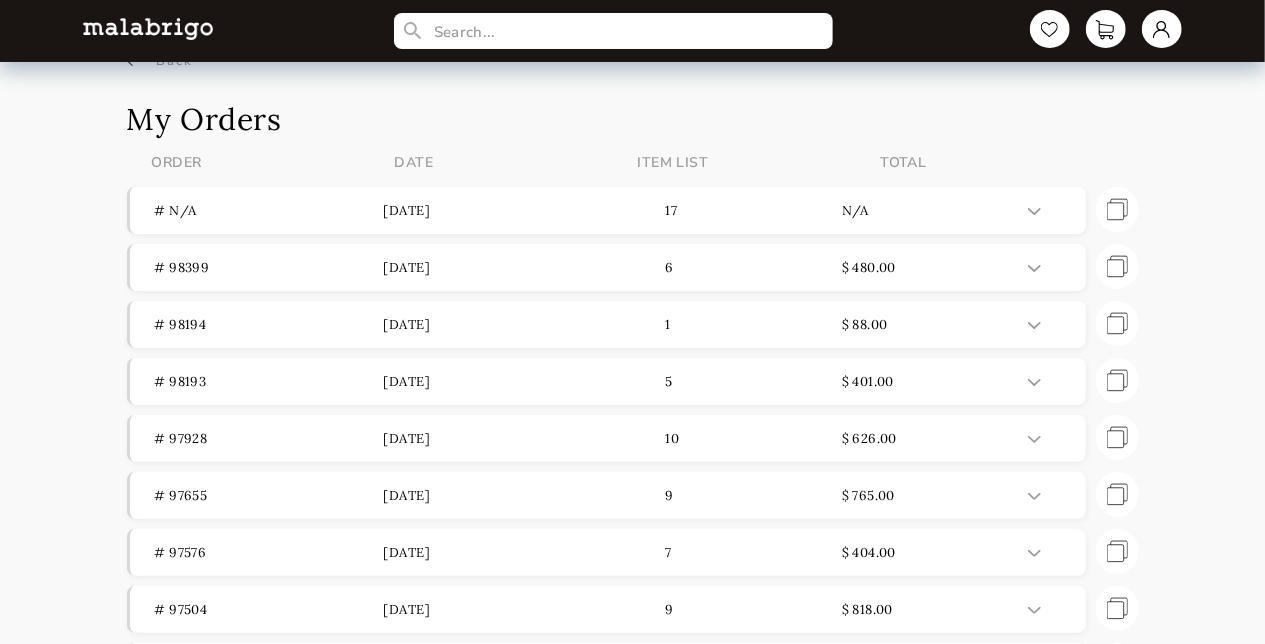 scroll, scrollTop: 0, scrollLeft: 0, axis: both 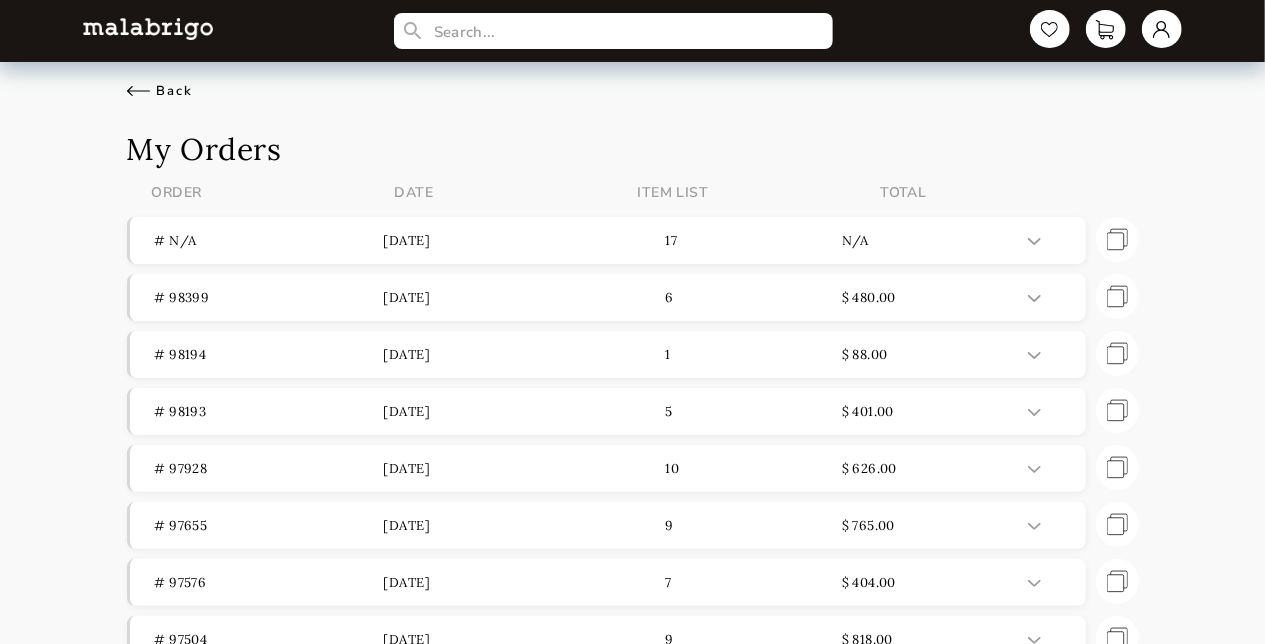 click on "Back" at bounding box center (160, 91) 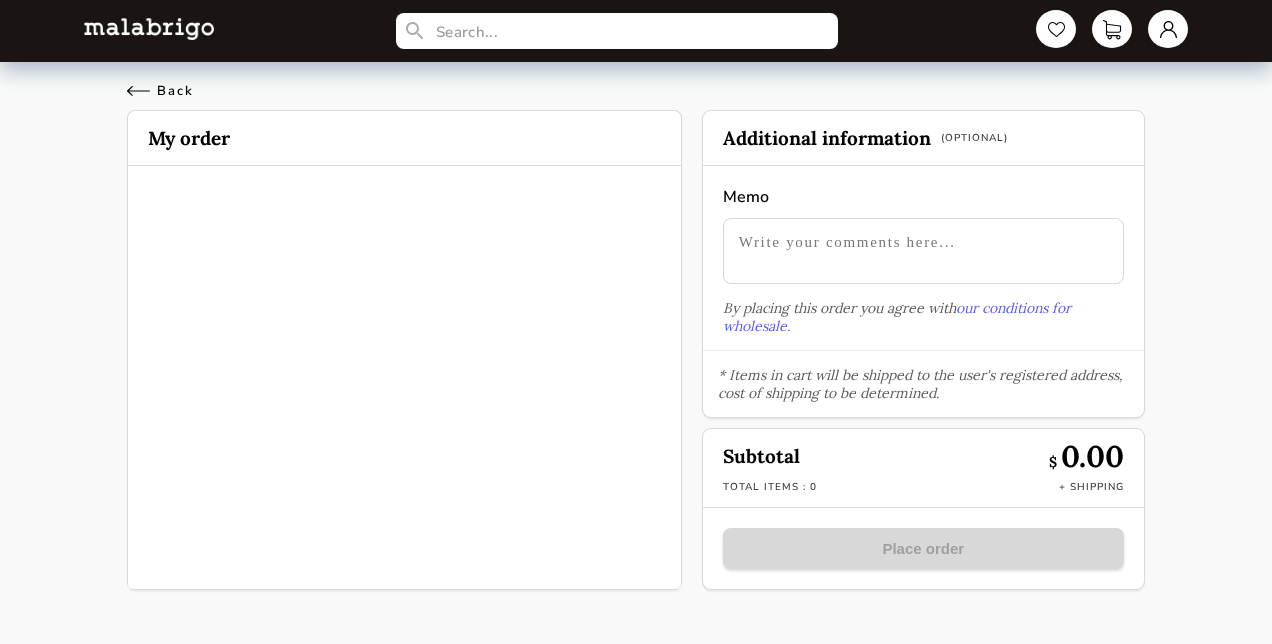 click on "Back" at bounding box center [160, 91] 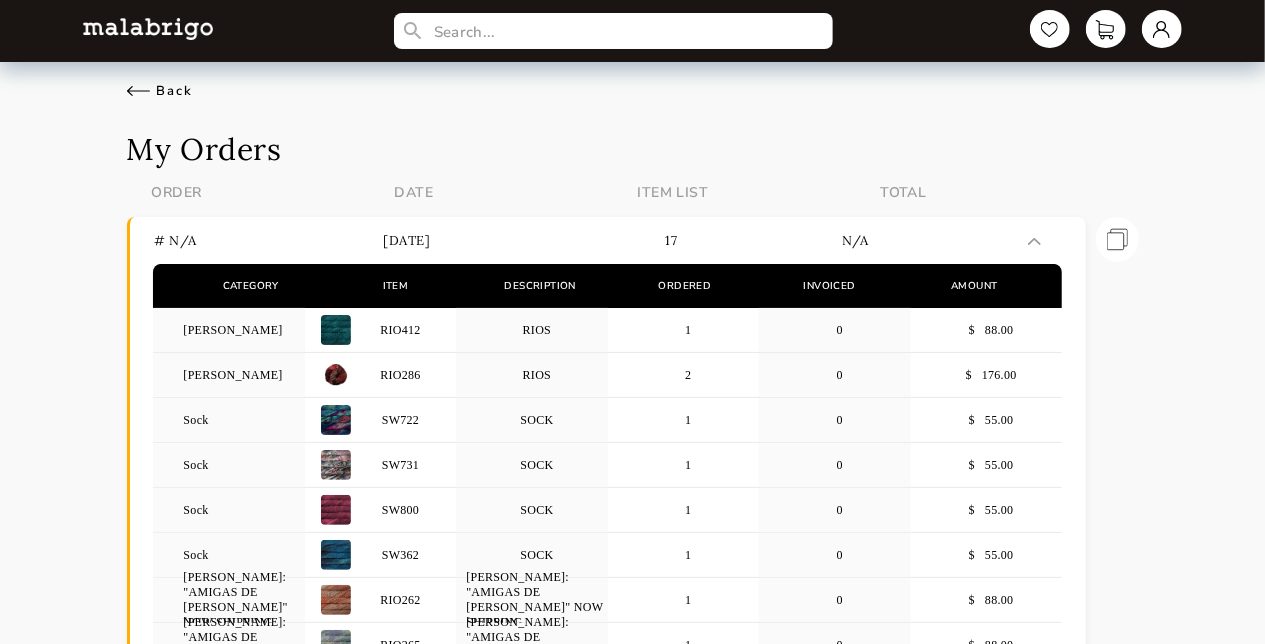 click on "Back" at bounding box center [160, 91] 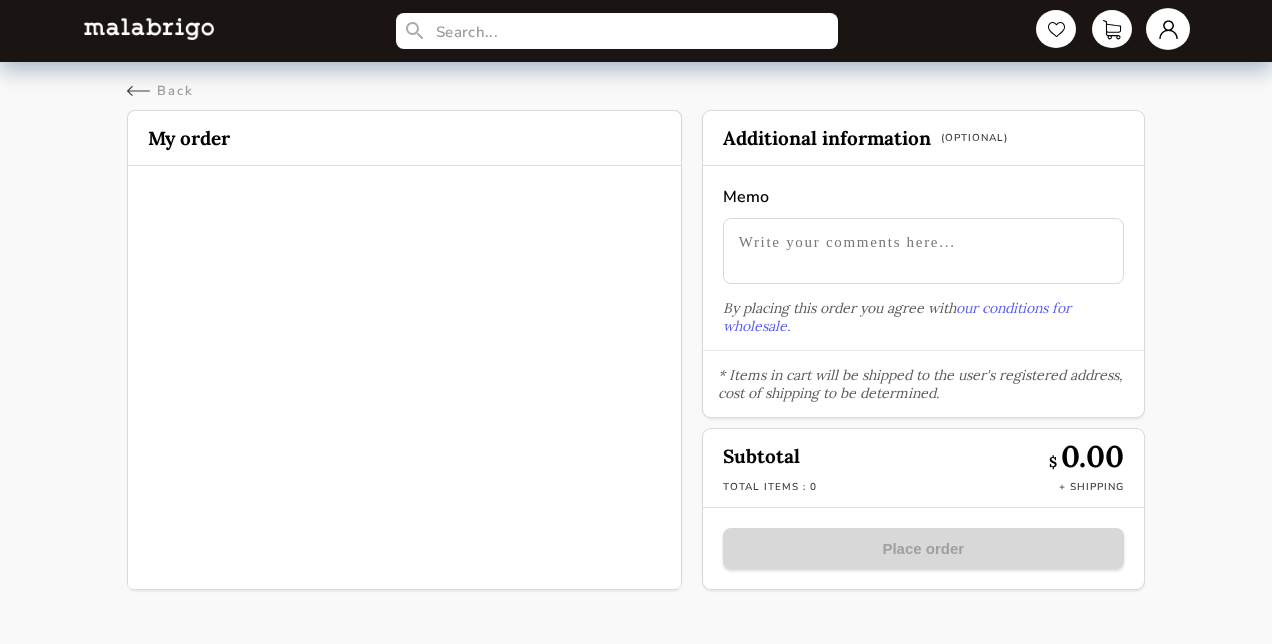 click at bounding box center [1168, 29] 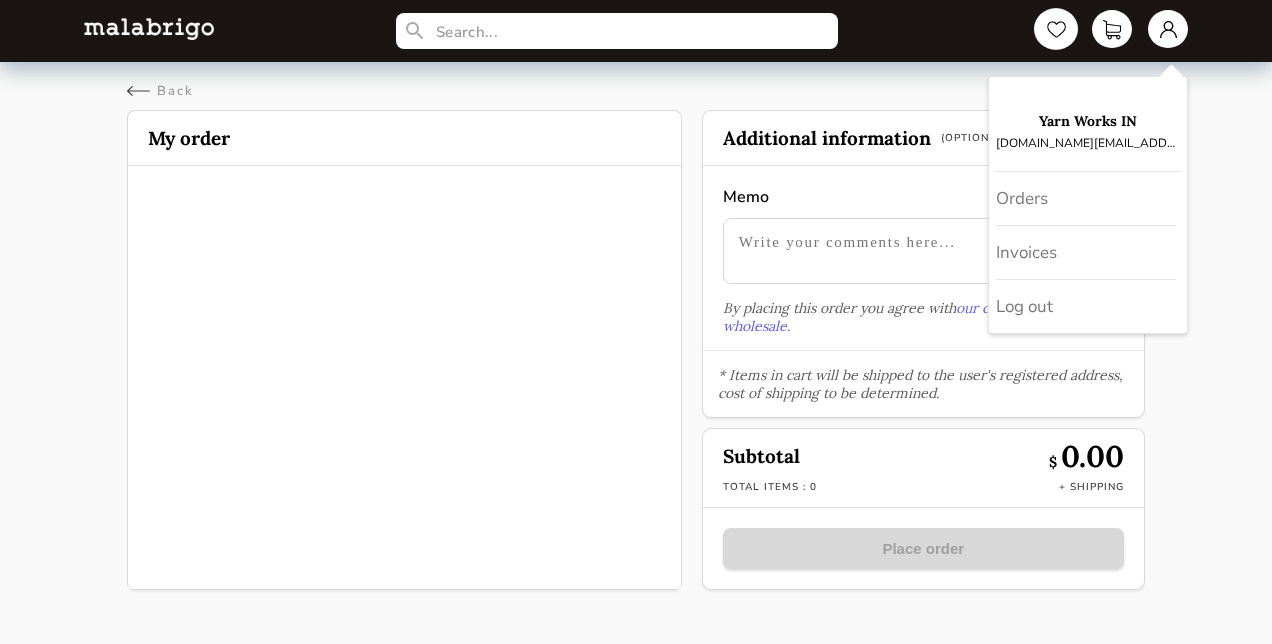 click at bounding box center [1056, 29] 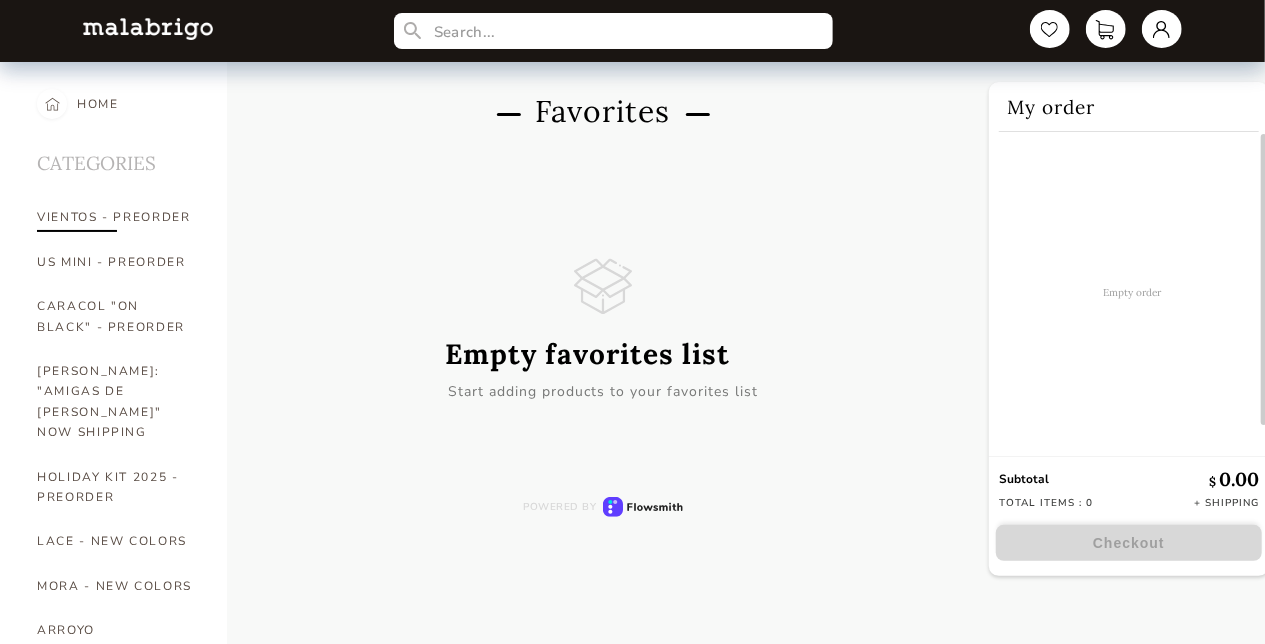 click on "VIENTOS - PREORDER" at bounding box center [117, 217] 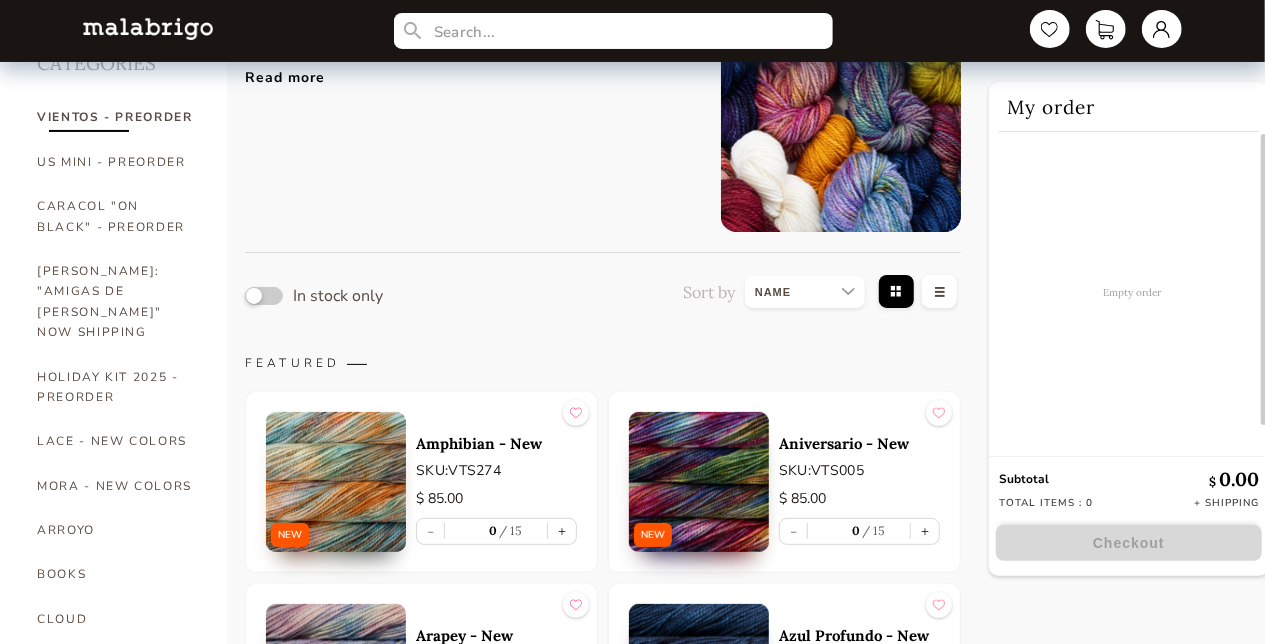 scroll, scrollTop: 0, scrollLeft: 0, axis: both 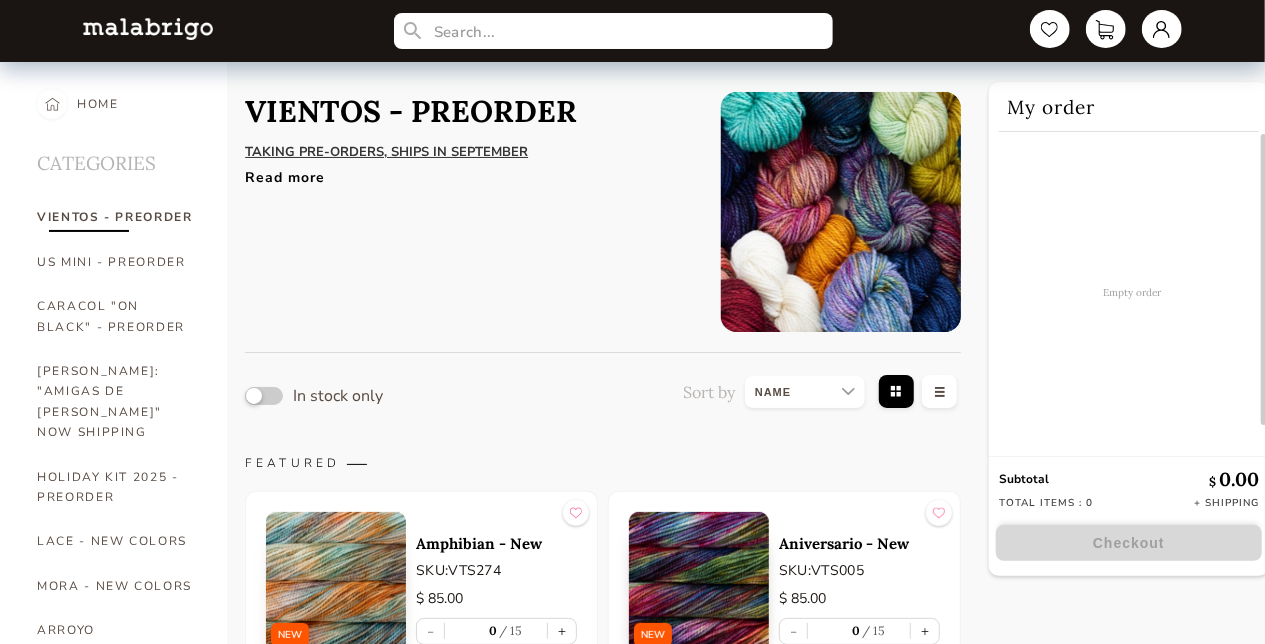 click on "Read more" at bounding box center (468, 172) 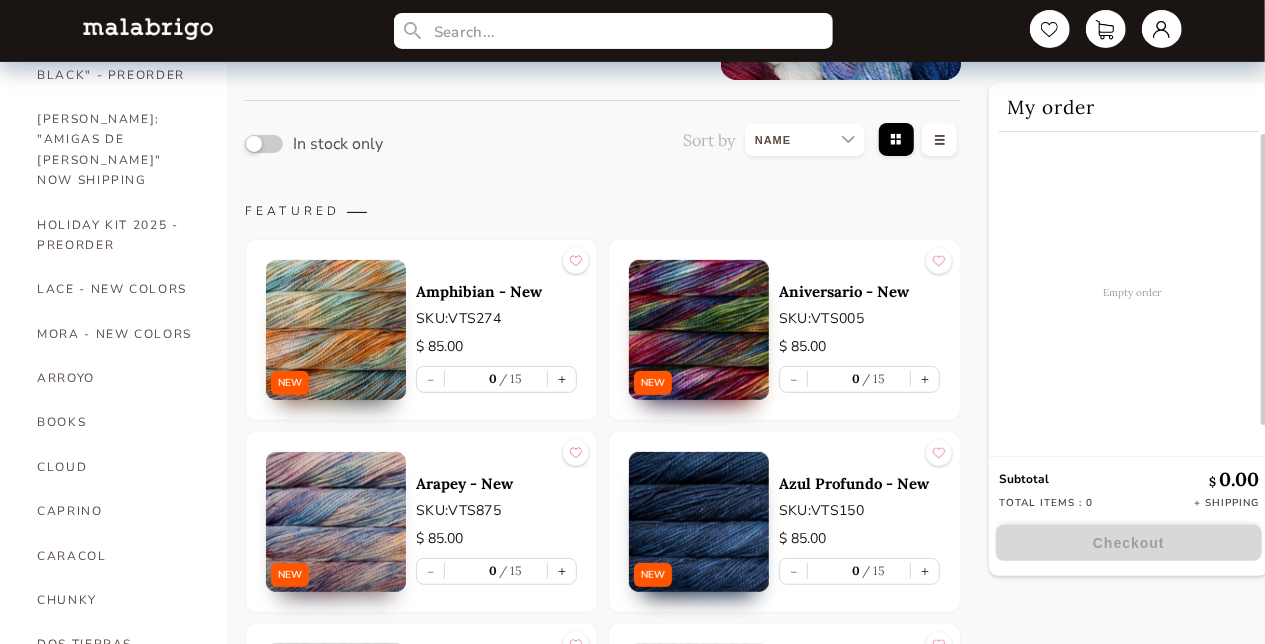 scroll, scrollTop: 0, scrollLeft: 0, axis: both 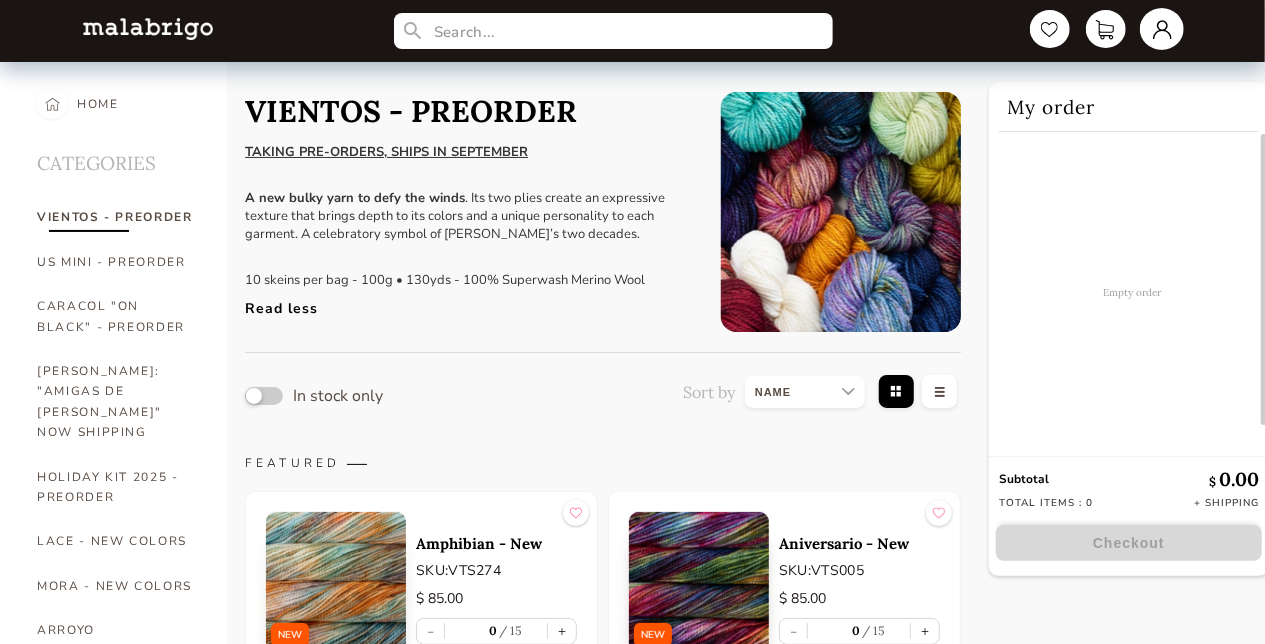 click at bounding box center [1162, 29] 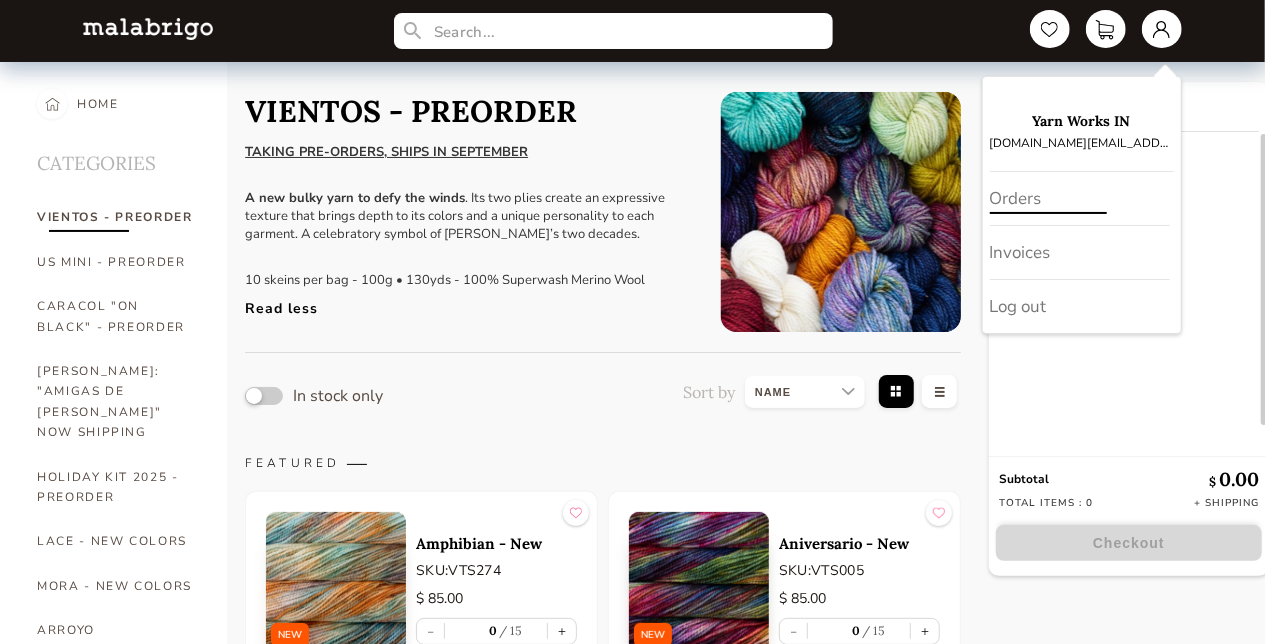 click on "Orders" at bounding box center [1080, 199] 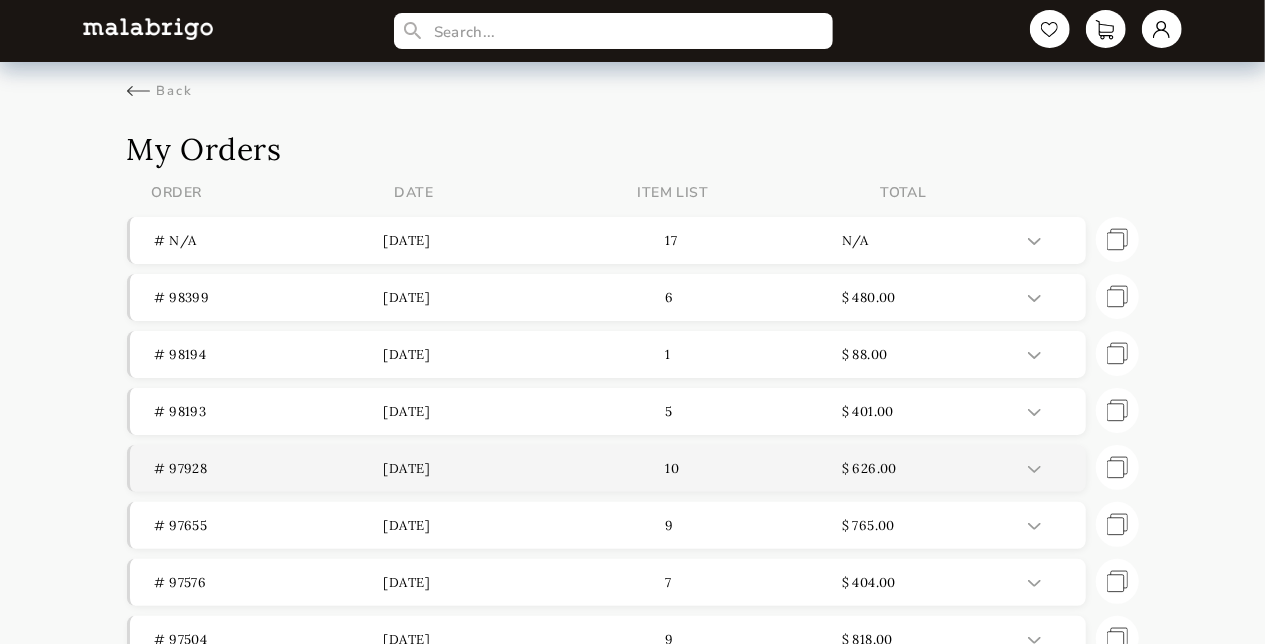 scroll, scrollTop: 190, scrollLeft: 0, axis: vertical 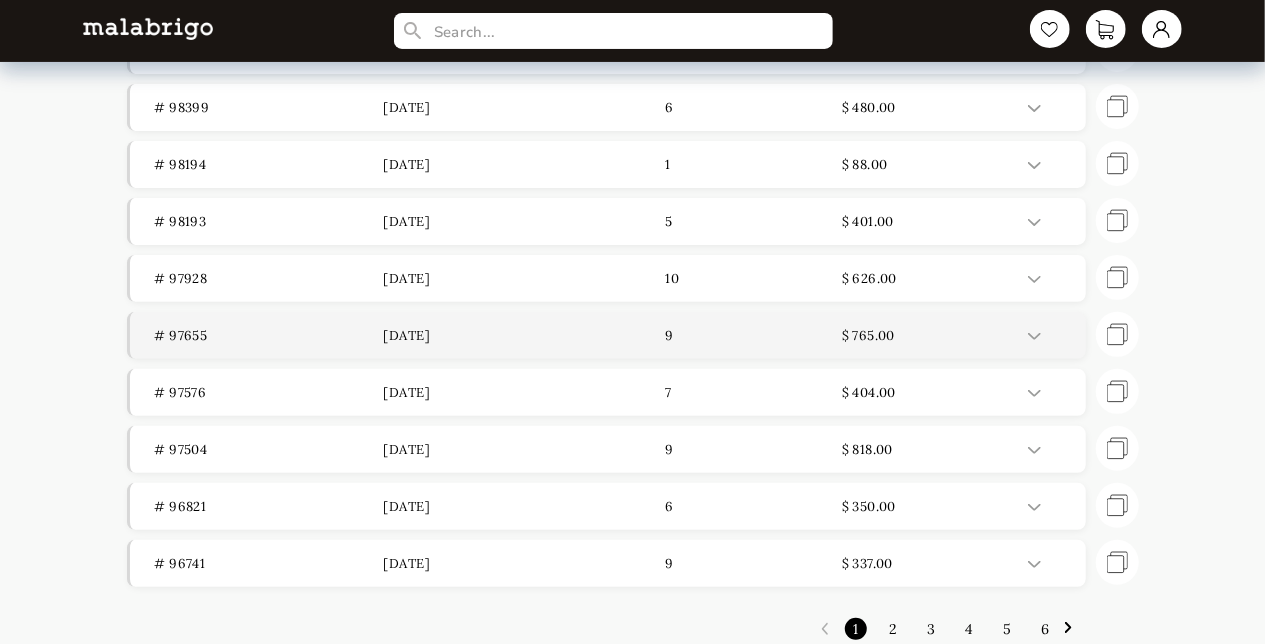 click at bounding box center (1034, 336) 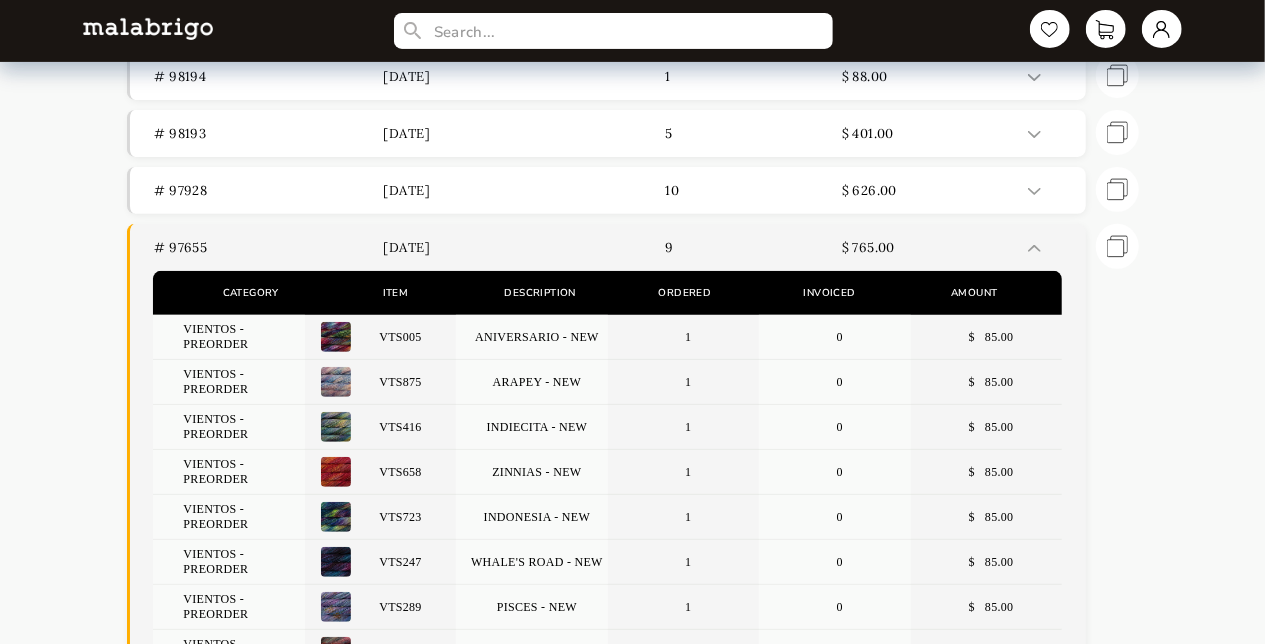 scroll, scrollTop: 390, scrollLeft: 0, axis: vertical 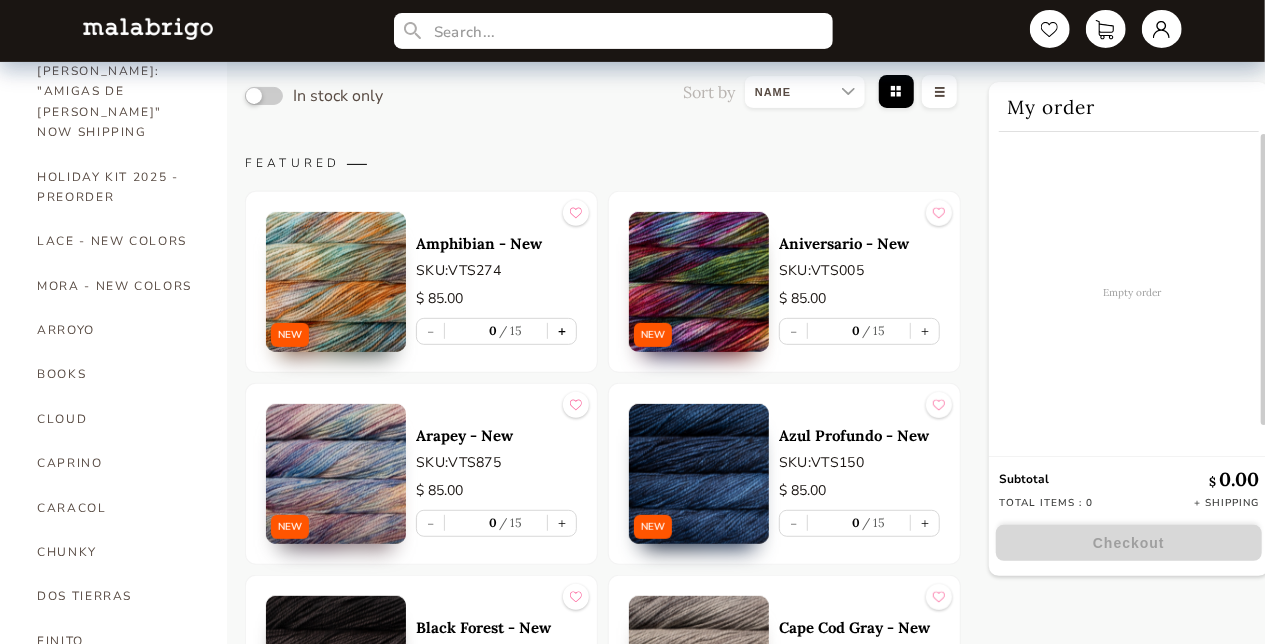 click on "+" at bounding box center [562, 331] 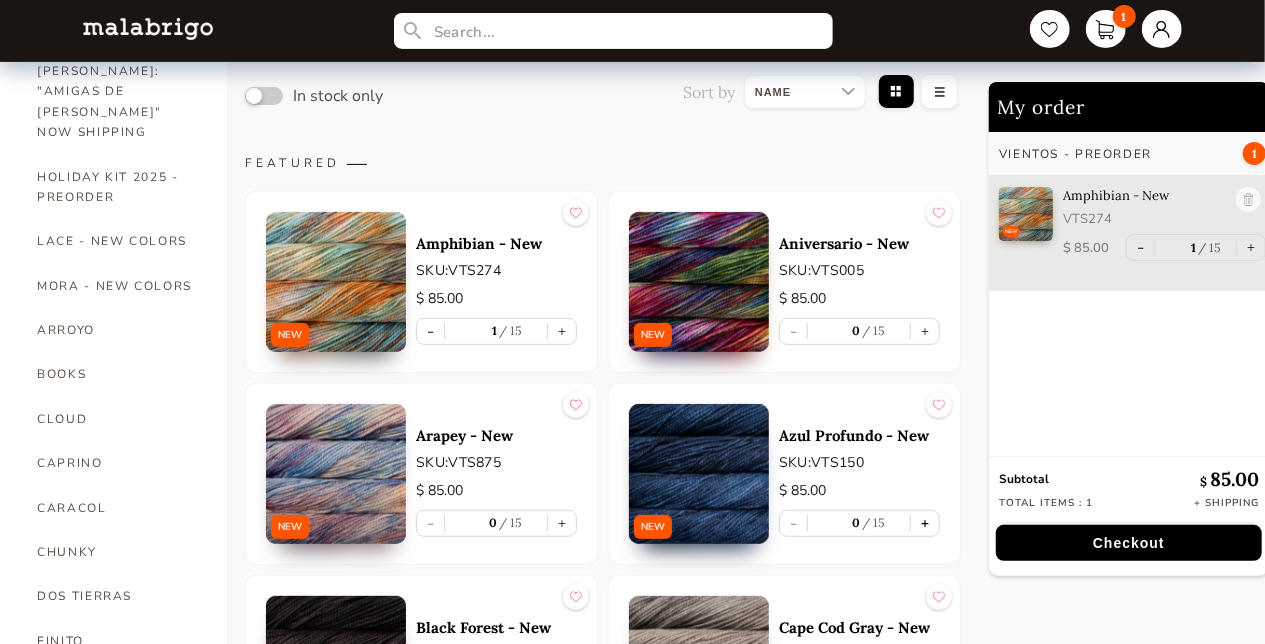 click on "+" at bounding box center [925, 523] 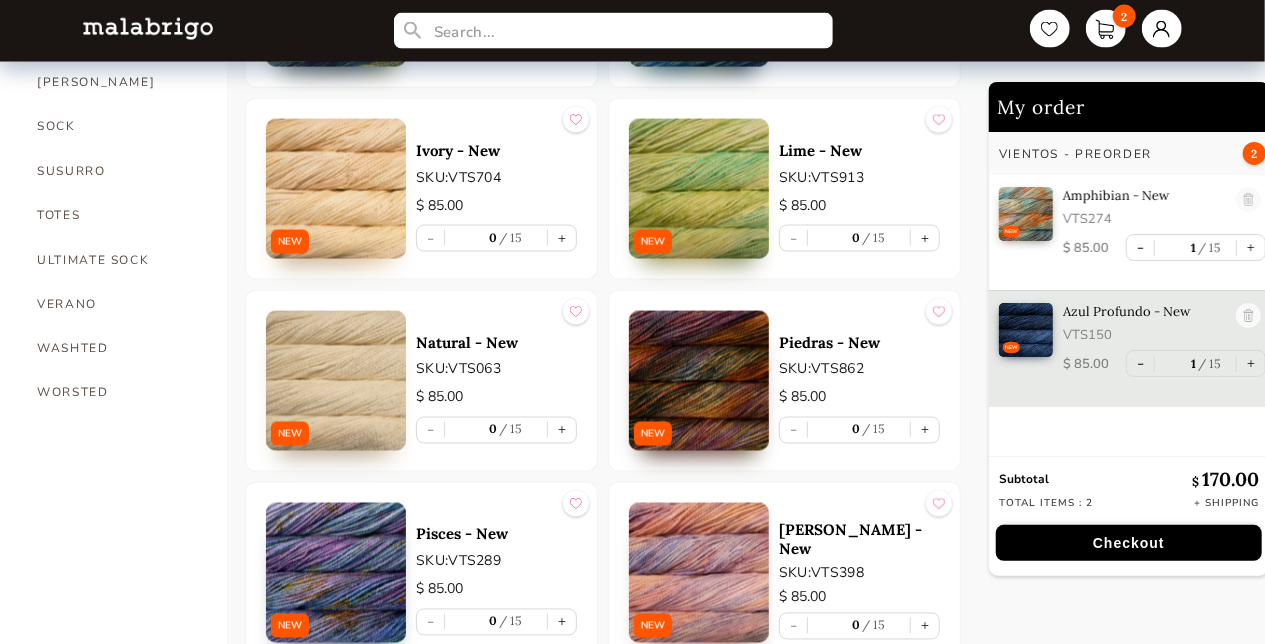 scroll, scrollTop: 1700, scrollLeft: 0, axis: vertical 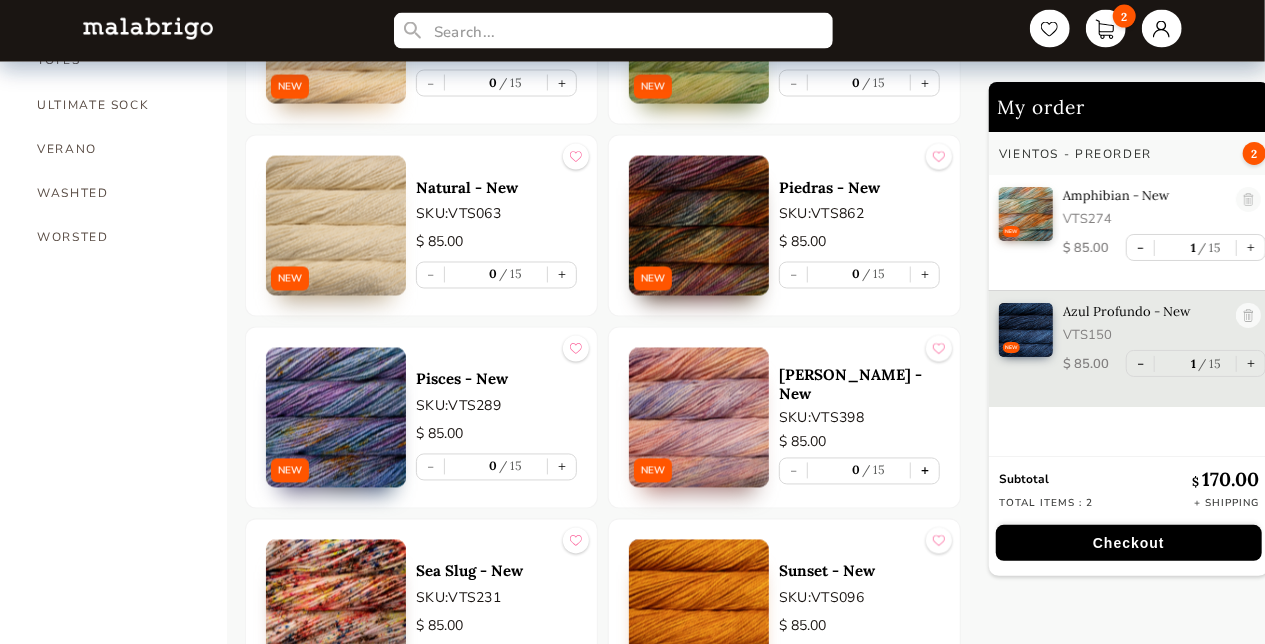 click on "+" at bounding box center [925, 471] 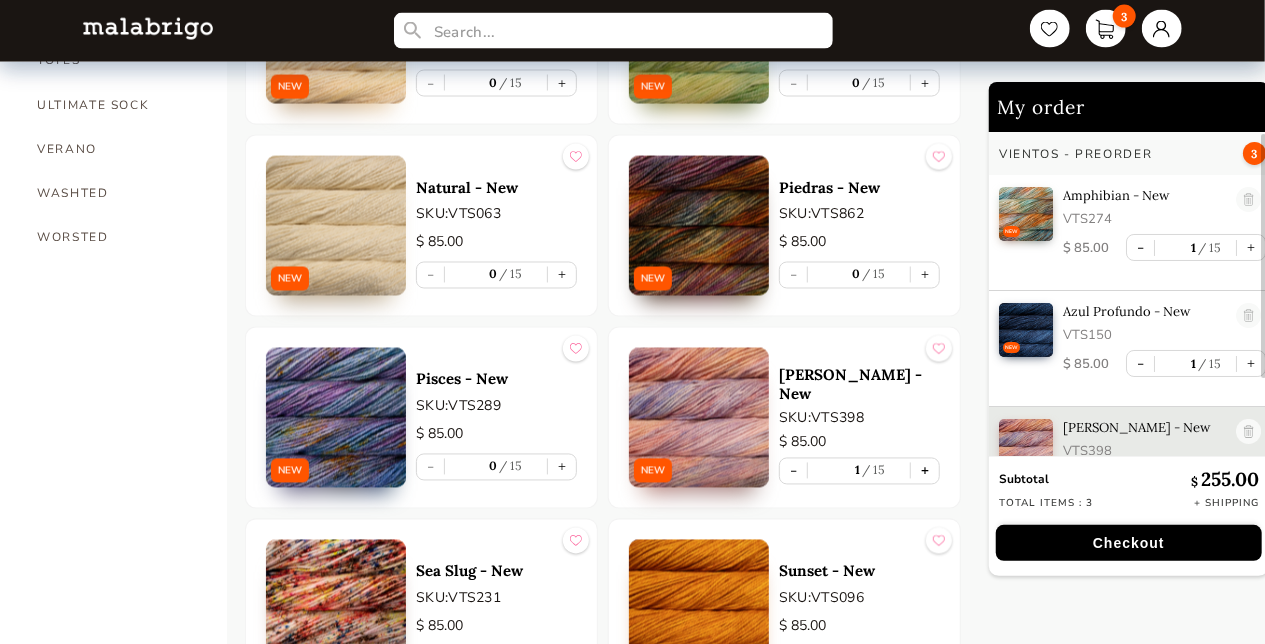 scroll, scrollTop: 57, scrollLeft: 0, axis: vertical 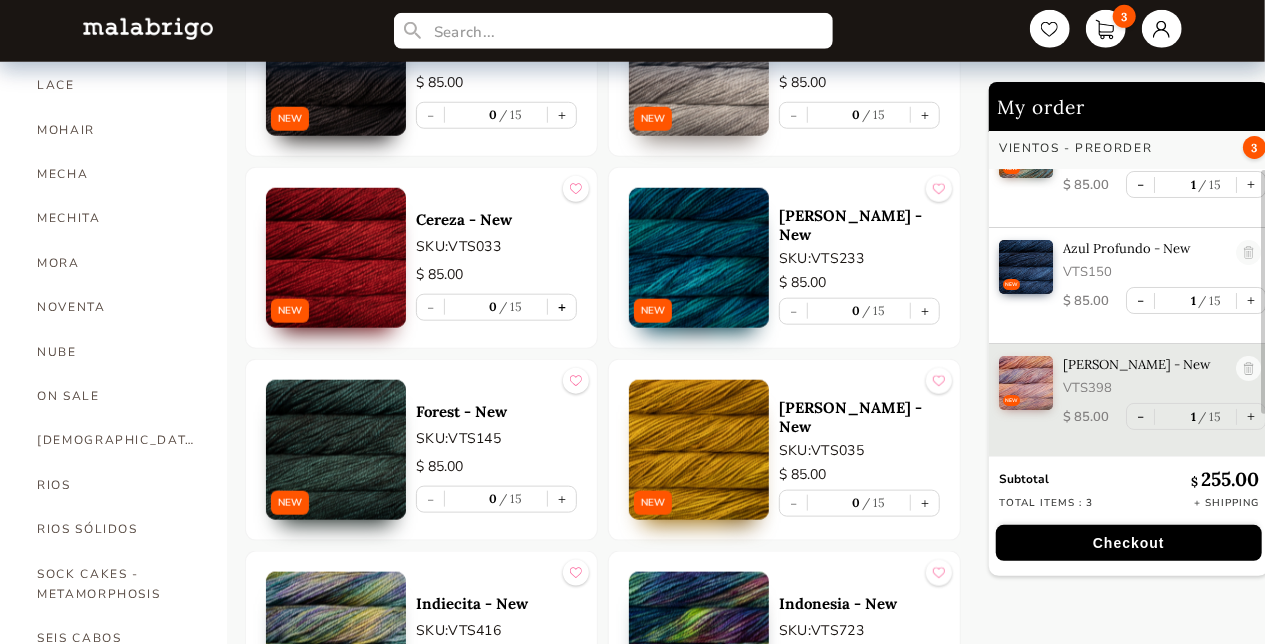 click on "+" at bounding box center [562, 307] 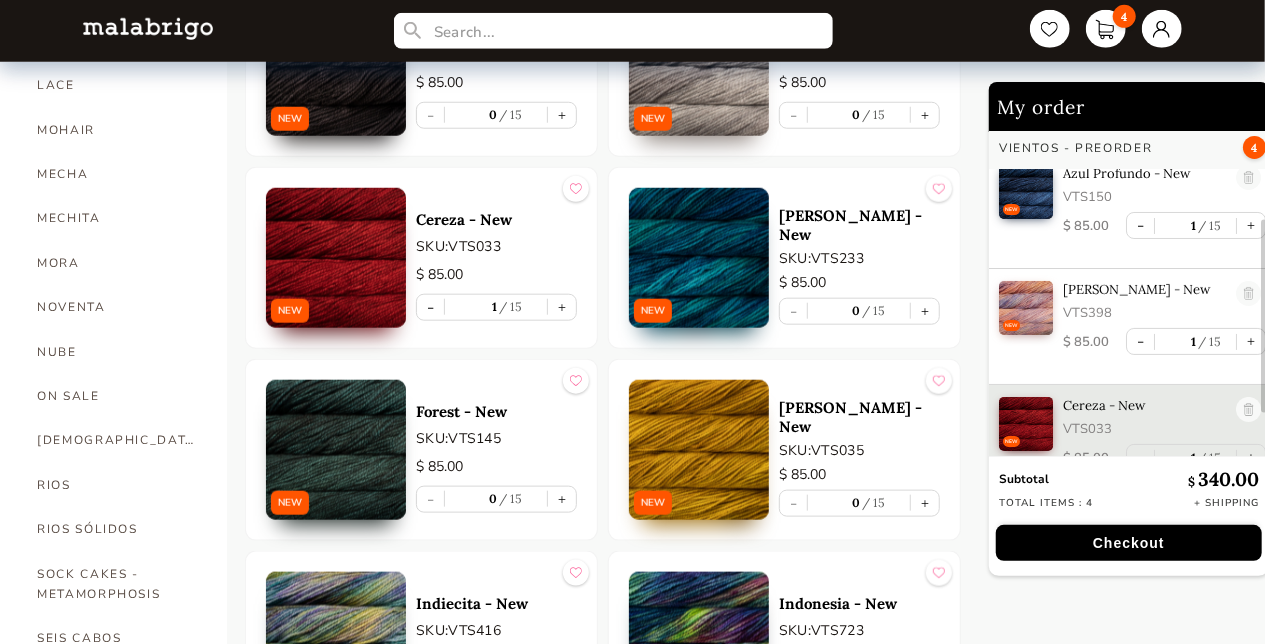 scroll, scrollTop: 158, scrollLeft: 0, axis: vertical 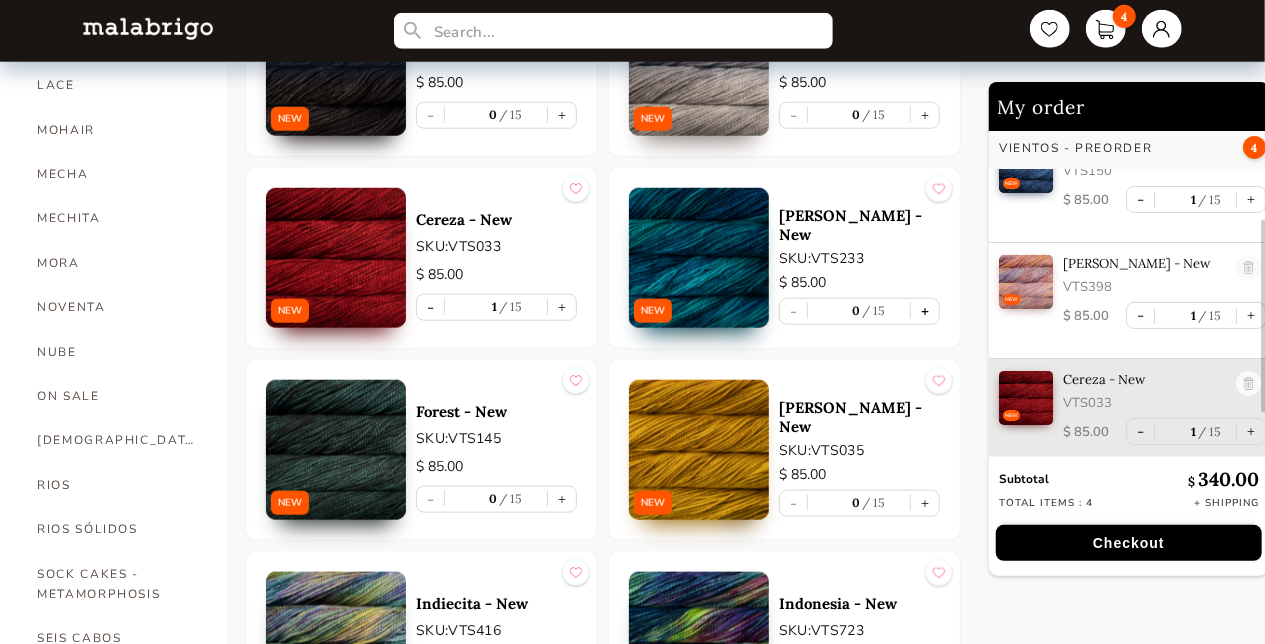 click on "+" at bounding box center (925, 311) 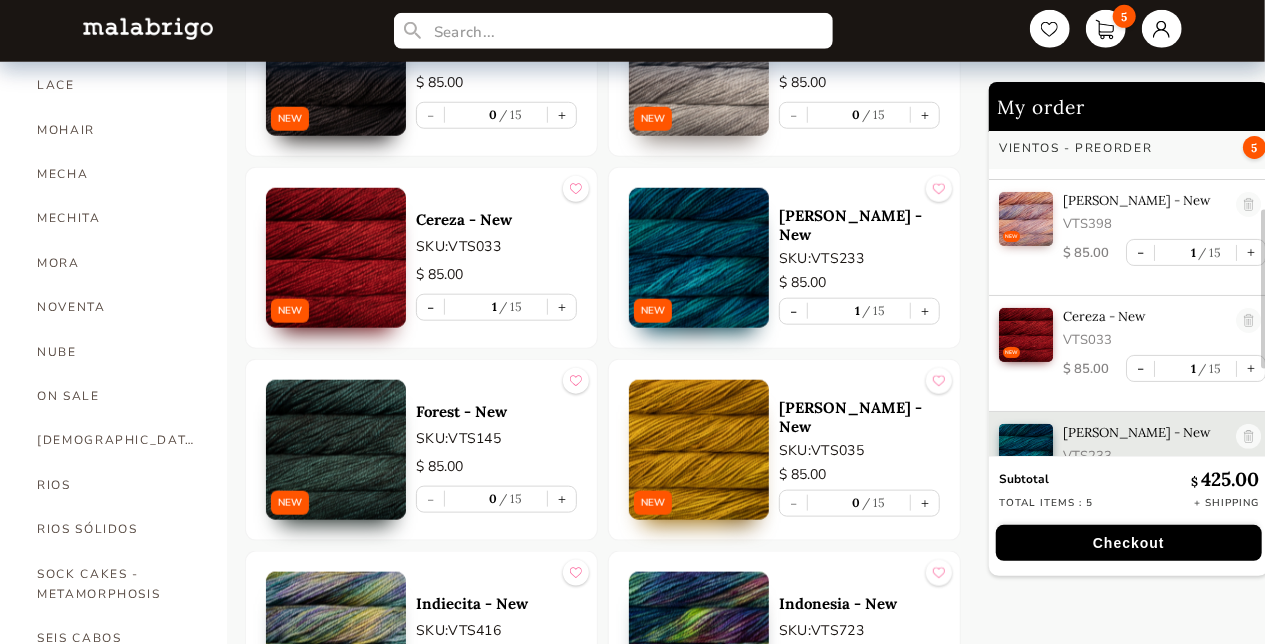 scroll, scrollTop: 274, scrollLeft: 0, axis: vertical 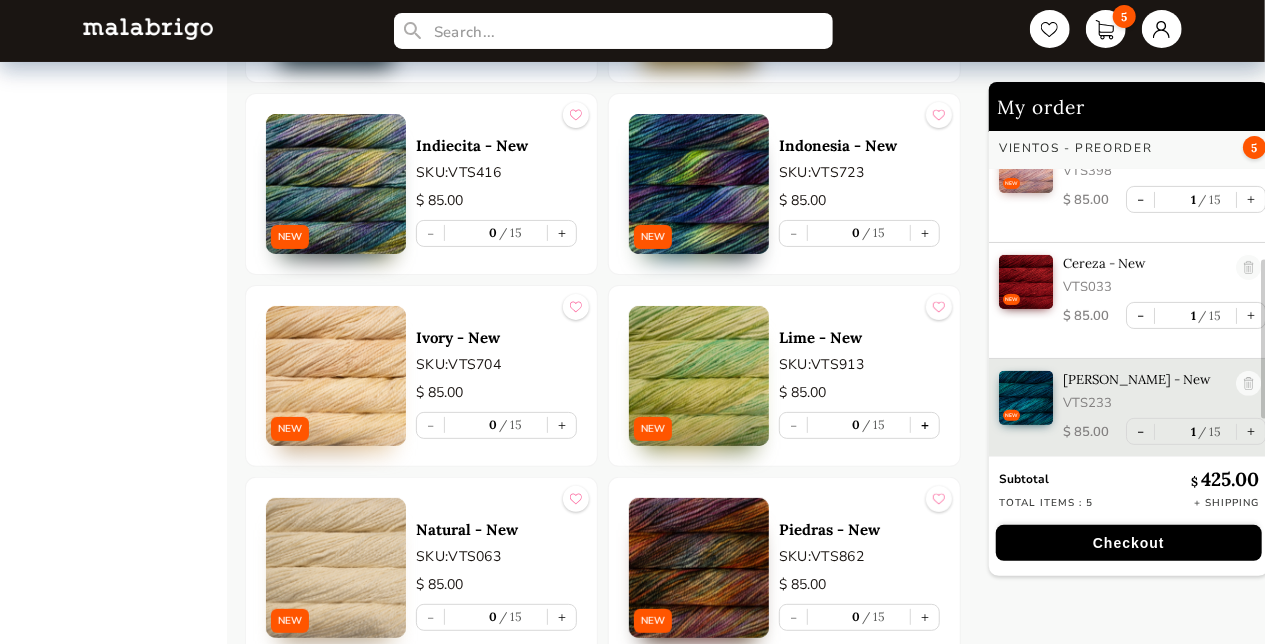 click on "+" at bounding box center (925, 425) 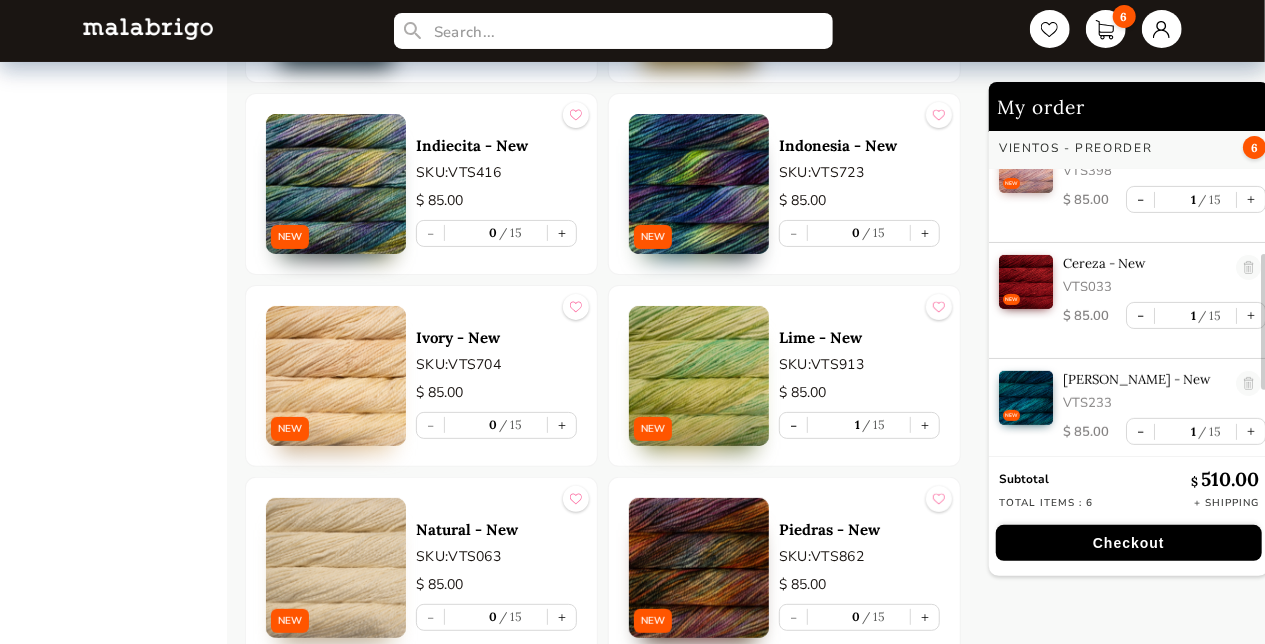 scroll, scrollTop: 390, scrollLeft: 0, axis: vertical 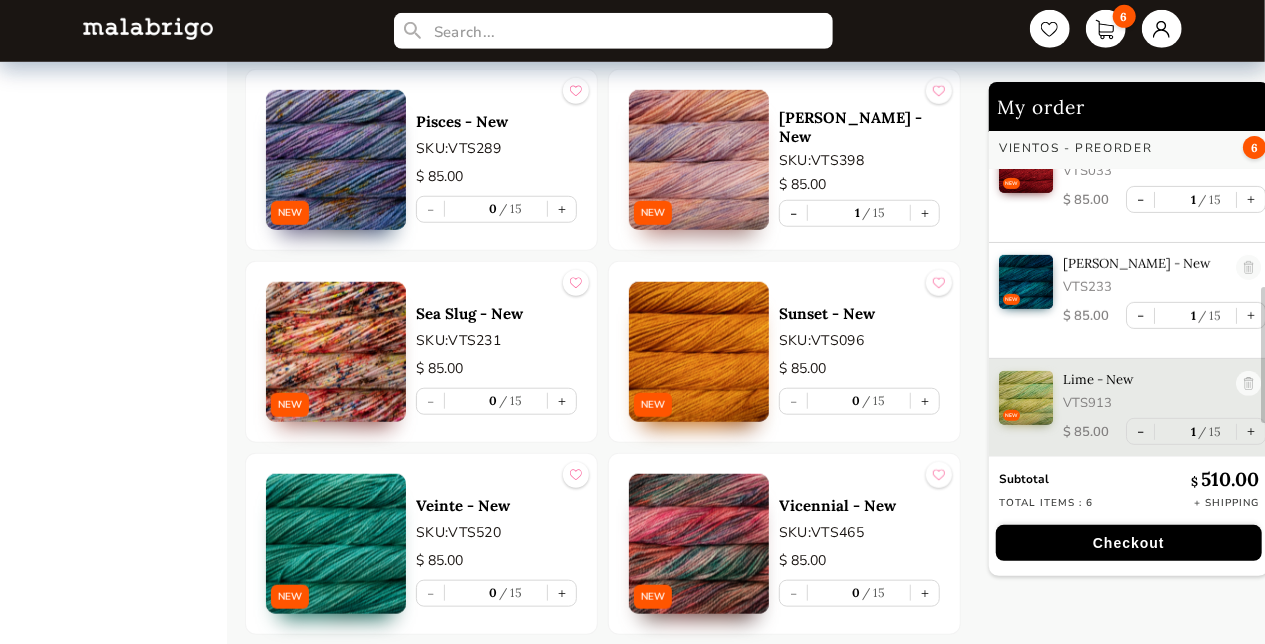 click on "Checkout" at bounding box center (1129, 543) 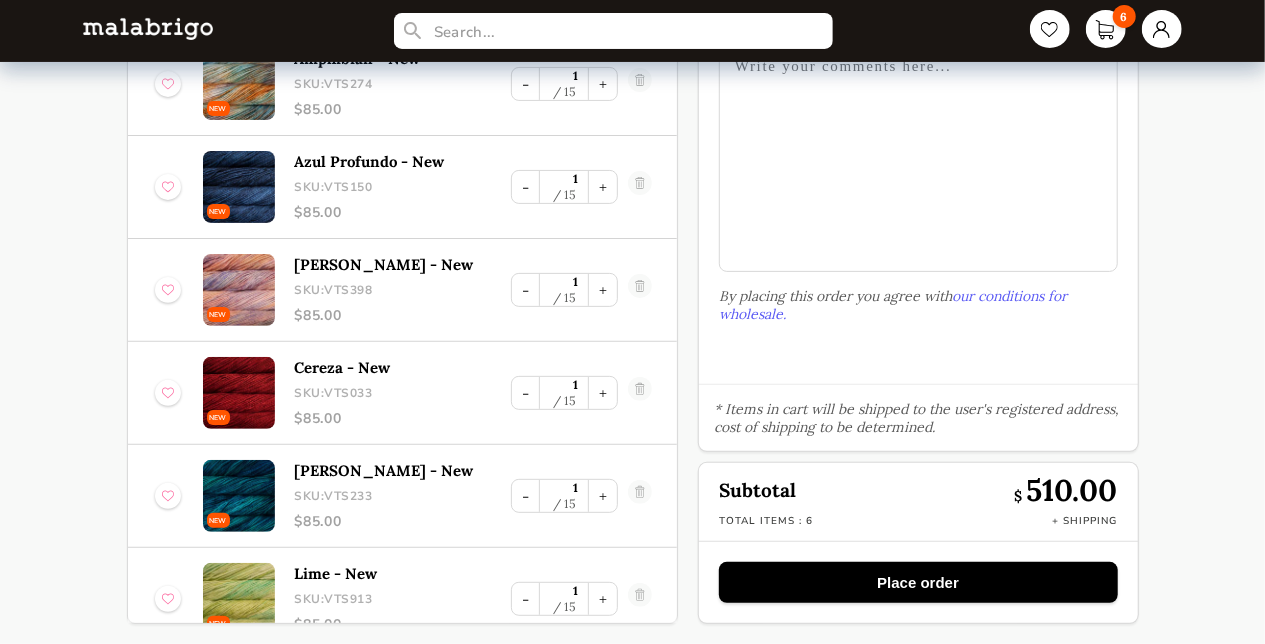 scroll, scrollTop: 175, scrollLeft: 0, axis: vertical 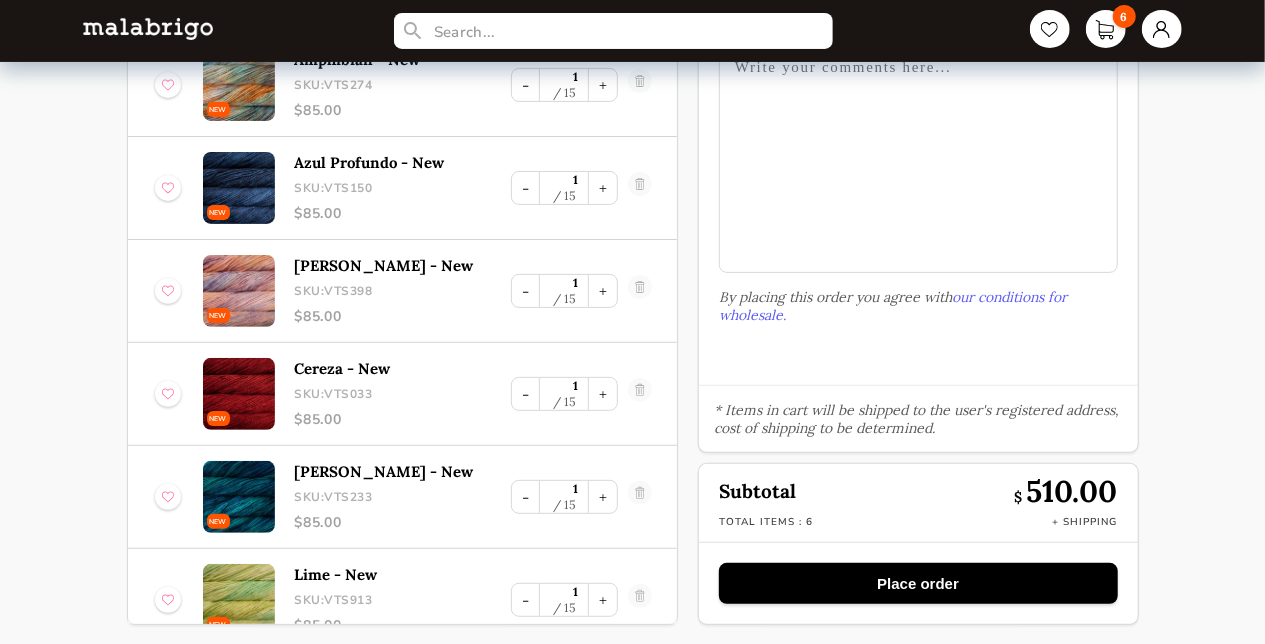 click on "Place order" at bounding box center (918, 583) 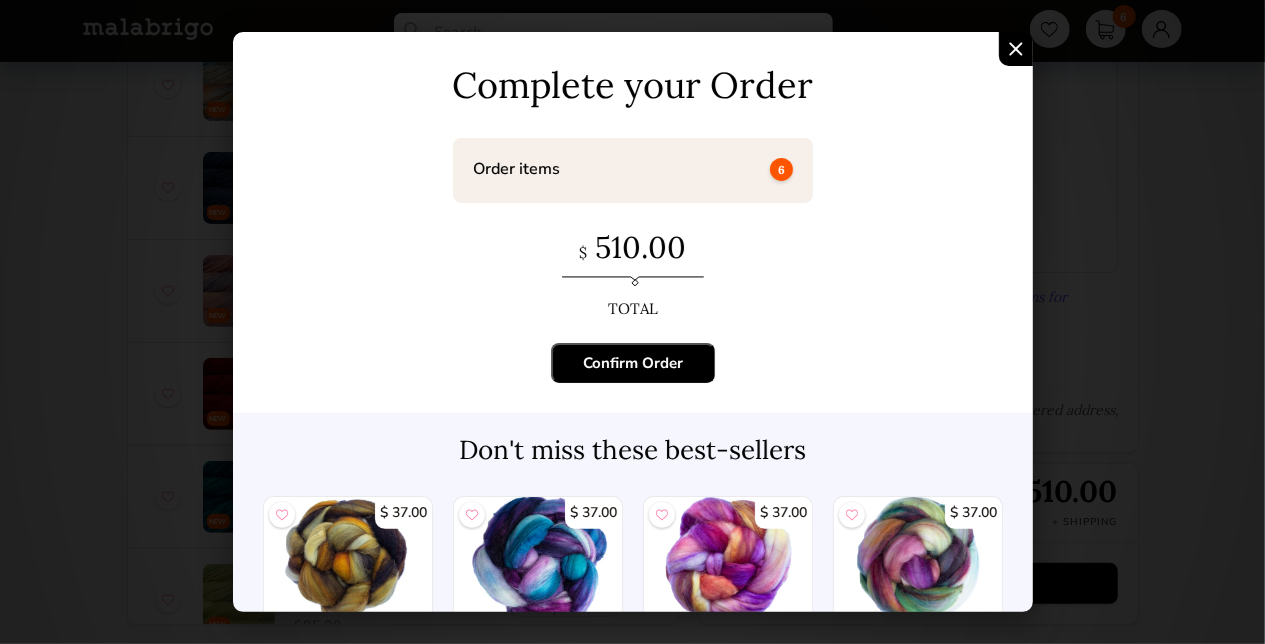 click on "Confirm Order" at bounding box center (633, 363) 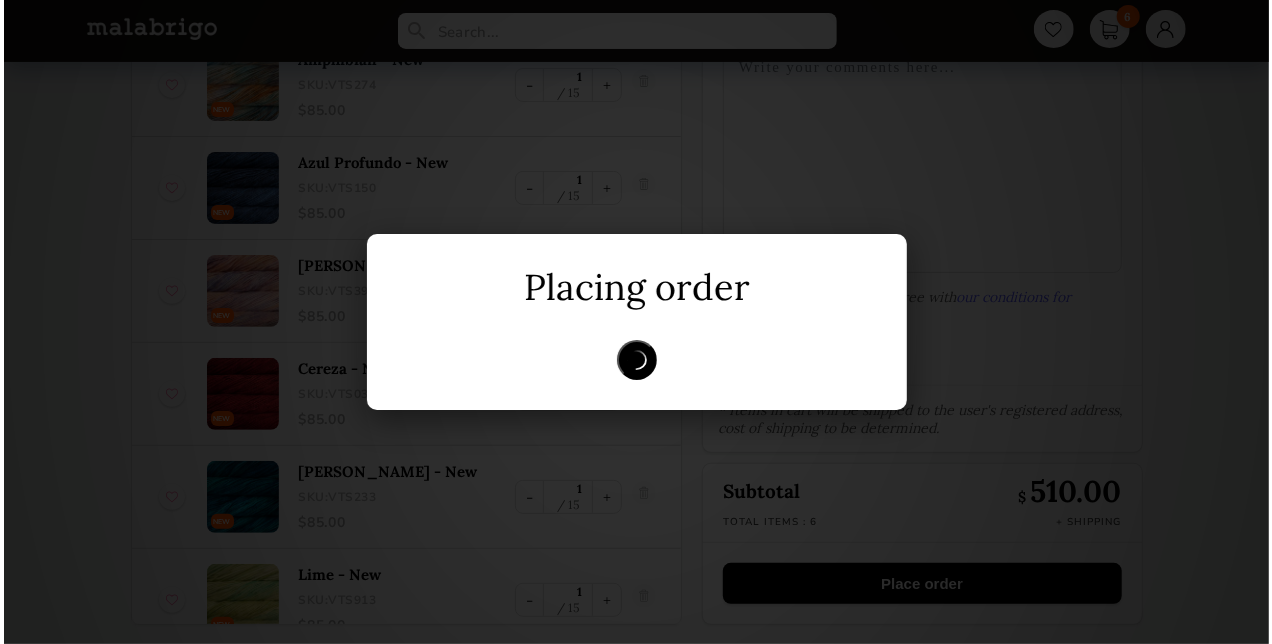 scroll, scrollTop: 0, scrollLeft: 0, axis: both 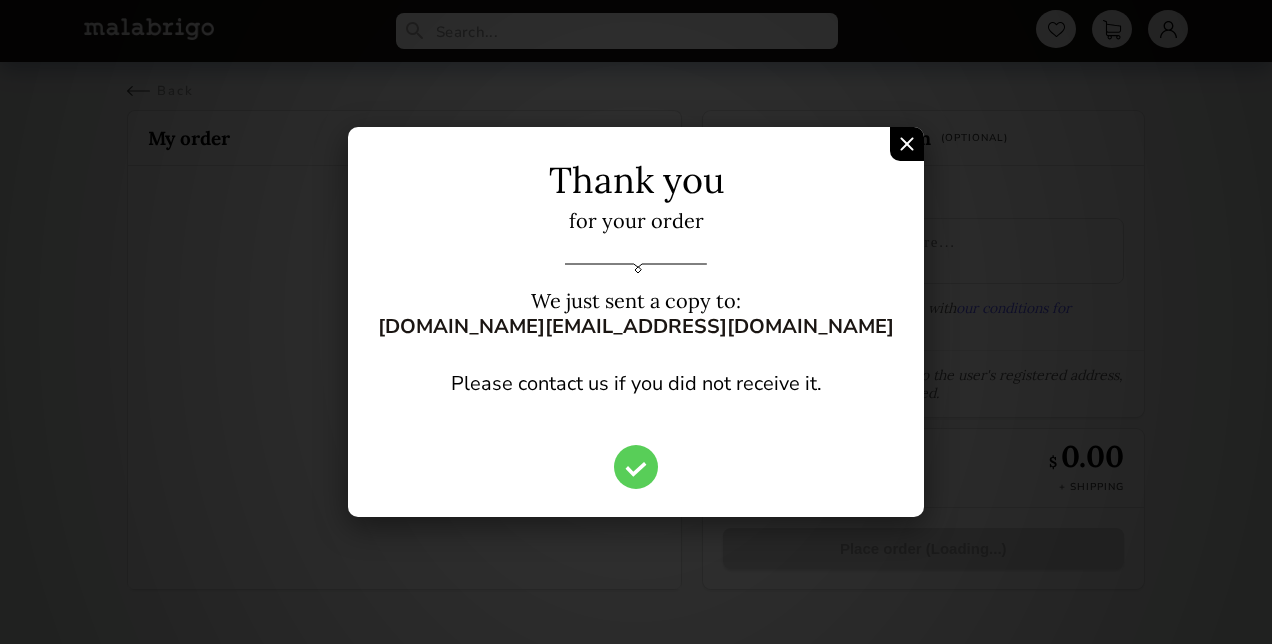 click at bounding box center (907, 144) 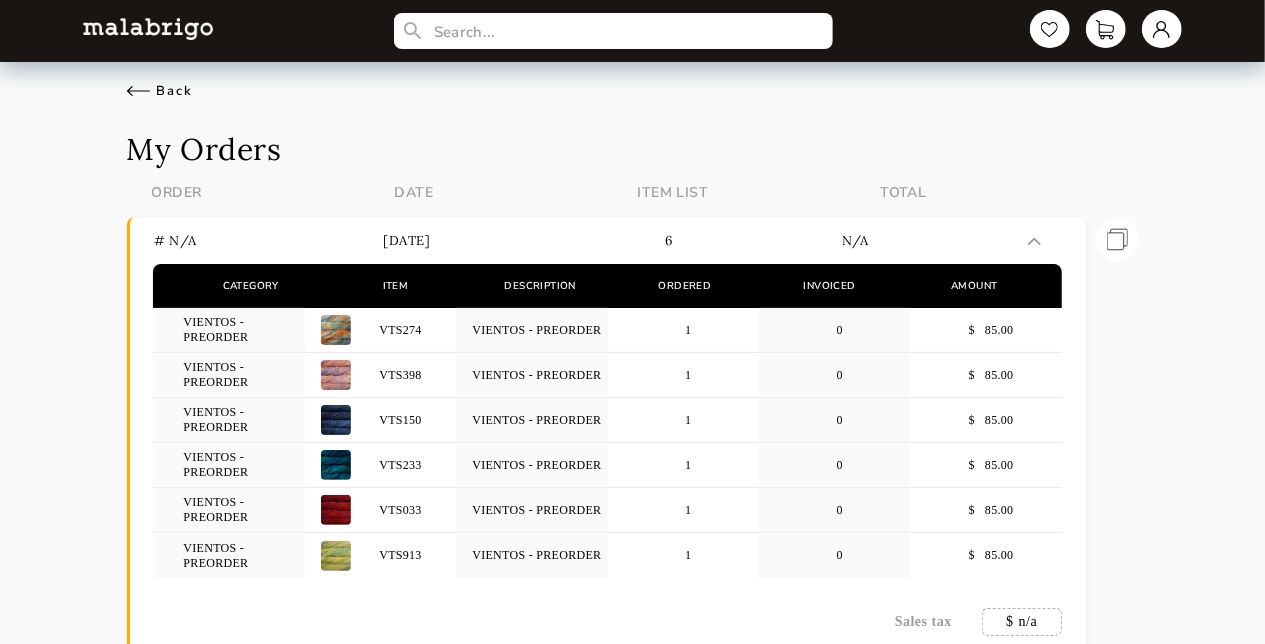click on "Back" at bounding box center [160, 91] 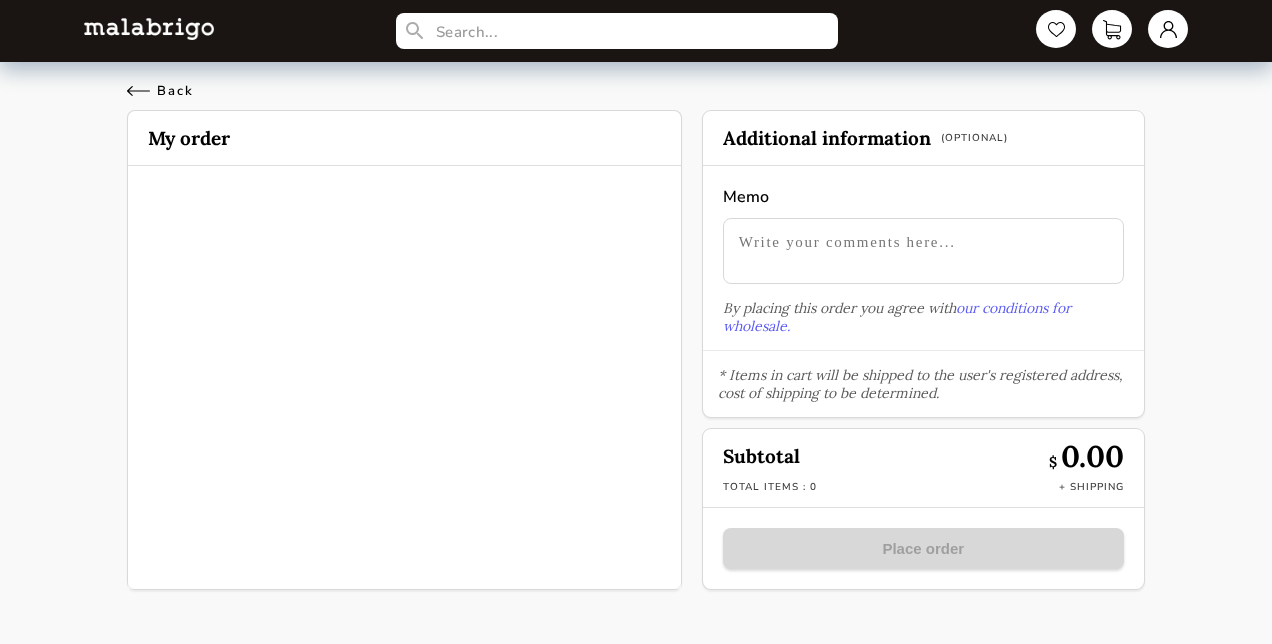 click on "Back" at bounding box center (160, 91) 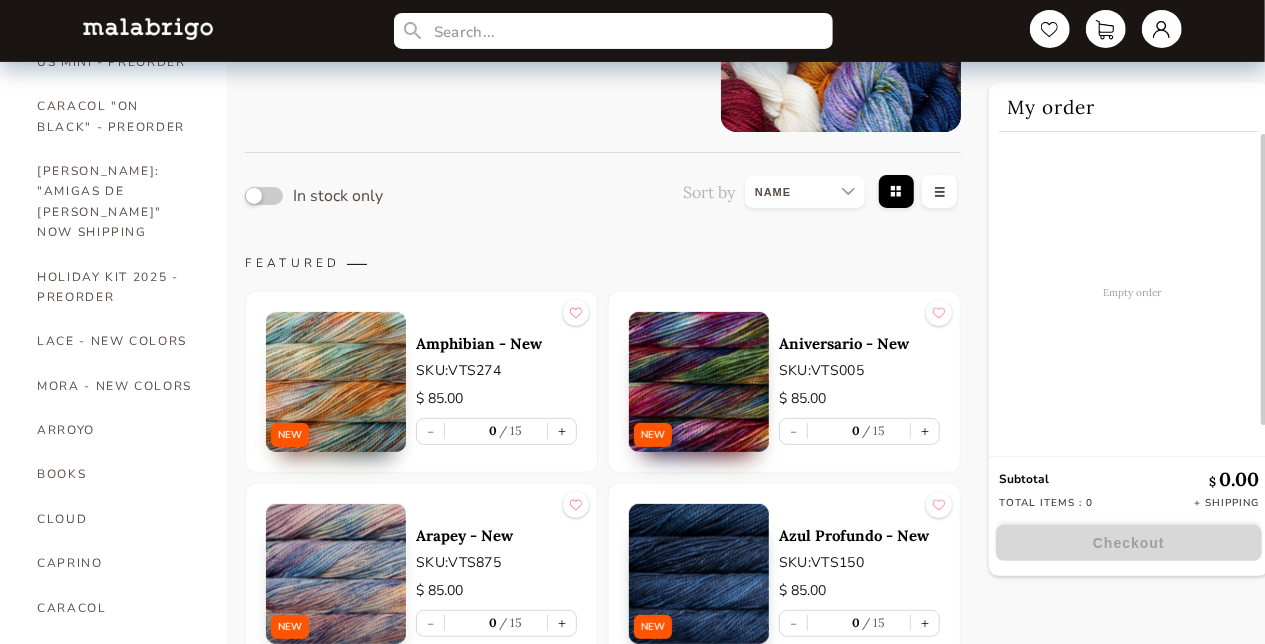scroll, scrollTop: 0, scrollLeft: 0, axis: both 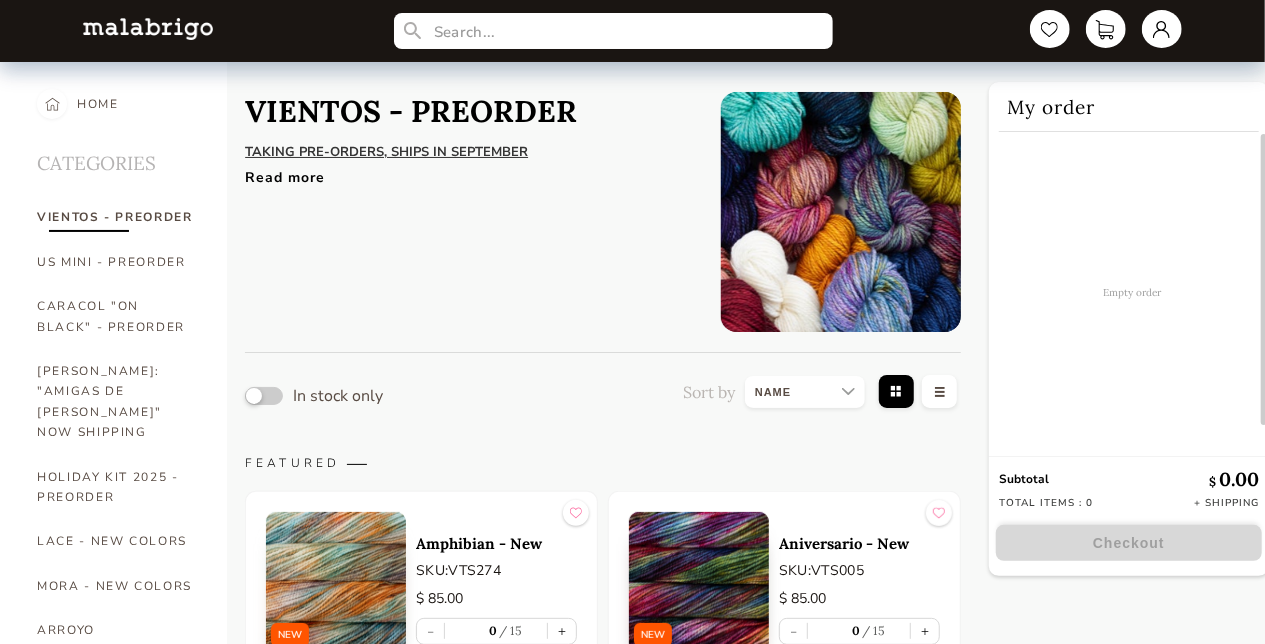 click on "TAKING PRE-ORDERS, SHIPS IN SEPTEMBER" at bounding box center [386, 152] 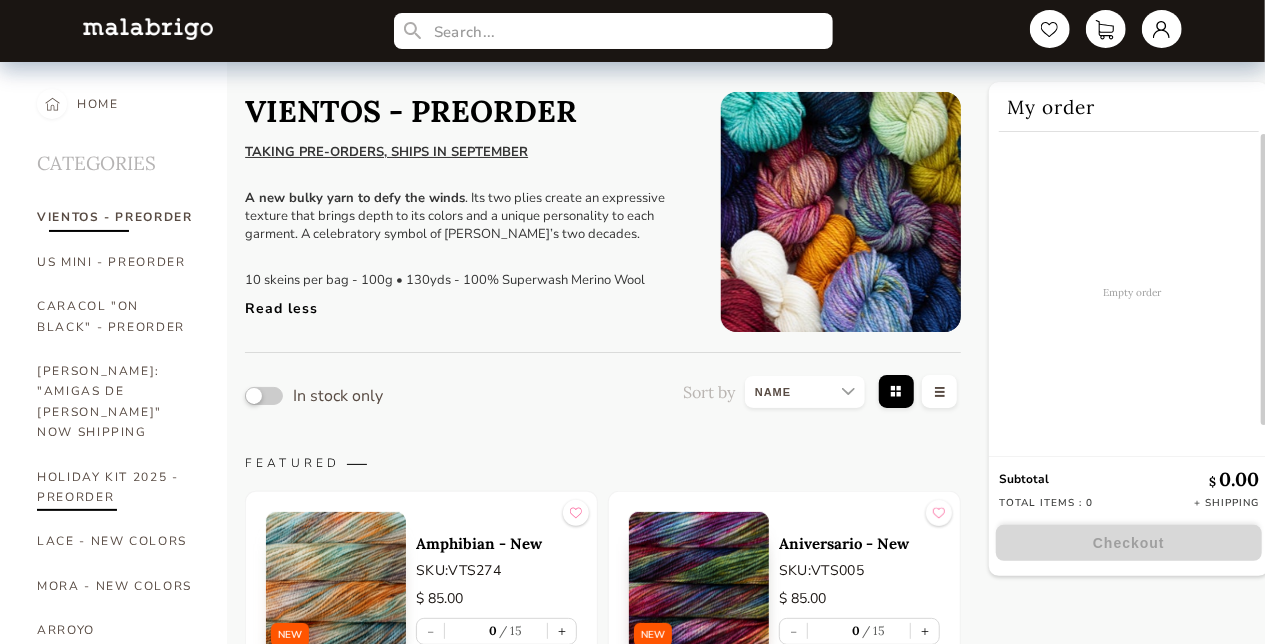 click on "HOLIDAY KIT 2025 - PREORDER" at bounding box center (117, 487) 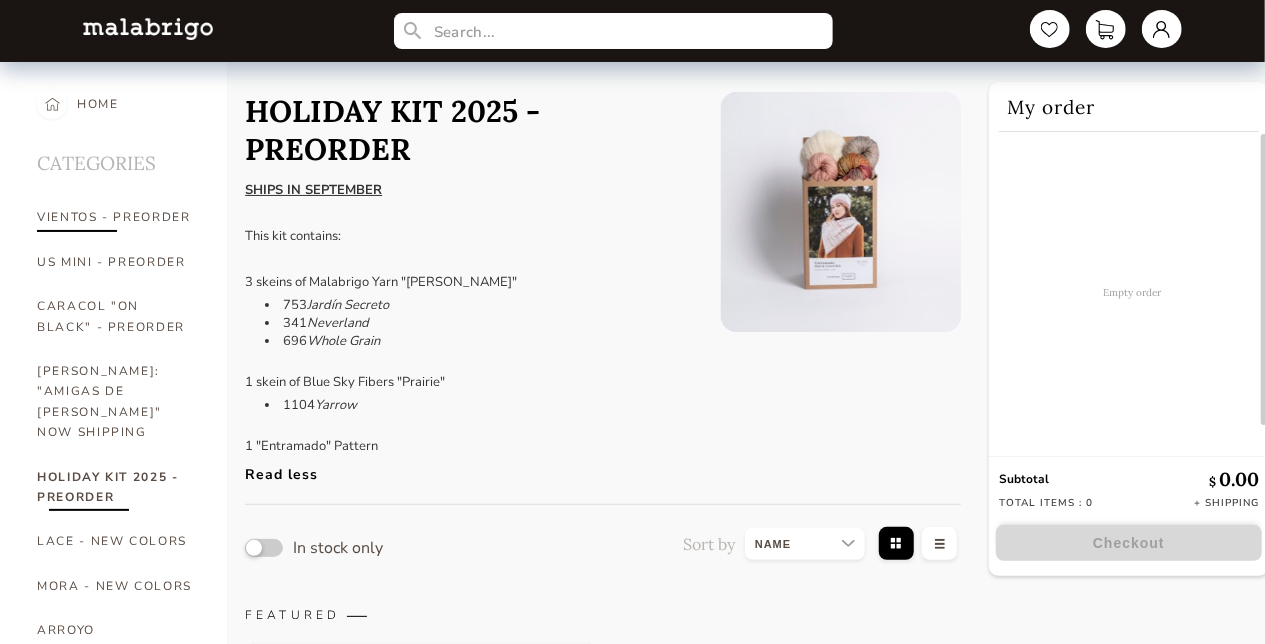 click on "VIENTOS - PREORDER" at bounding box center [117, 217] 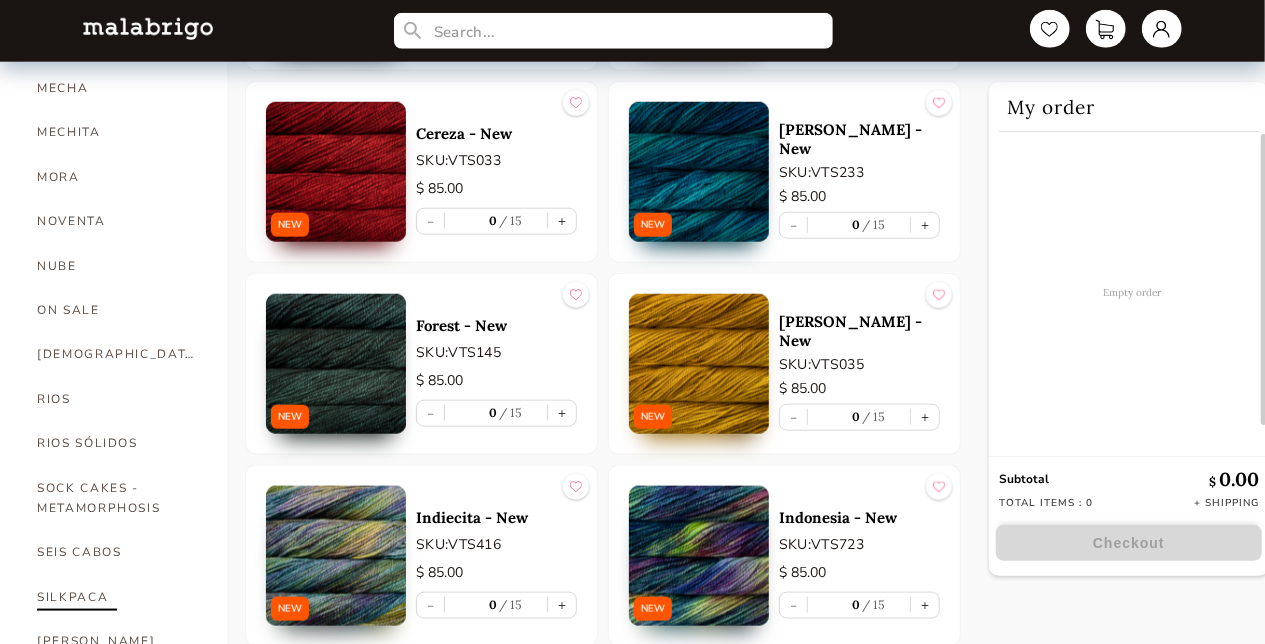 scroll, scrollTop: 1100, scrollLeft: 0, axis: vertical 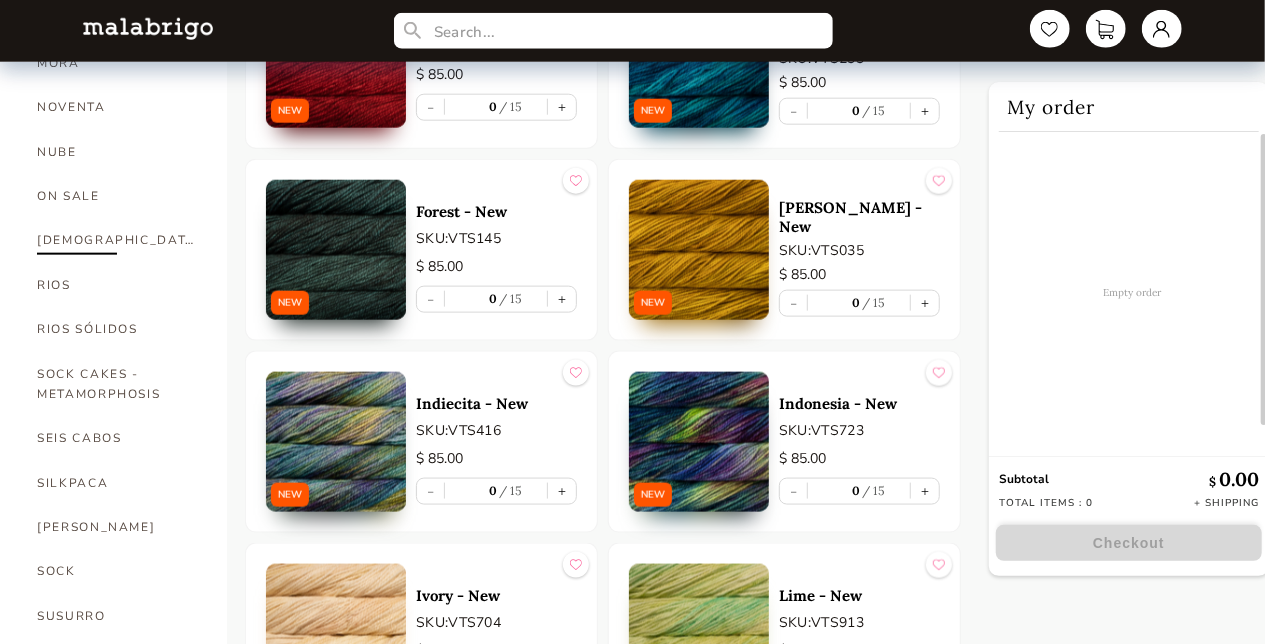 click on "[DEMOGRAPHIC_DATA]" at bounding box center [117, 240] 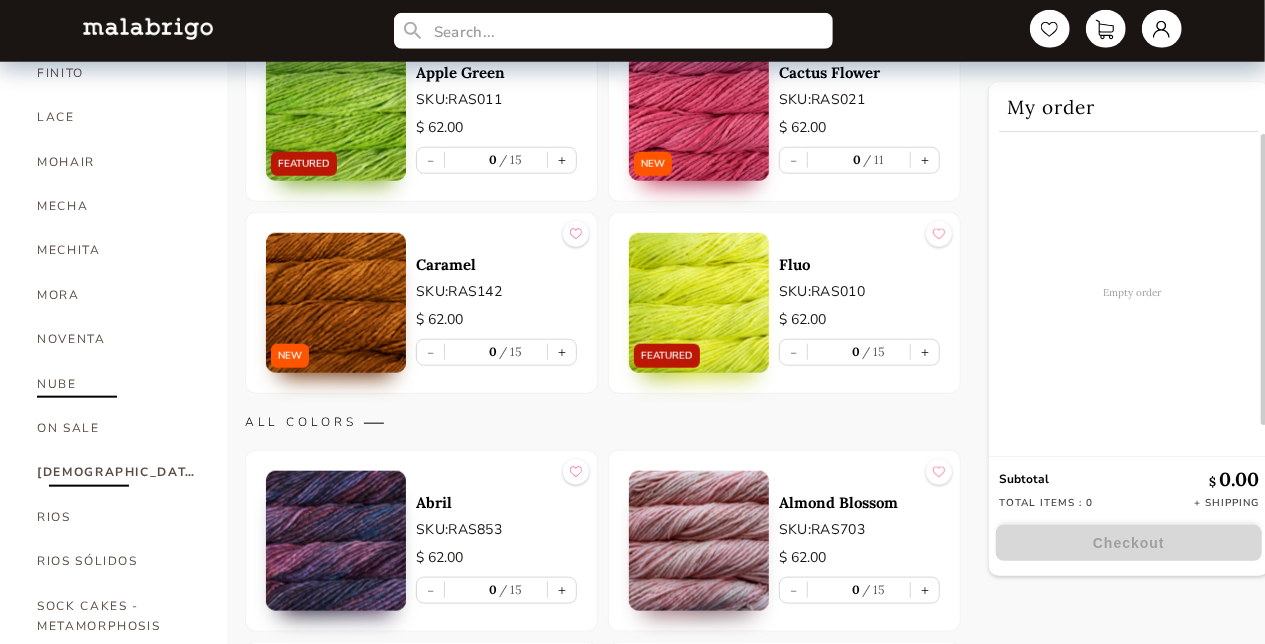 scroll, scrollTop: 900, scrollLeft: 0, axis: vertical 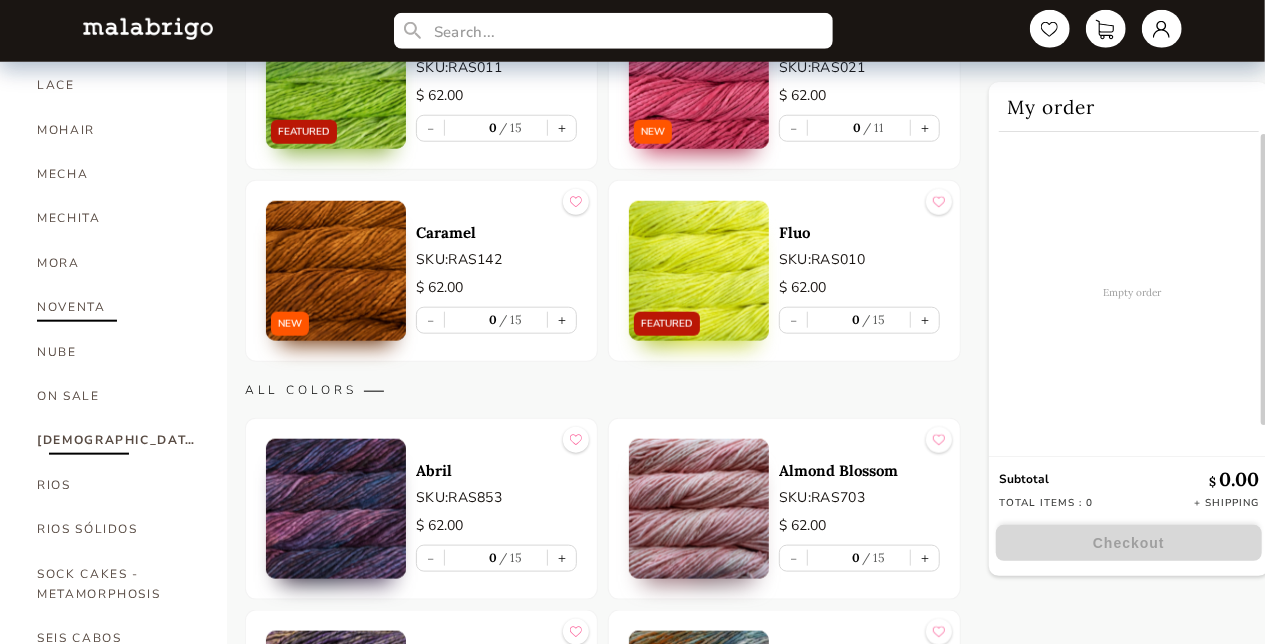 click on "NOVENTA" at bounding box center (117, 307) 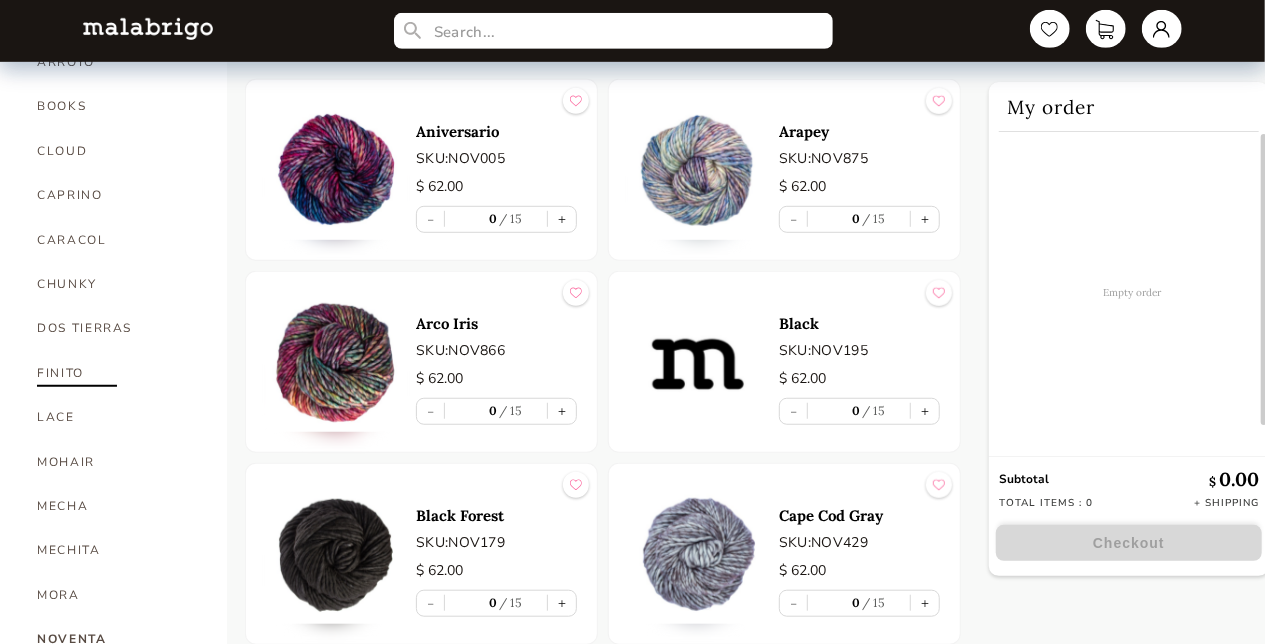scroll, scrollTop: 600, scrollLeft: 0, axis: vertical 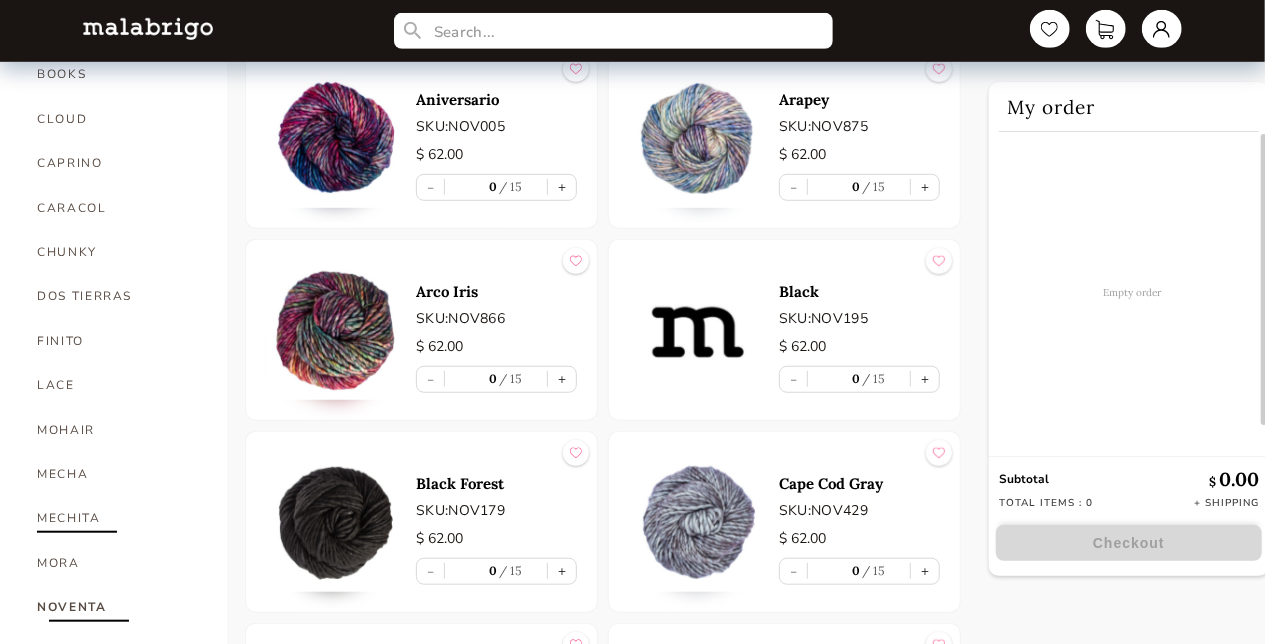 click on "MECHITA" at bounding box center (117, 518) 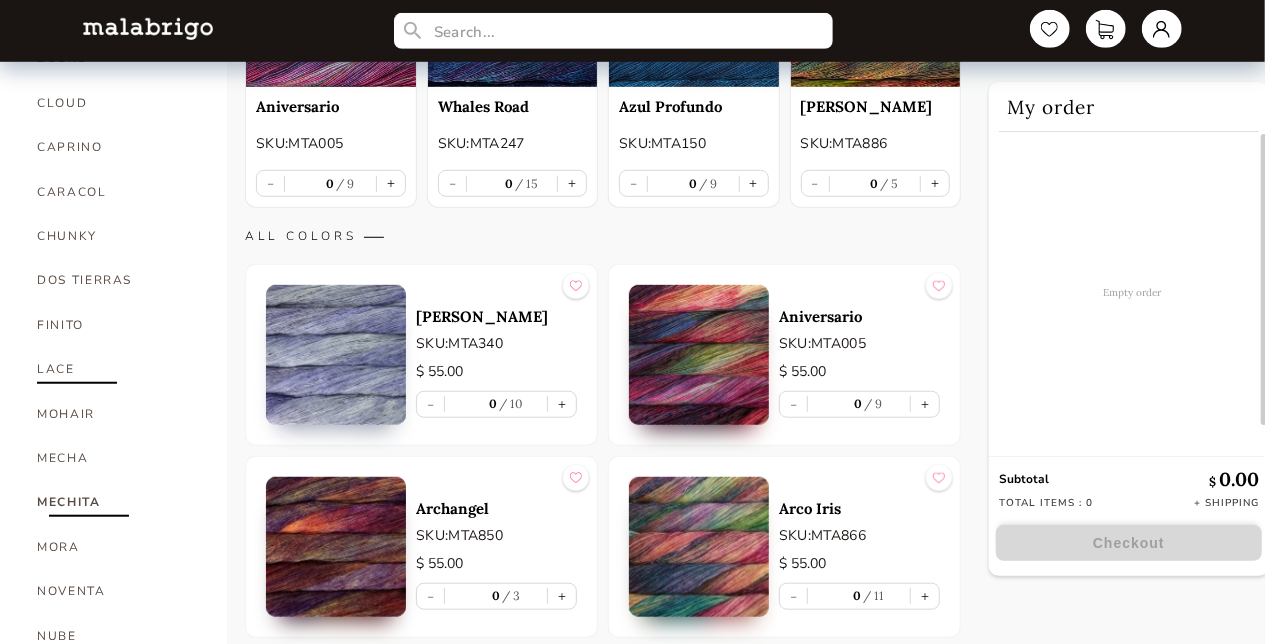 scroll, scrollTop: 700, scrollLeft: 0, axis: vertical 